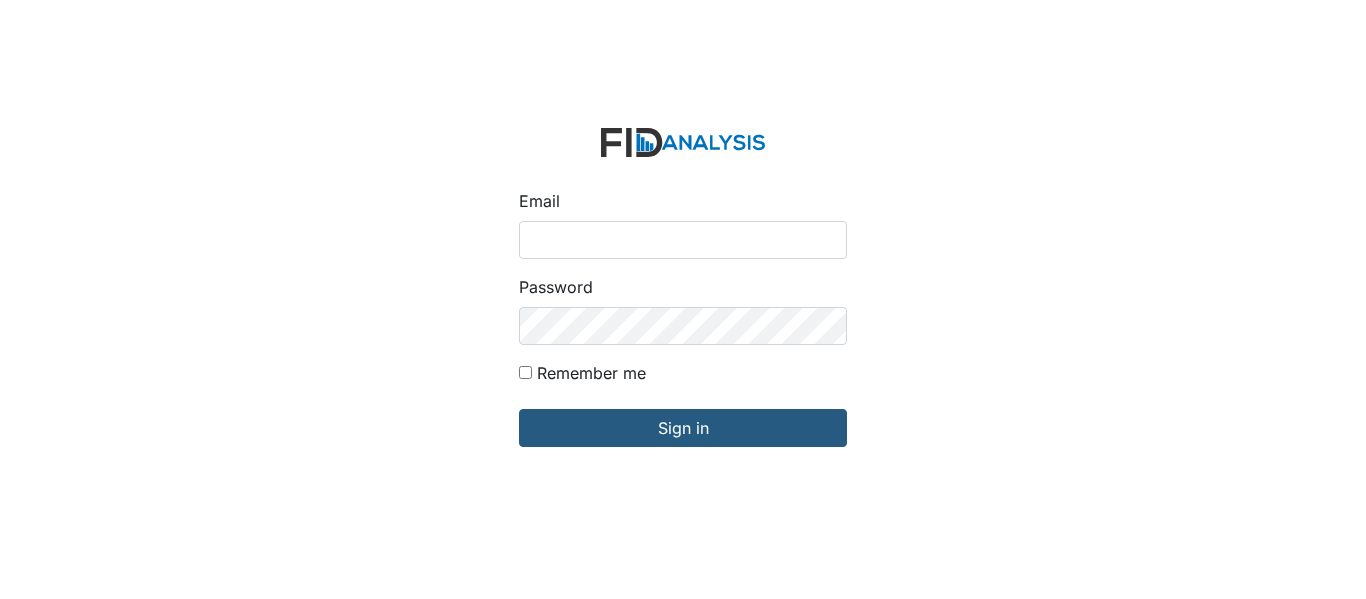 scroll, scrollTop: 0, scrollLeft: 0, axis: both 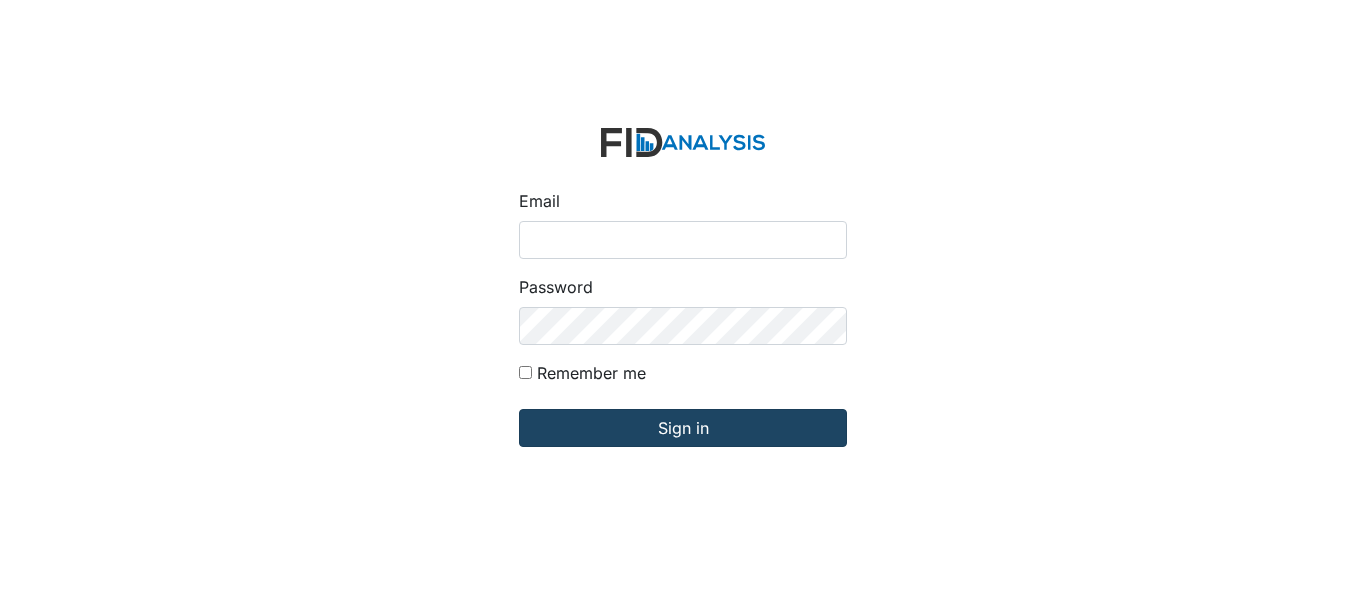 type on "[EMAIL_ADDRESS][DOMAIN_NAME]" 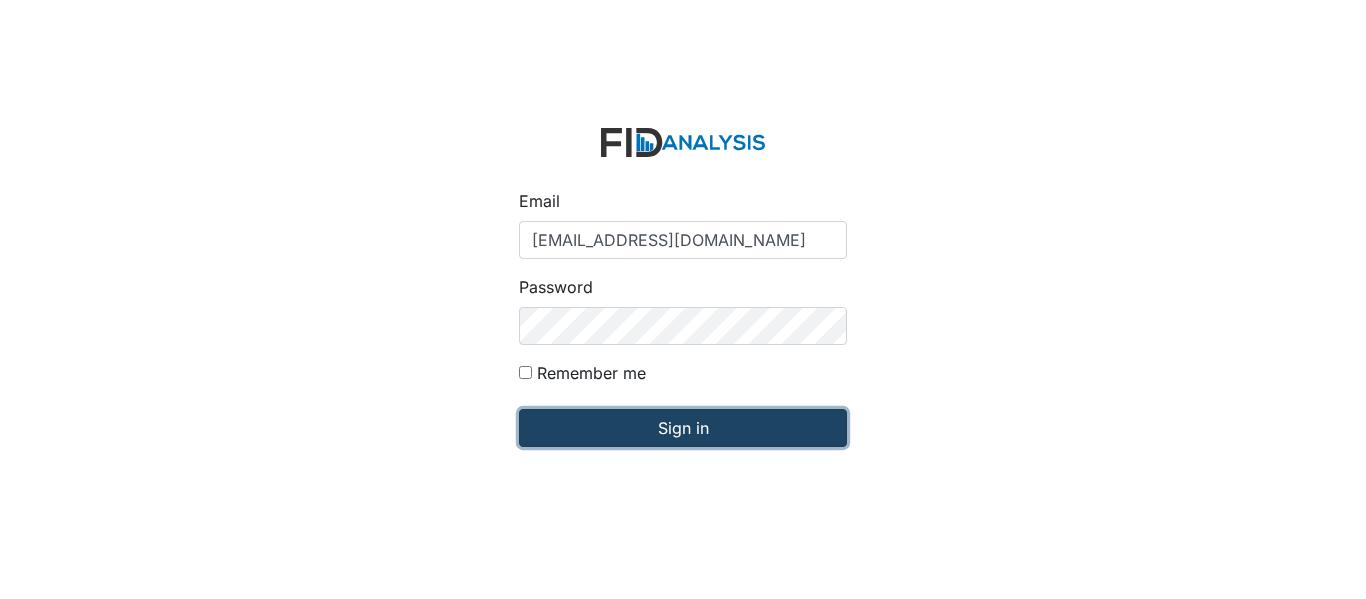 click on "Sign in" at bounding box center [683, 428] 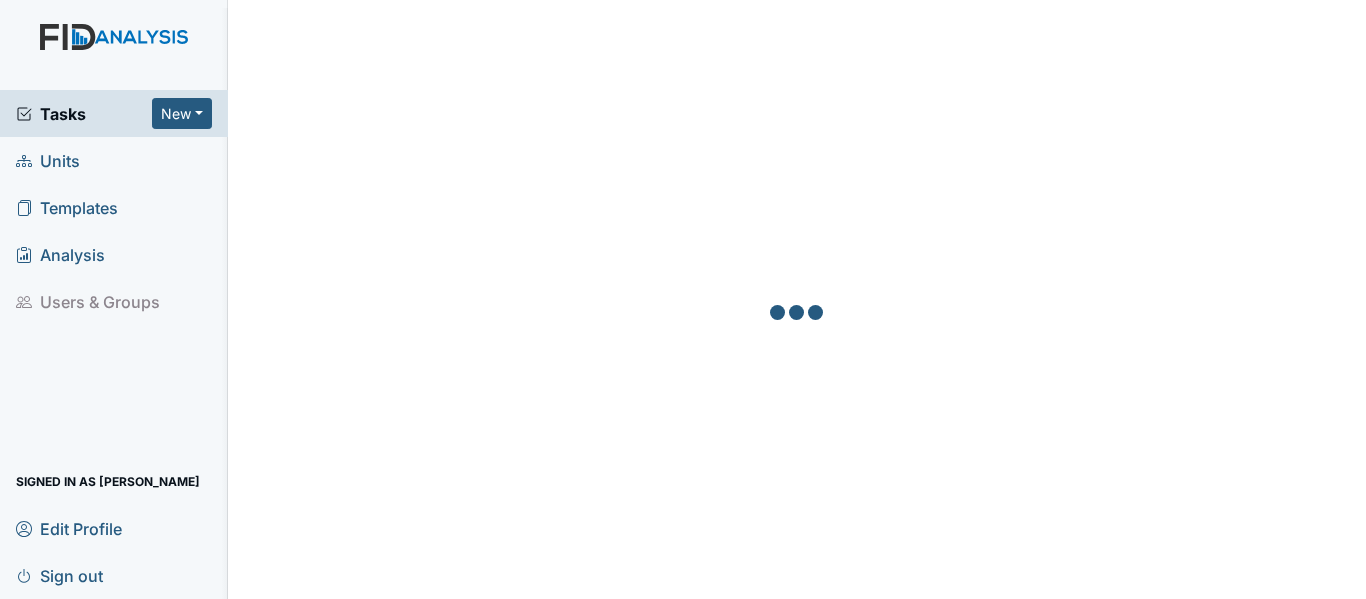 scroll, scrollTop: 0, scrollLeft: 0, axis: both 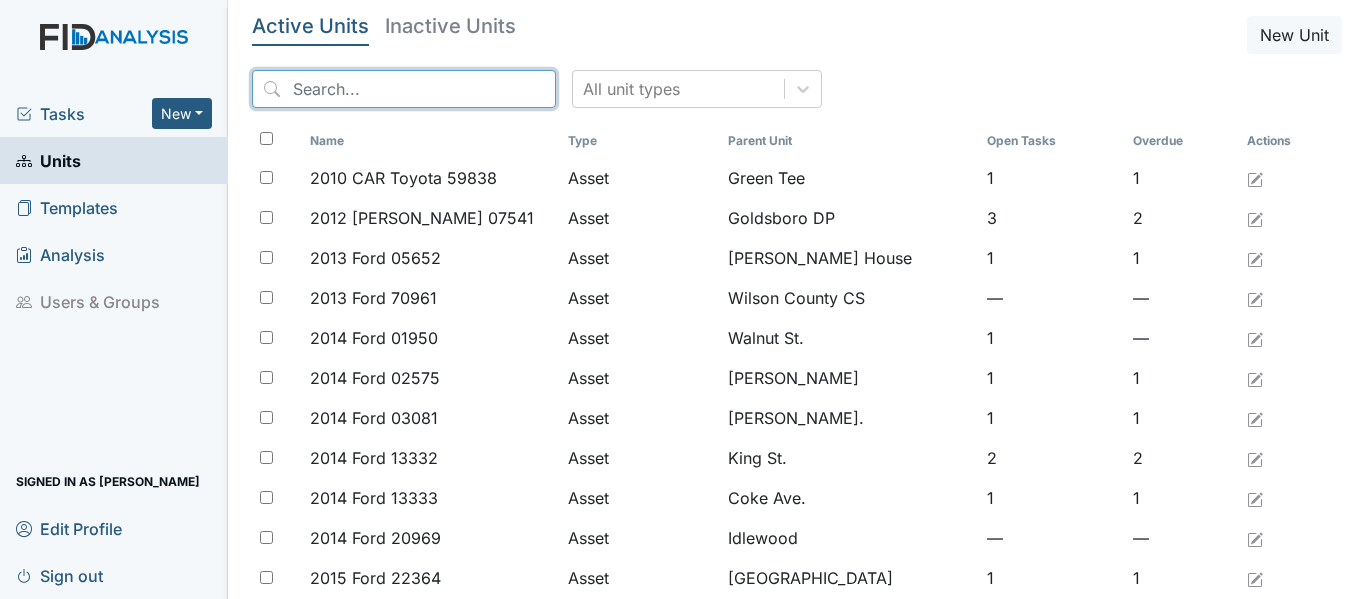 click at bounding box center [404, 89] 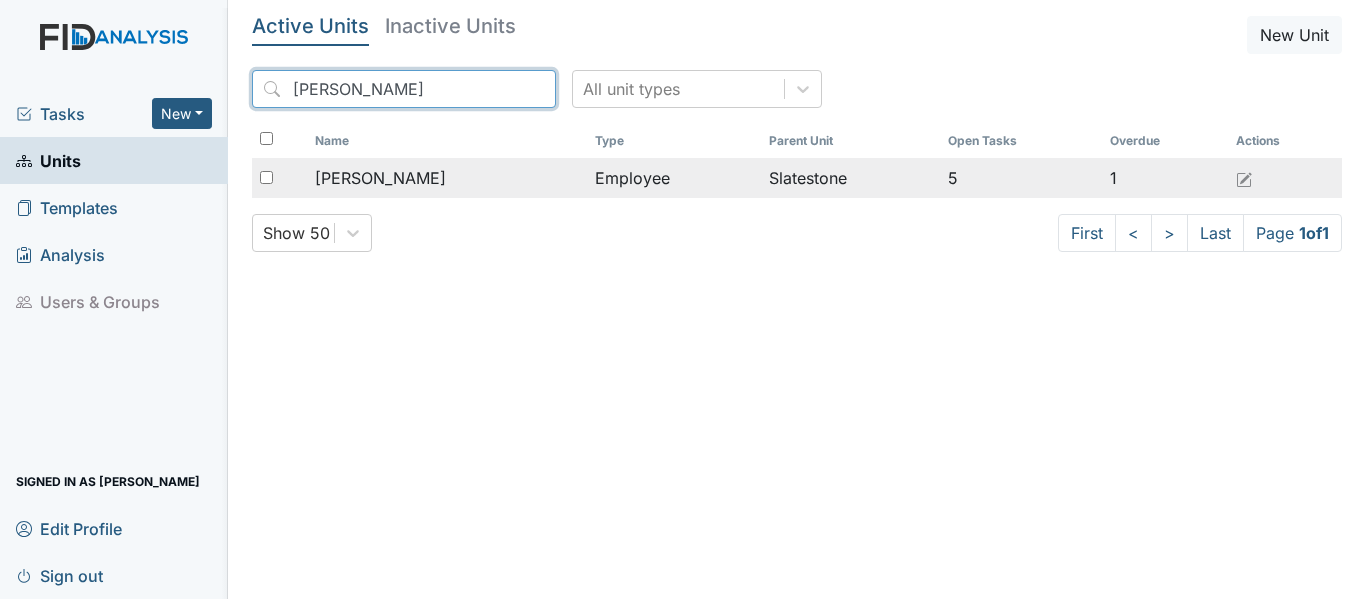 type on "Shanu" 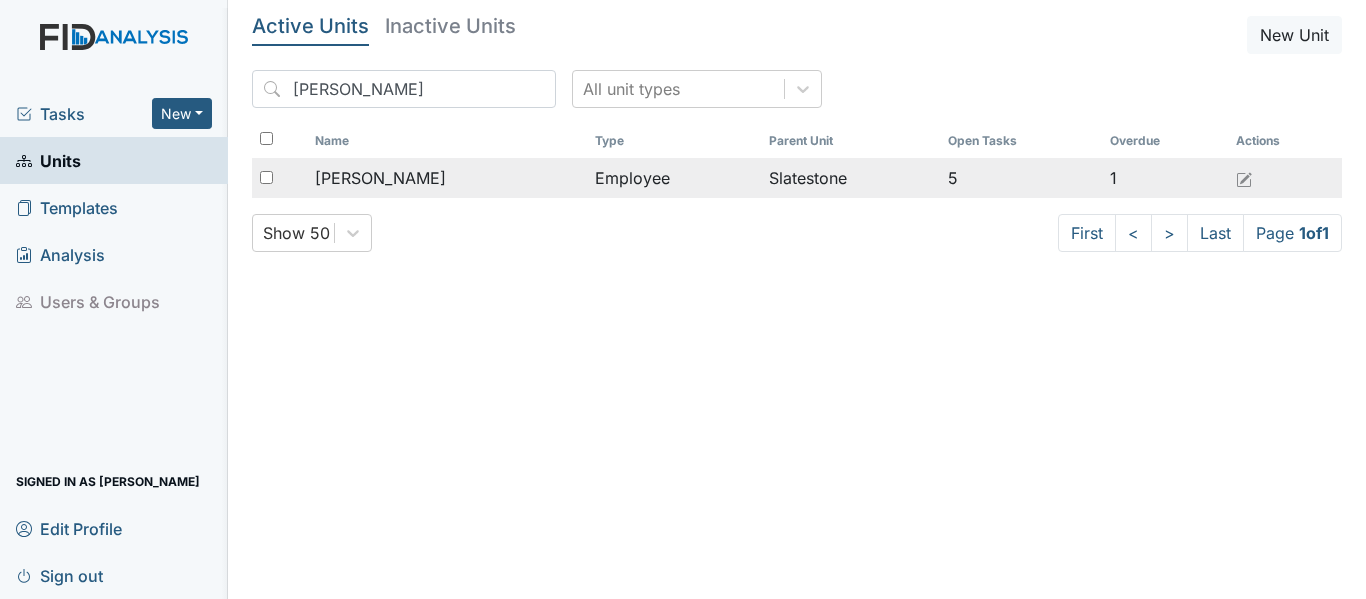 click on "Employee" at bounding box center [673, 178] 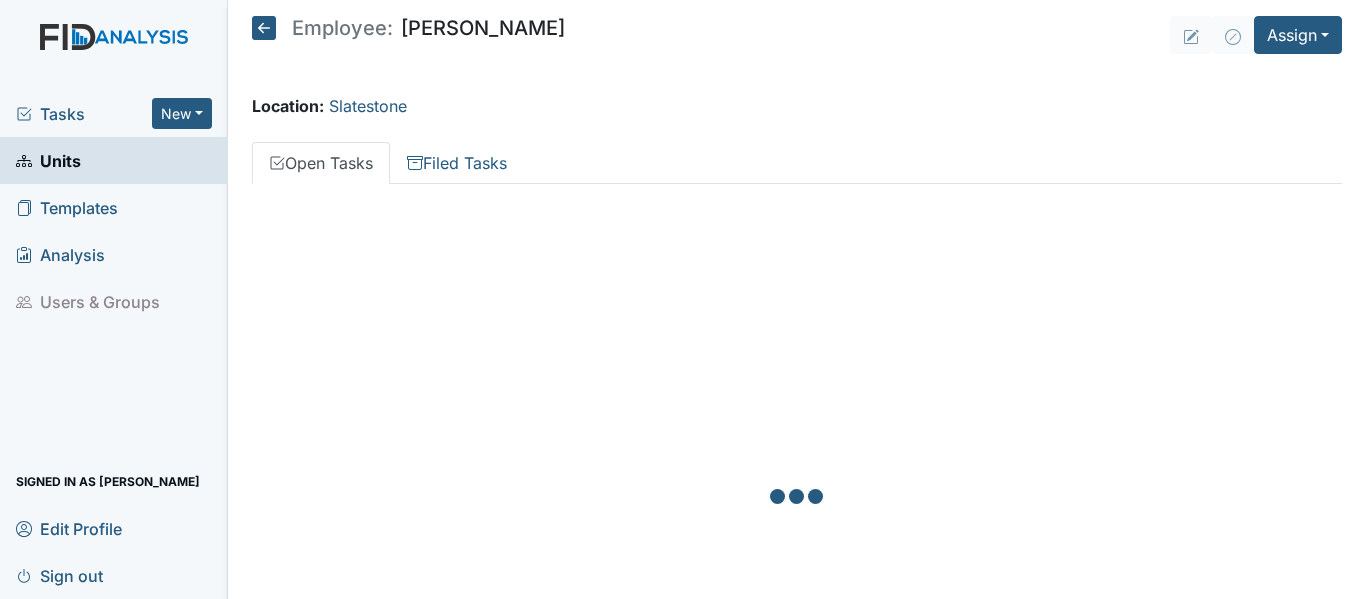 scroll, scrollTop: 0, scrollLeft: 0, axis: both 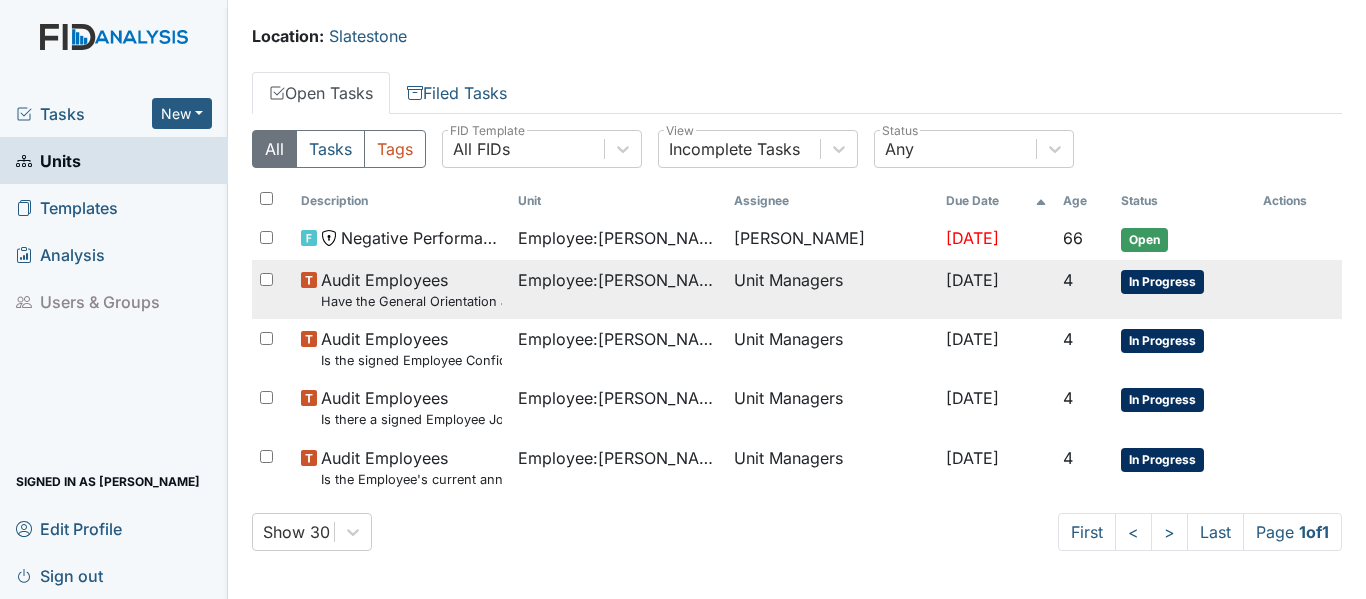 click on "In Progress" at bounding box center [1162, 282] 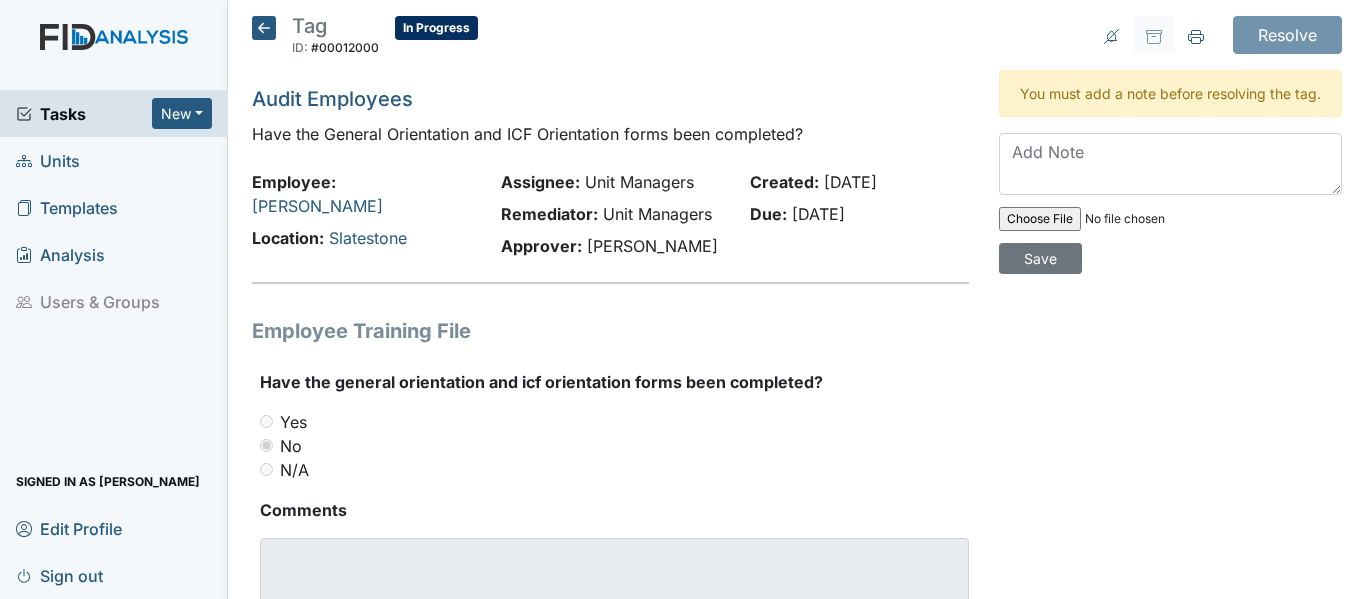 scroll, scrollTop: 0, scrollLeft: 0, axis: both 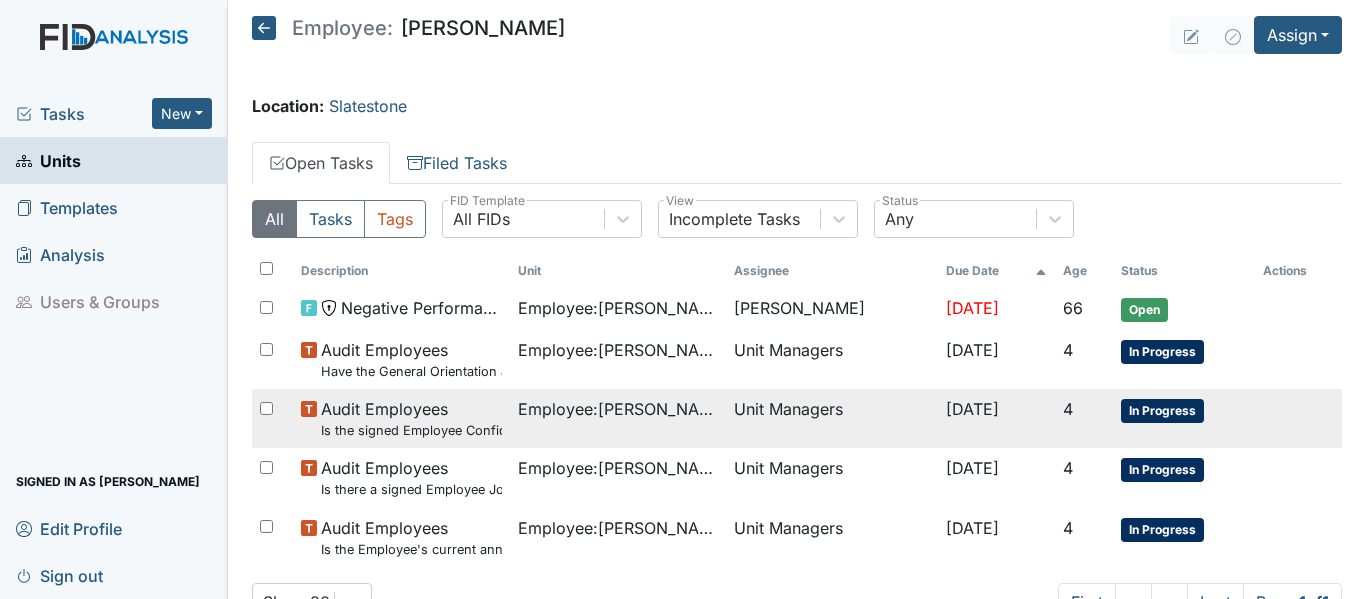 click on "In Progress" at bounding box center (1162, 411) 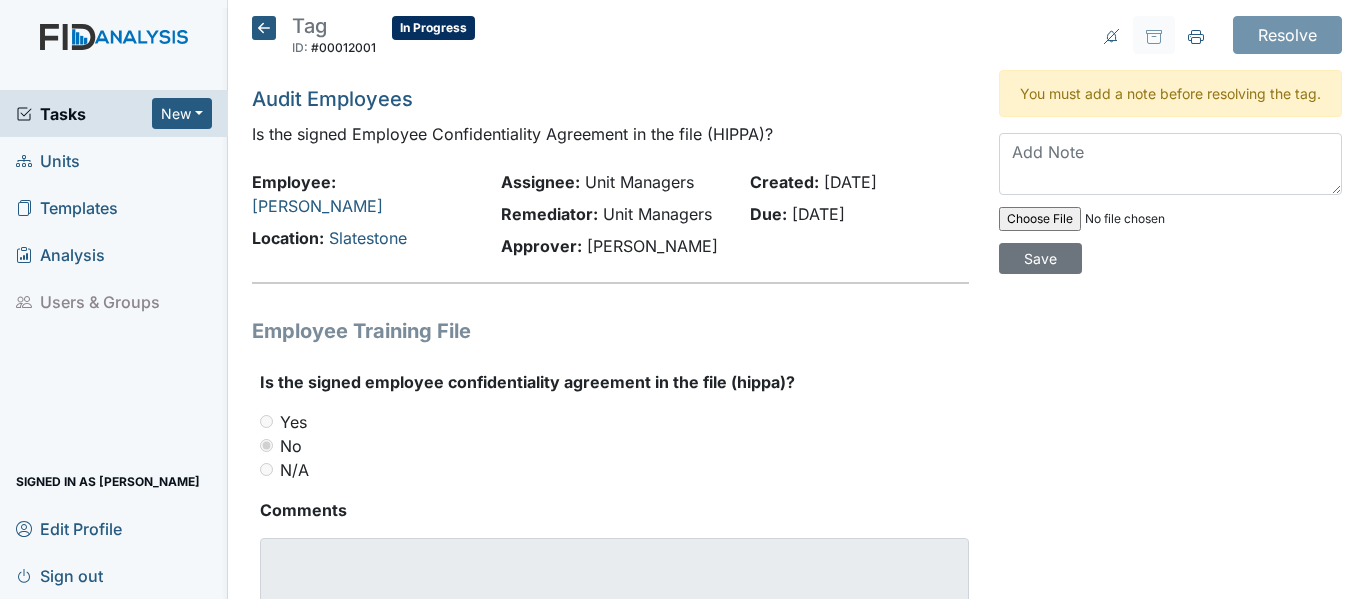 scroll, scrollTop: 0, scrollLeft: 0, axis: both 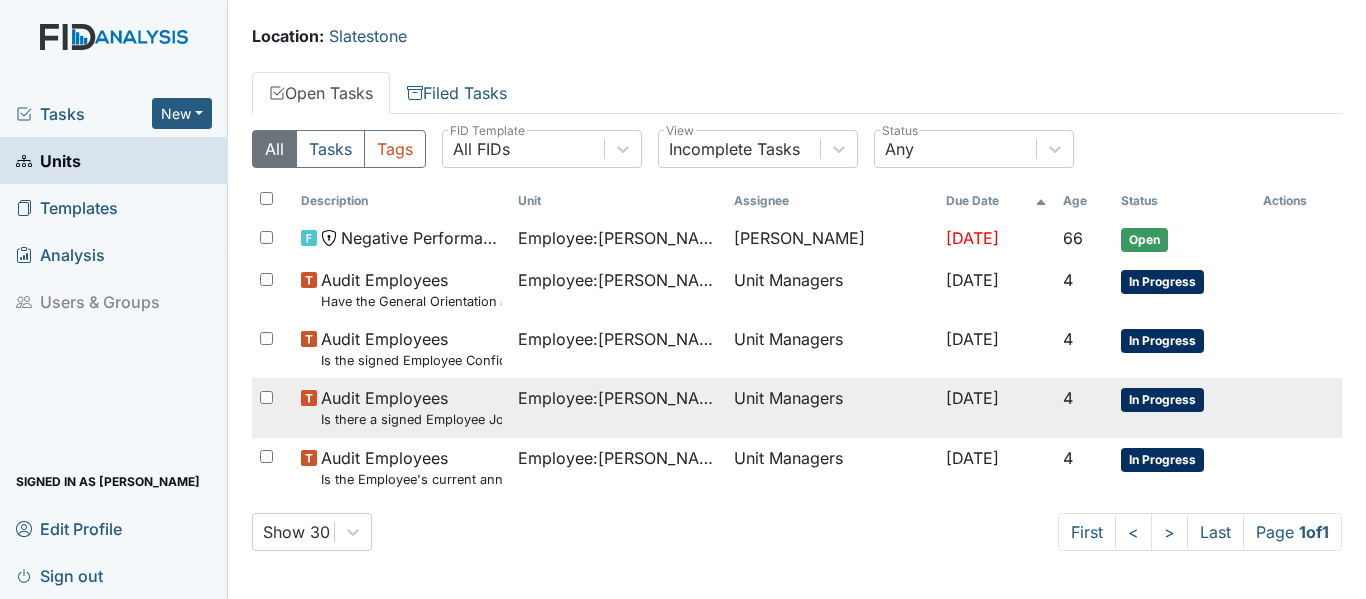 click on "In Progress" at bounding box center (1162, 400) 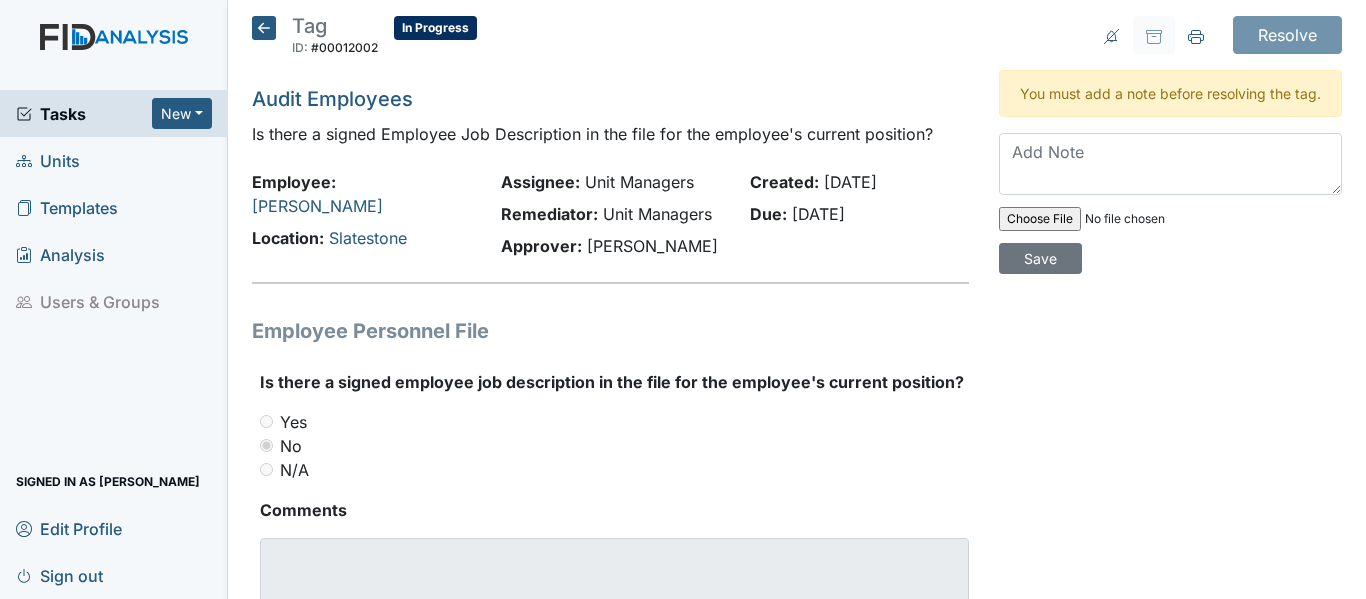 scroll, scrollTop: 0, scrollLeft: 0, axis: both 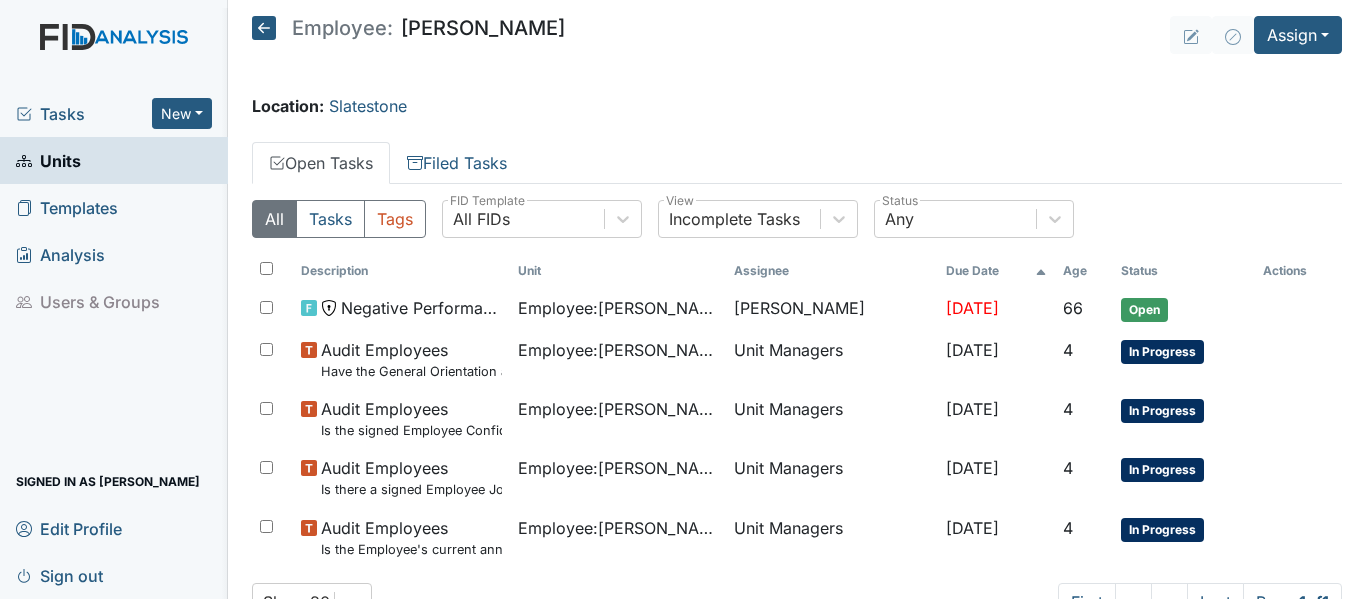 click 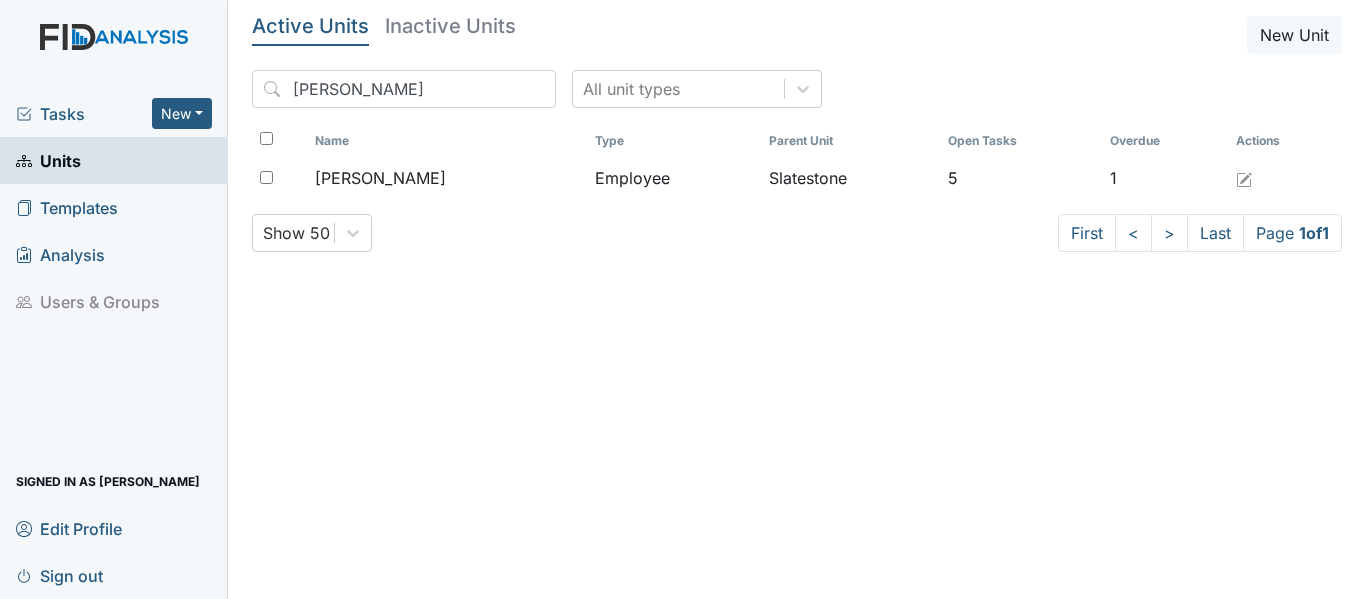 scroll, scrollTop: 0, scrollLeft: 0, axis: both 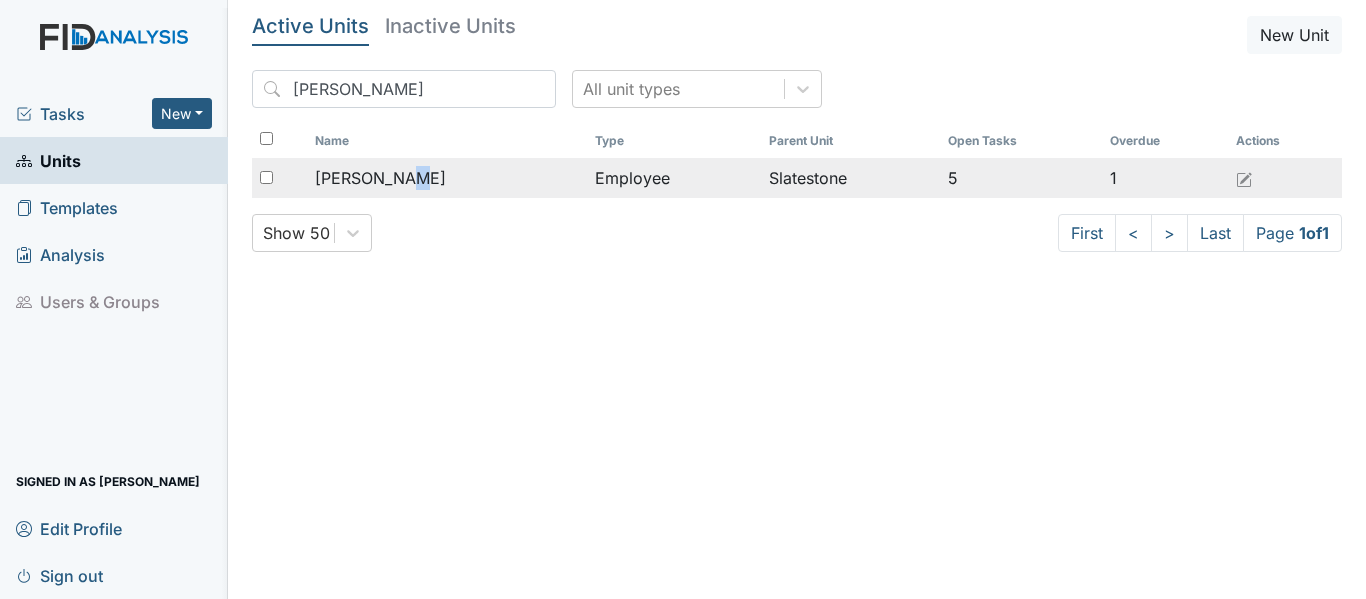 click on "[PERSON_NAME]" at bounding box center (380, 178) 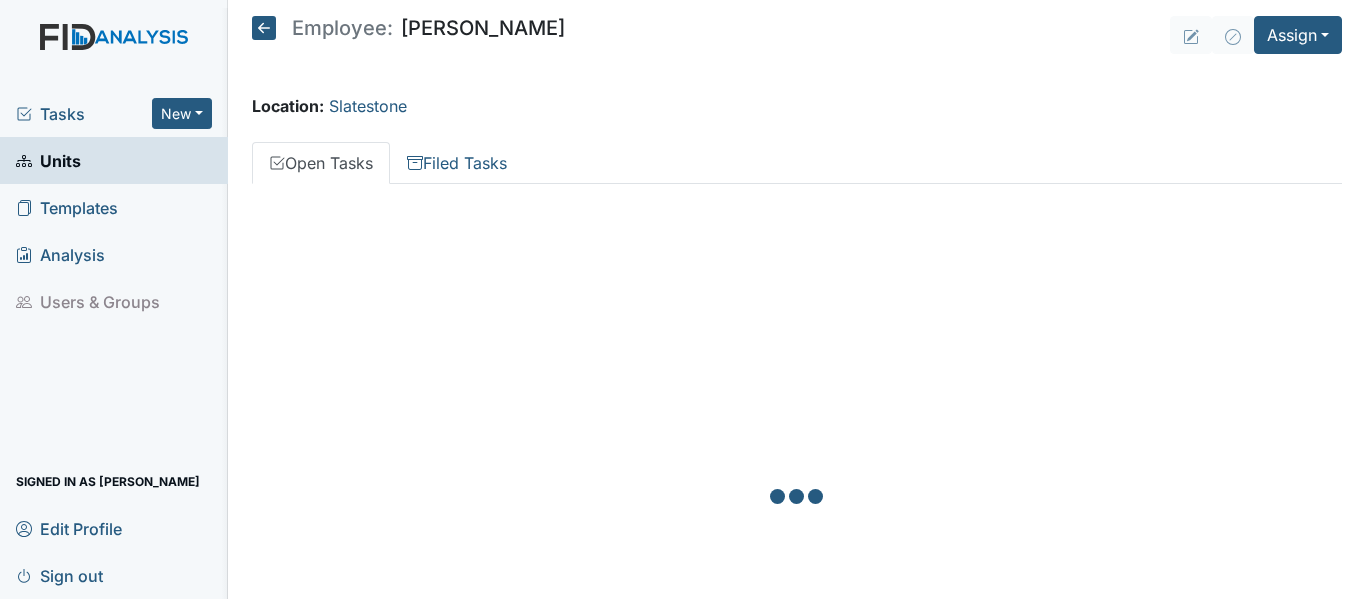 scroll, scrollTop: 0, scrollLeft: 0, axis: both 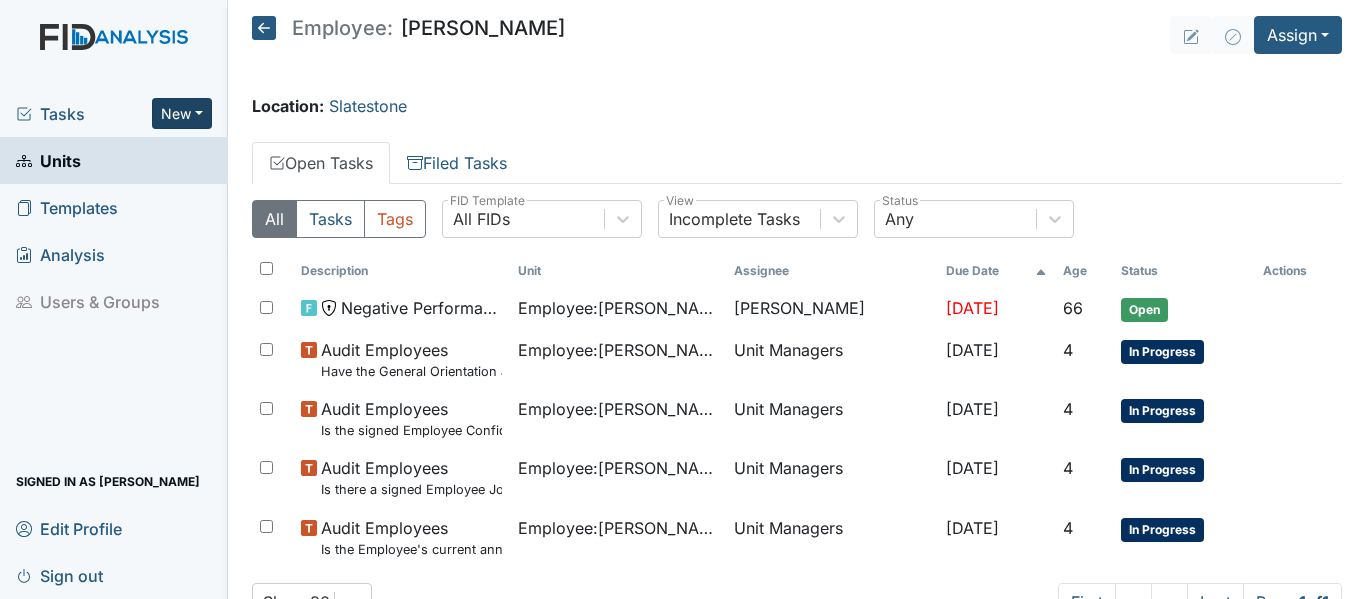 click on "New" at bounding box center (182, 113) 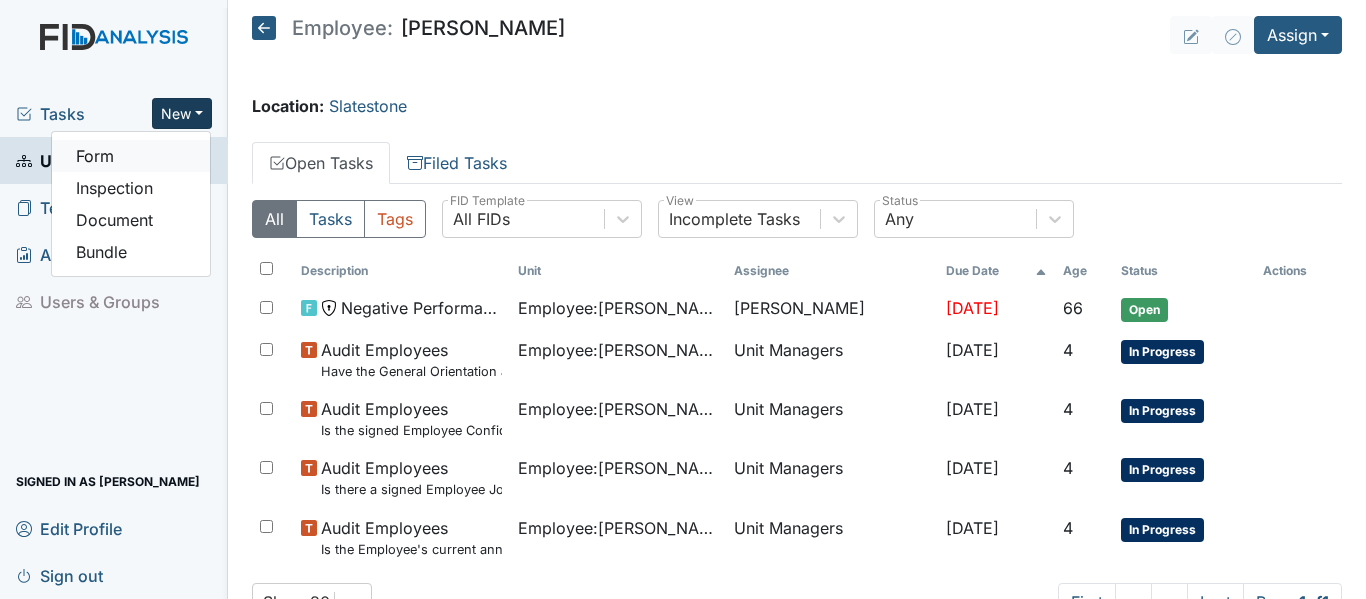 click on "Form" at bounding box center [131, 156] 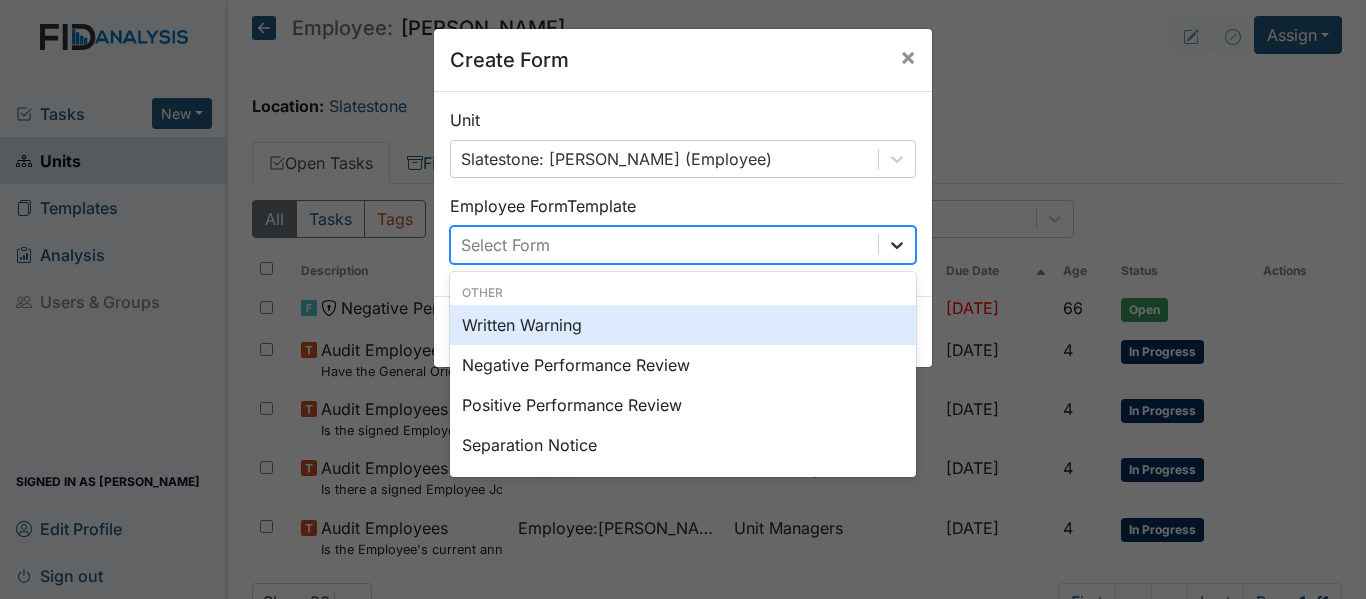 click 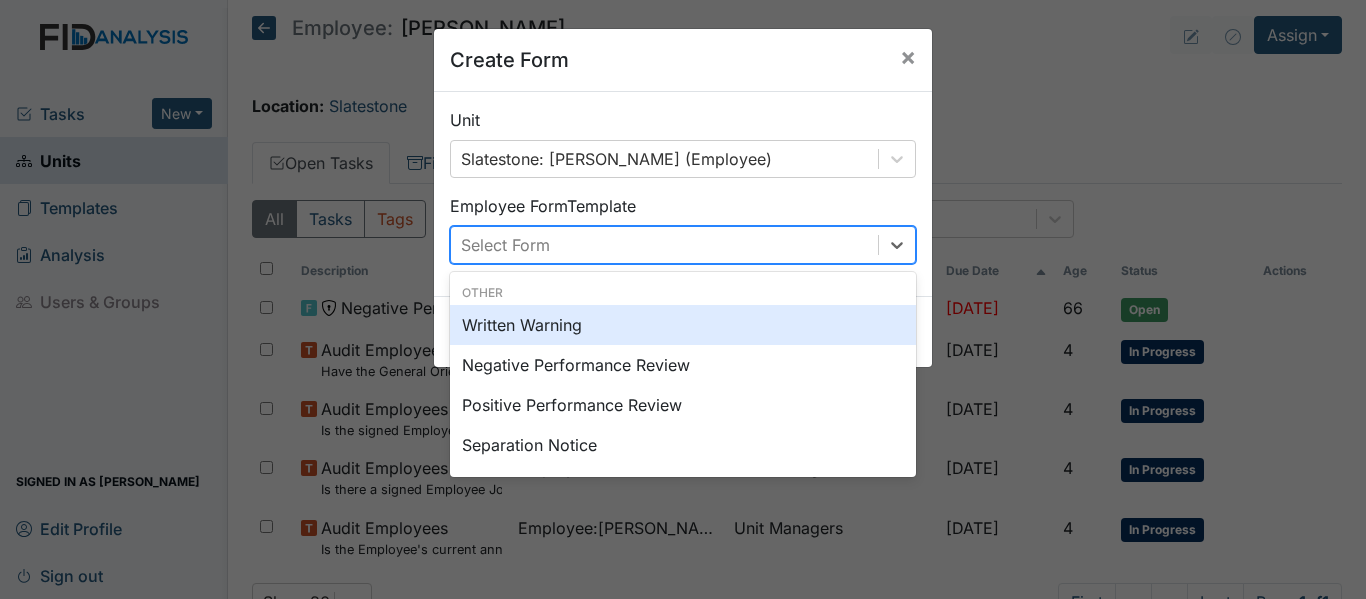 click on "Written Warning" at bounding box center [683, 325] 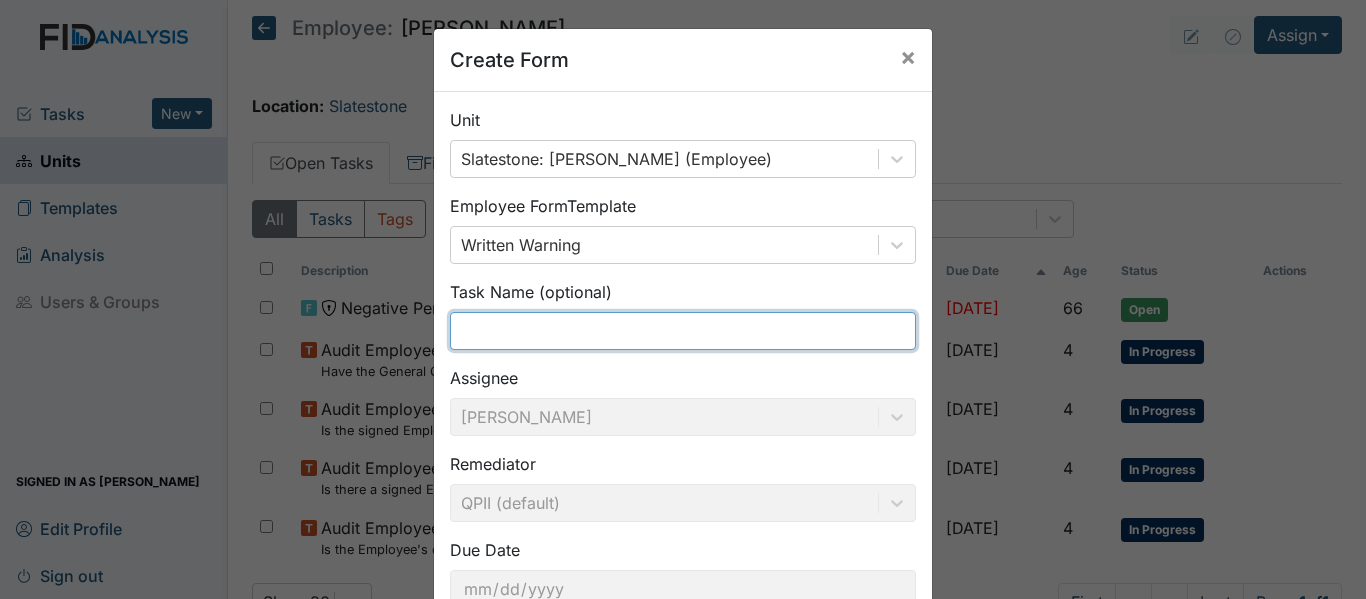 click at bounding box center (683, 331) 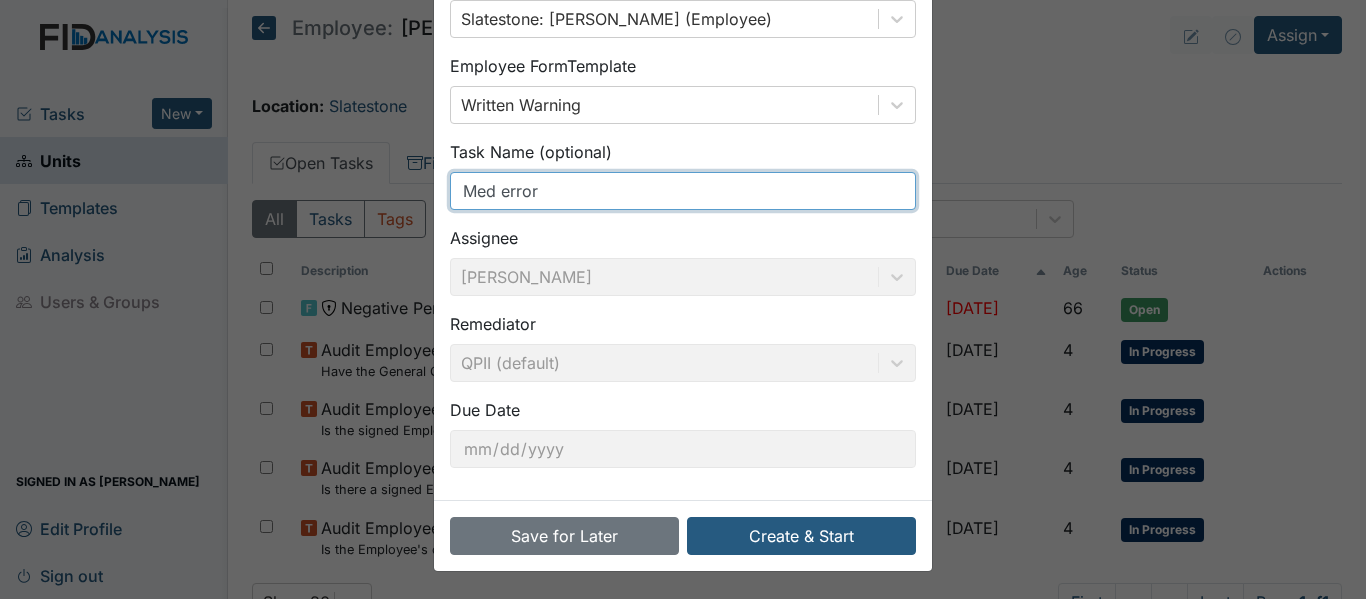 scroll, scrollTop: 141, scrollLeft: 0, axis: vertical 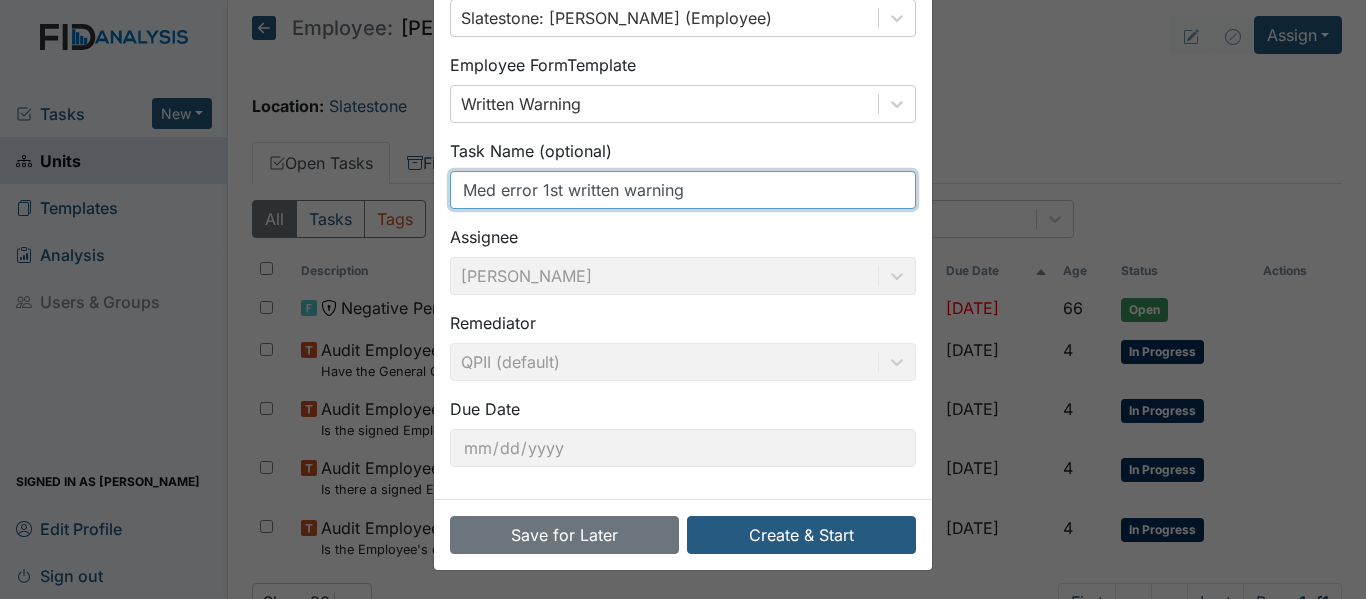 type on "Med error 1st written warning" 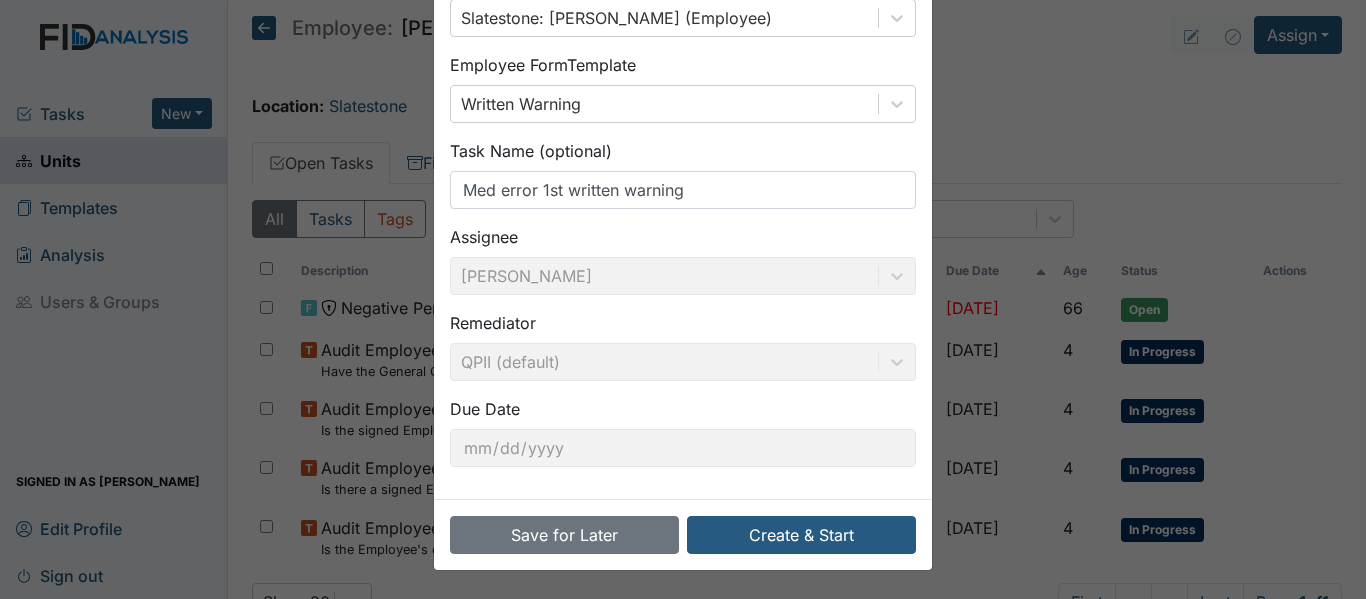 click on "Save for Later Create & Start" at bounding box center (683, 534) 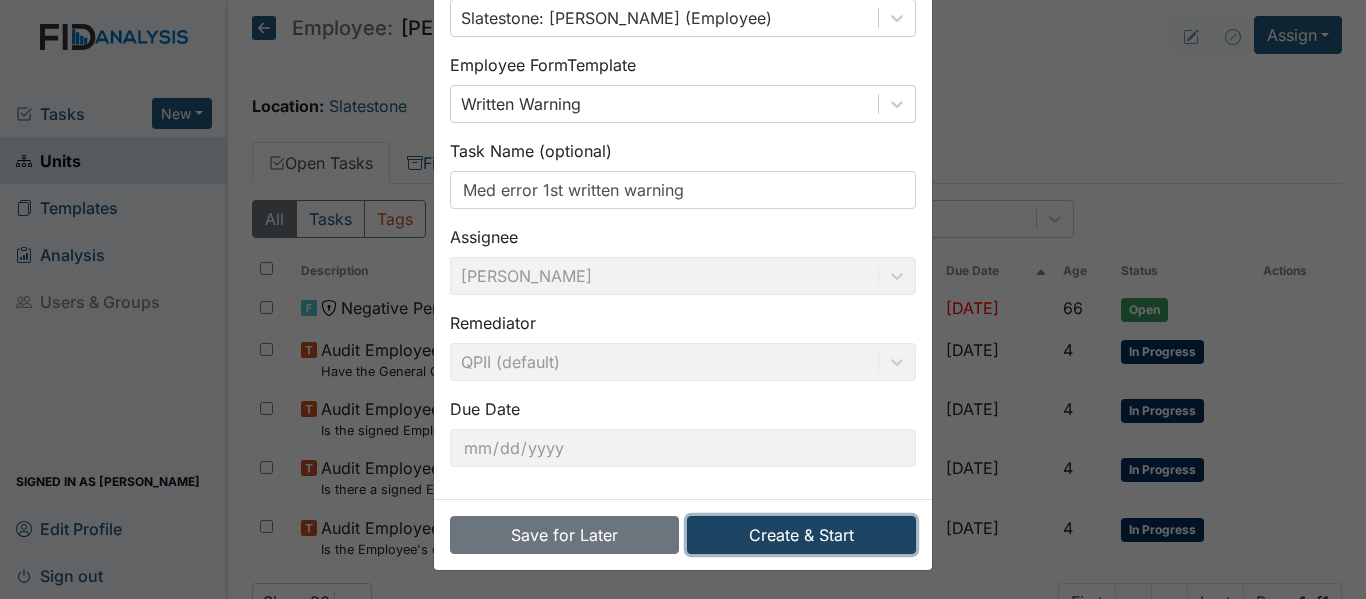 click on "Create & Start" at bounding box center [801, 535] 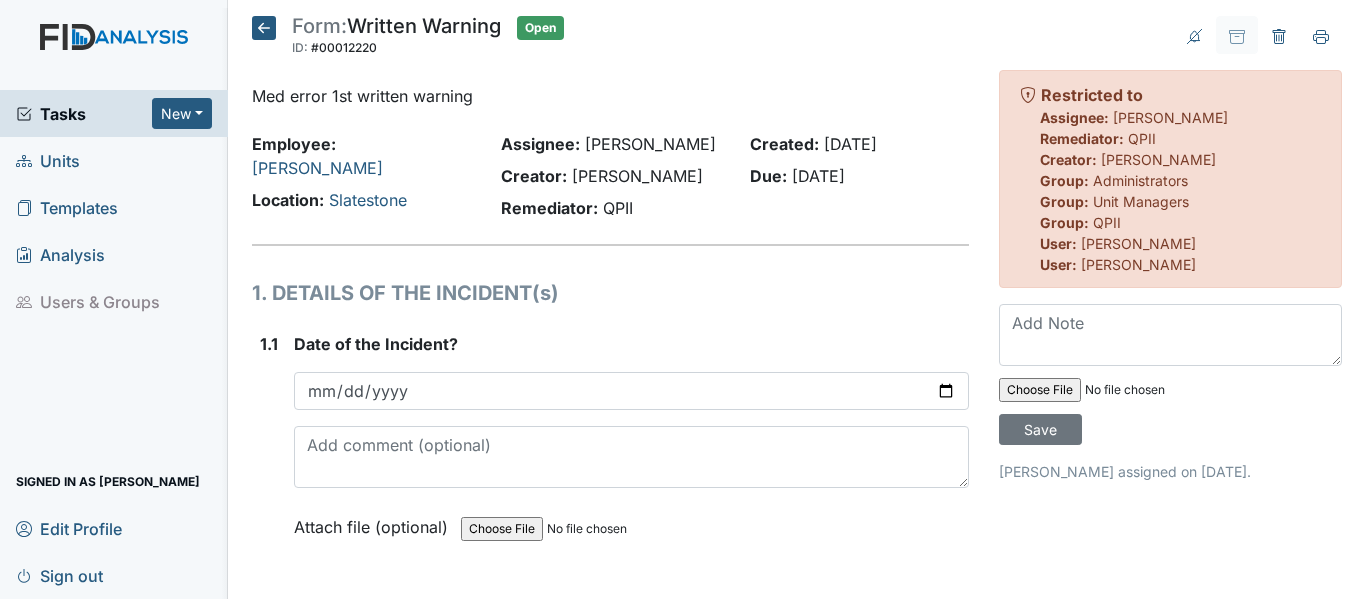 scroll, scrollTop: 0, scrollLeft: 0, axis: both 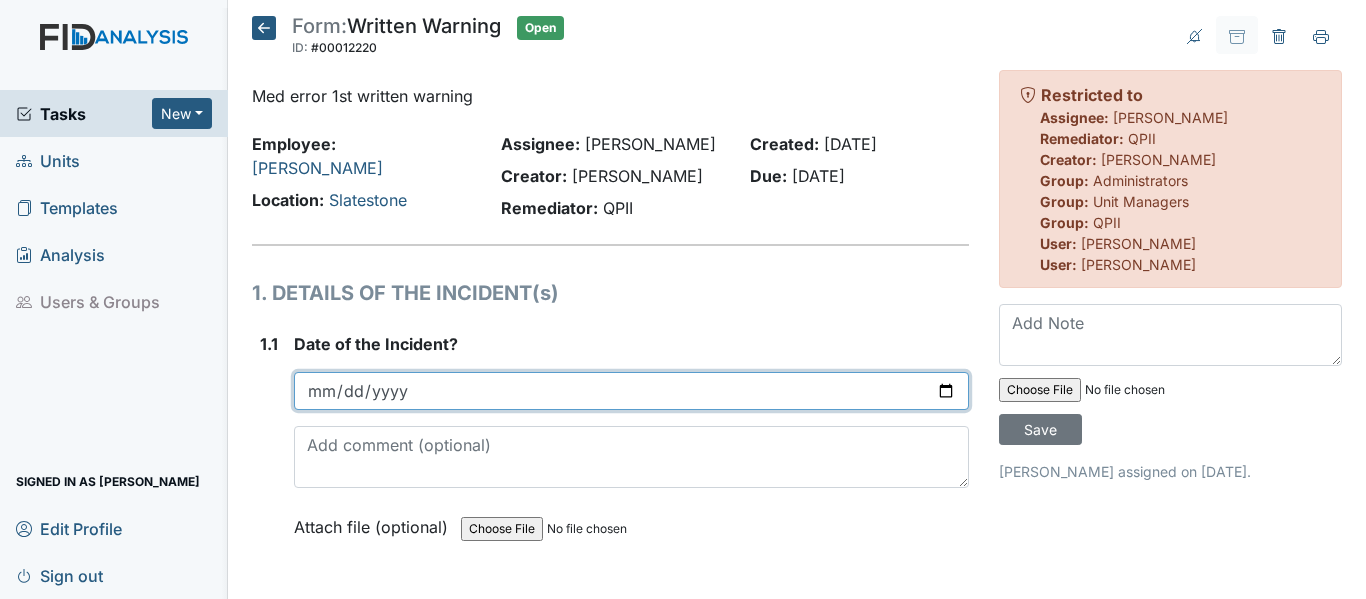 click at bounding box center [631, 391] 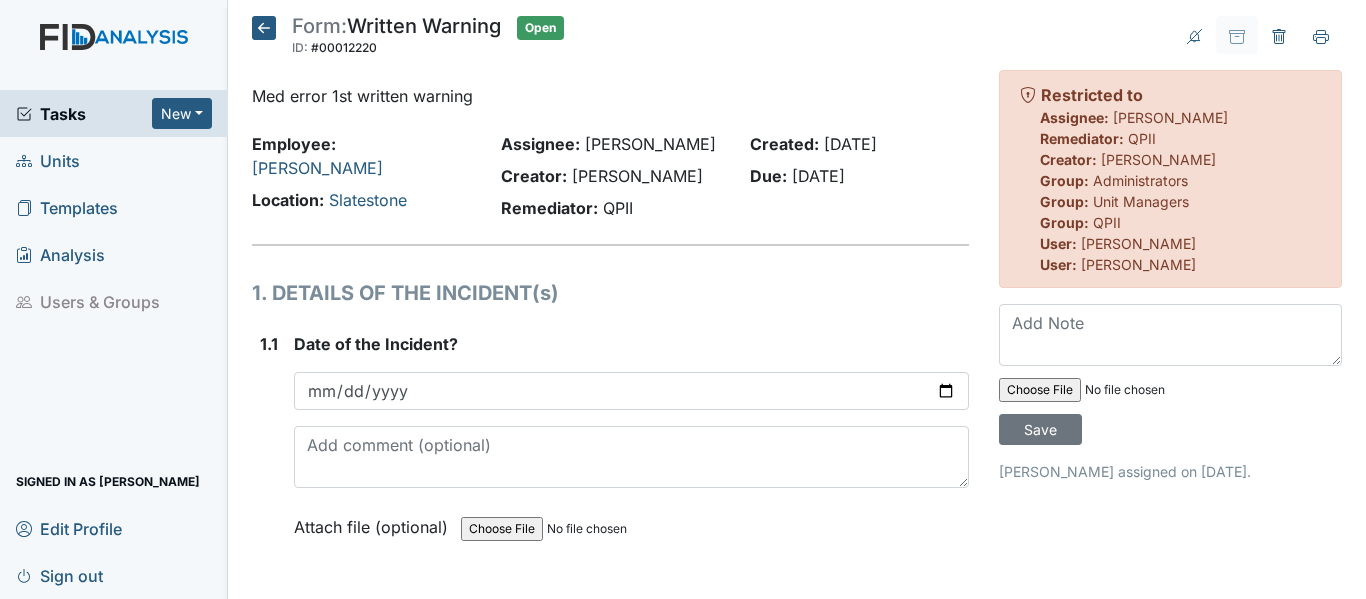 type on "2025-06-08" 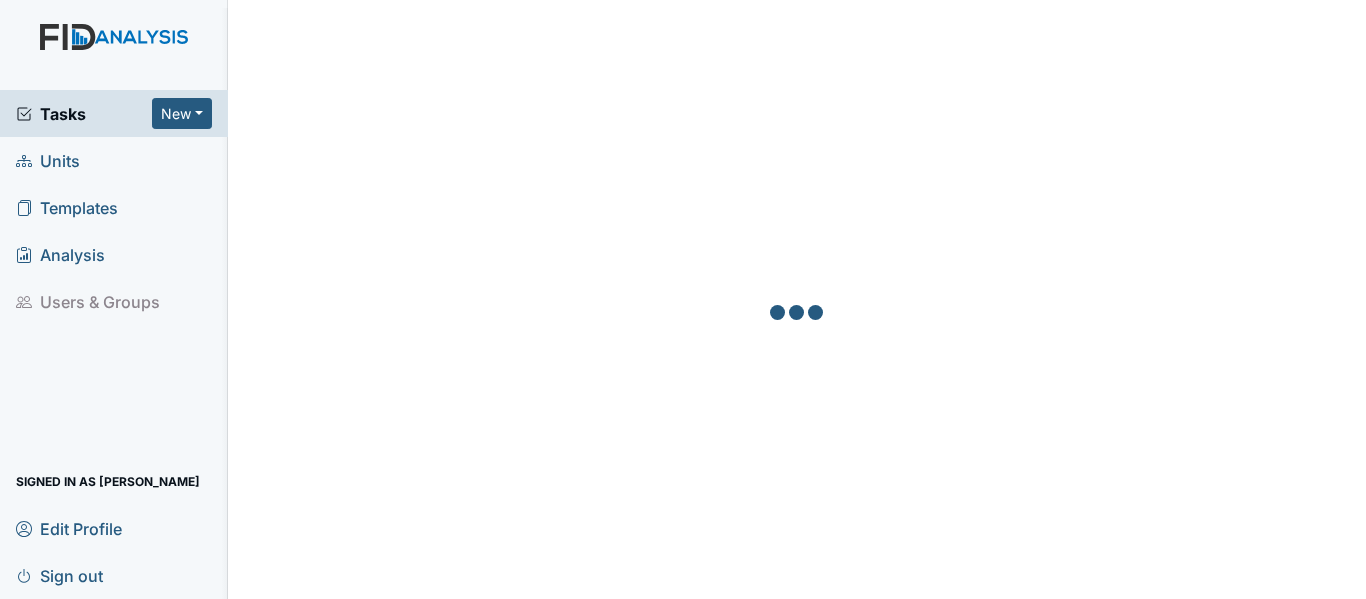 scroll, scrollTop: 0, scrollLeft: 0, axis: both 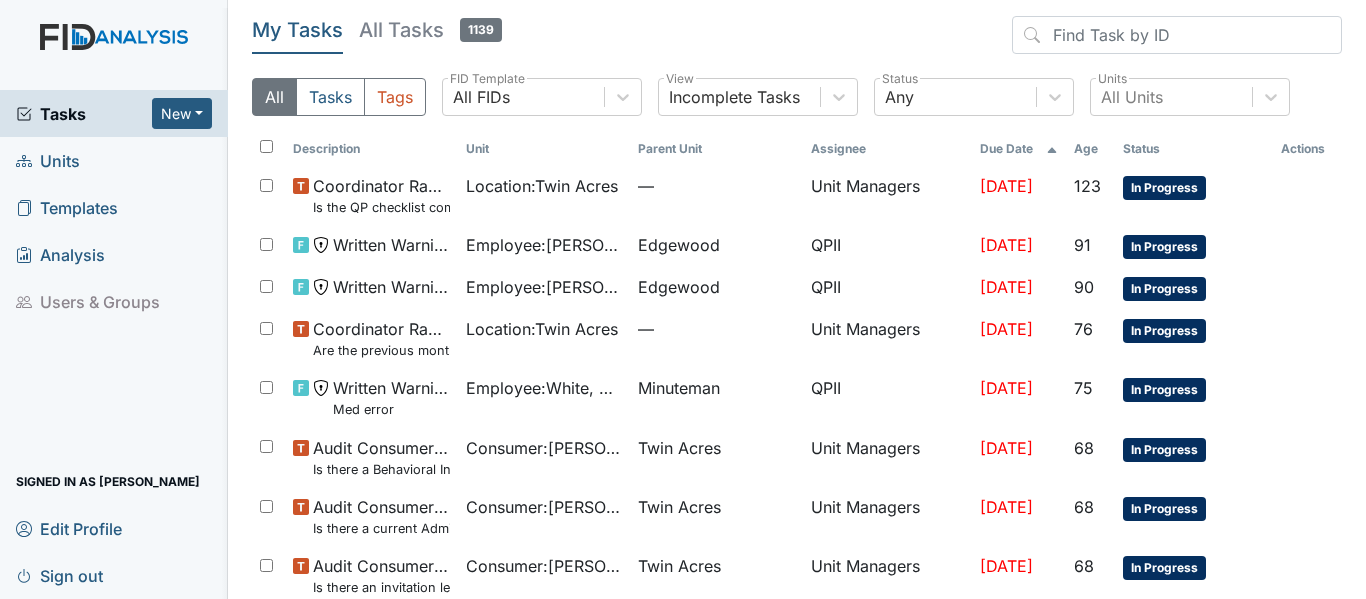 click on "Units" at bounding box center [48, 160] 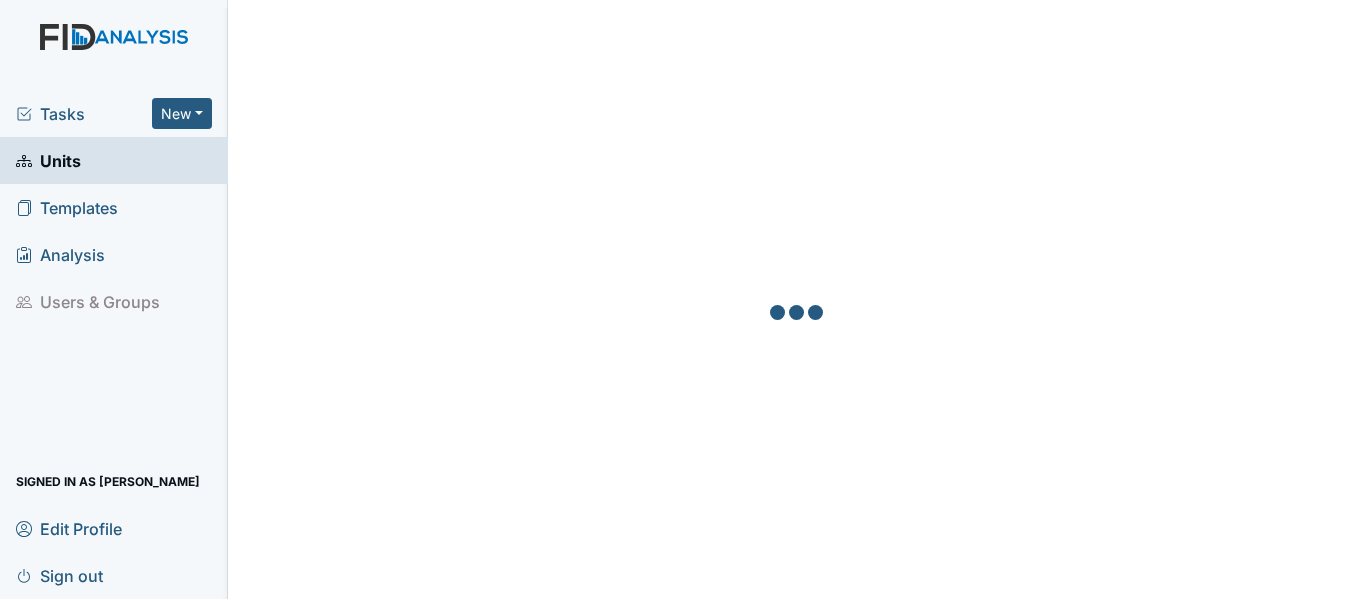 scroll, scrollTop: 0, scrollLeft: 0, axis: both 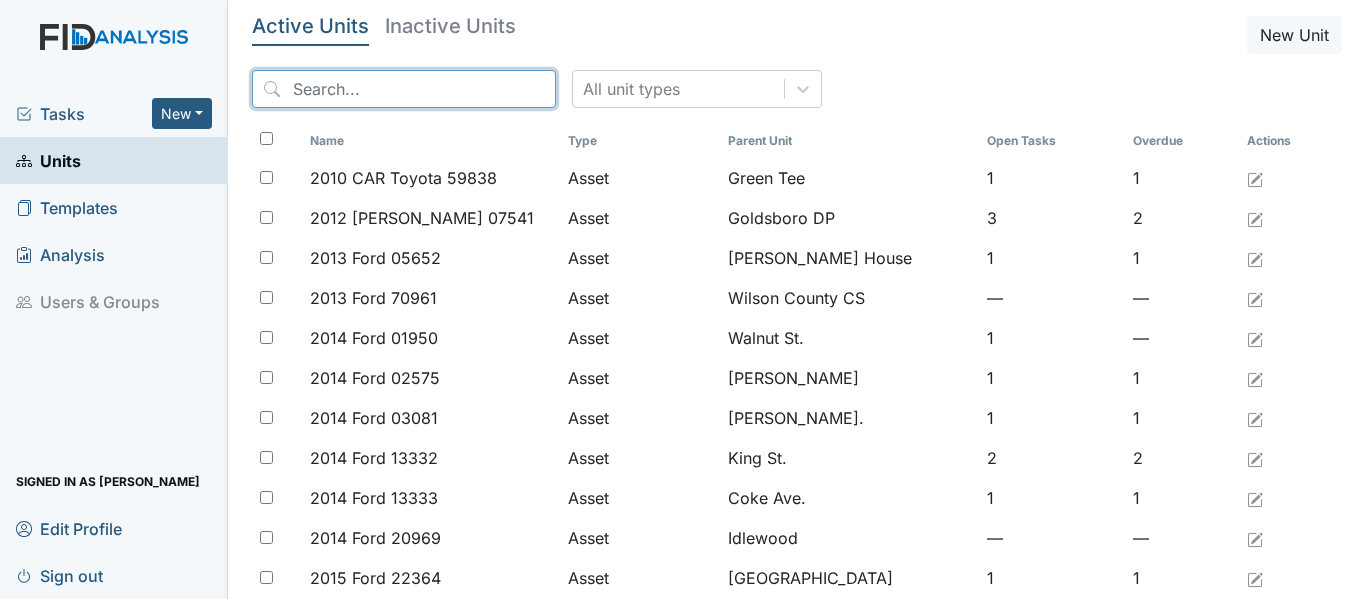 click at bounding box center (404, 89) 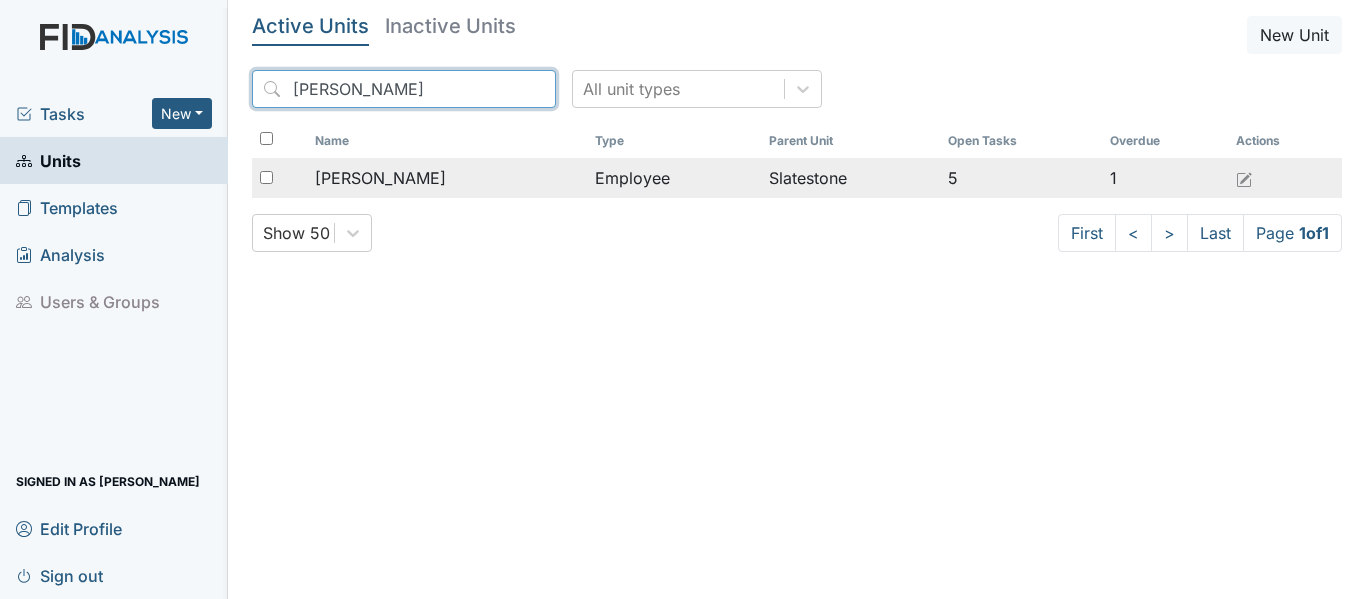 type on "shanul" 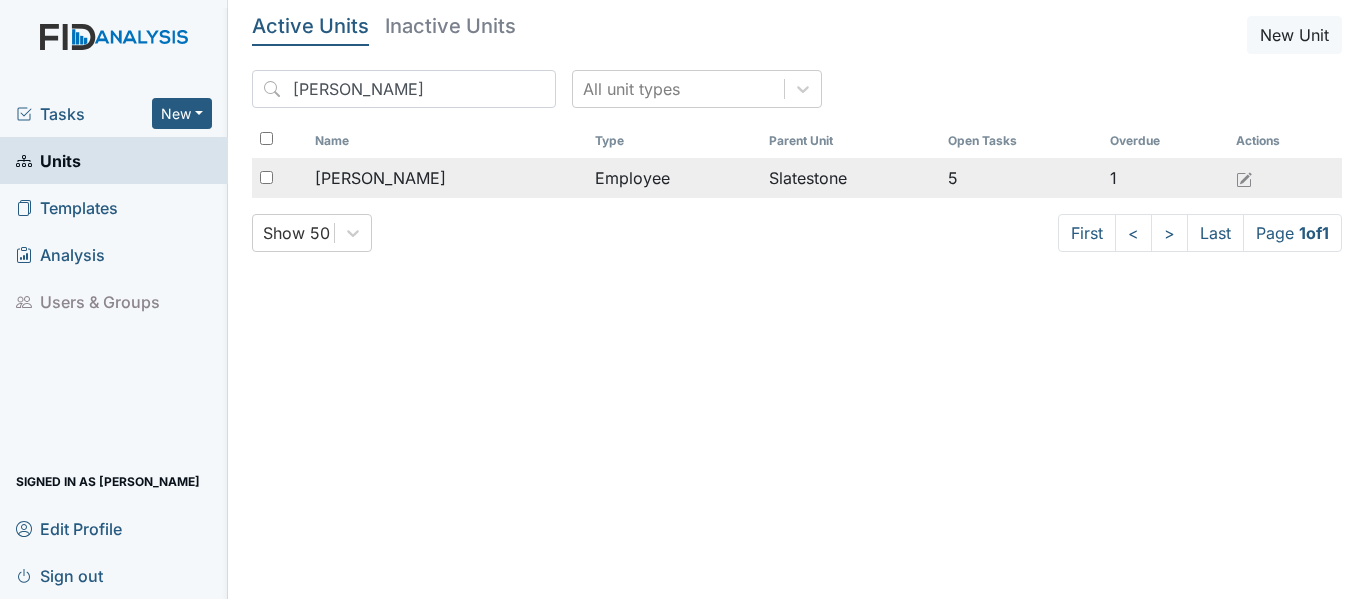 click on "[PERSON_NAME]" at bounding box center (447, 178) 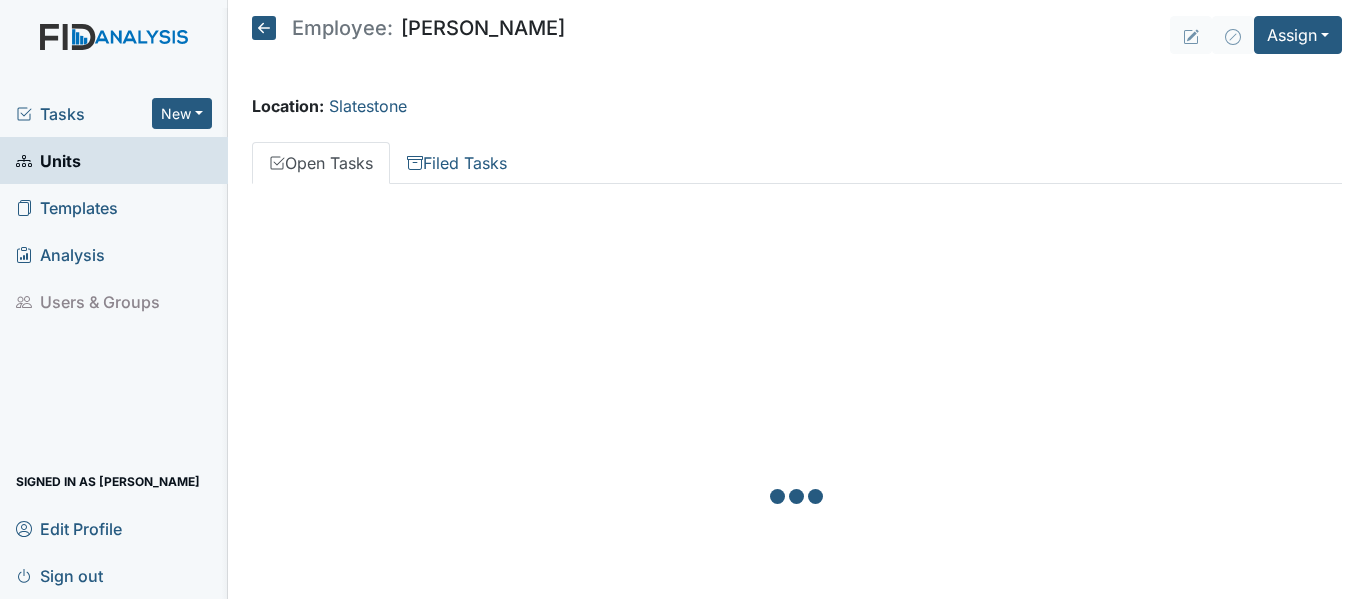 scroll, scrollTop: 0, scrollLeft: 0, axis: both 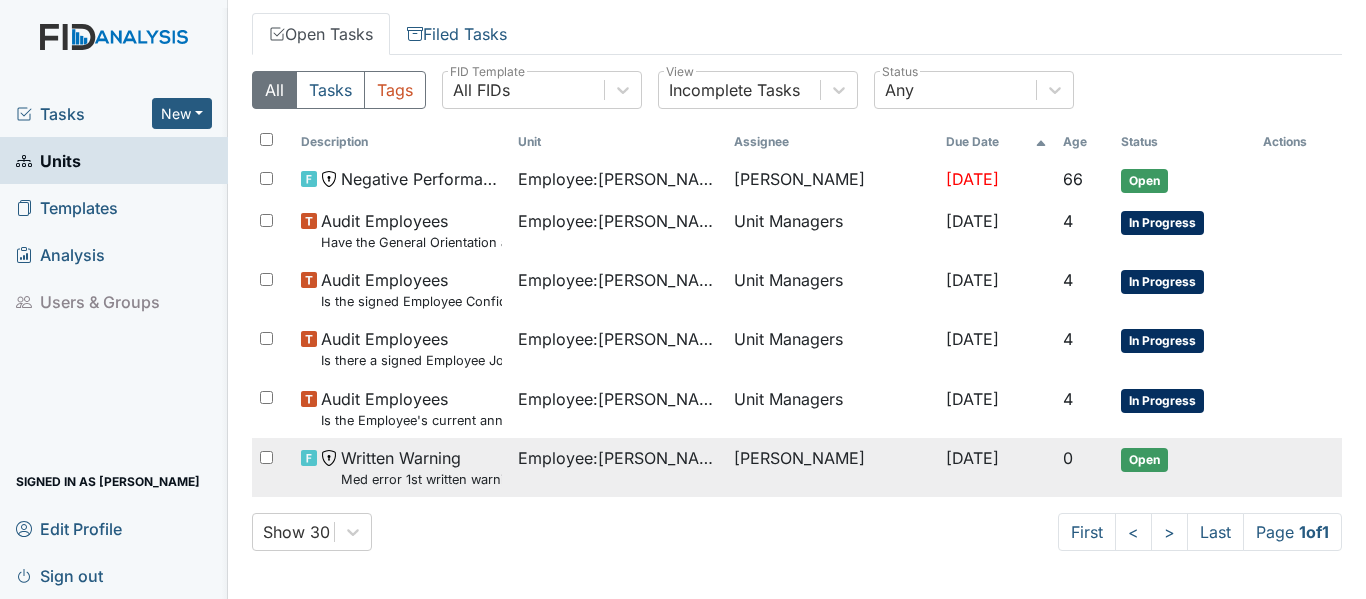 click on "Open" at bounding box center [1144, 460] 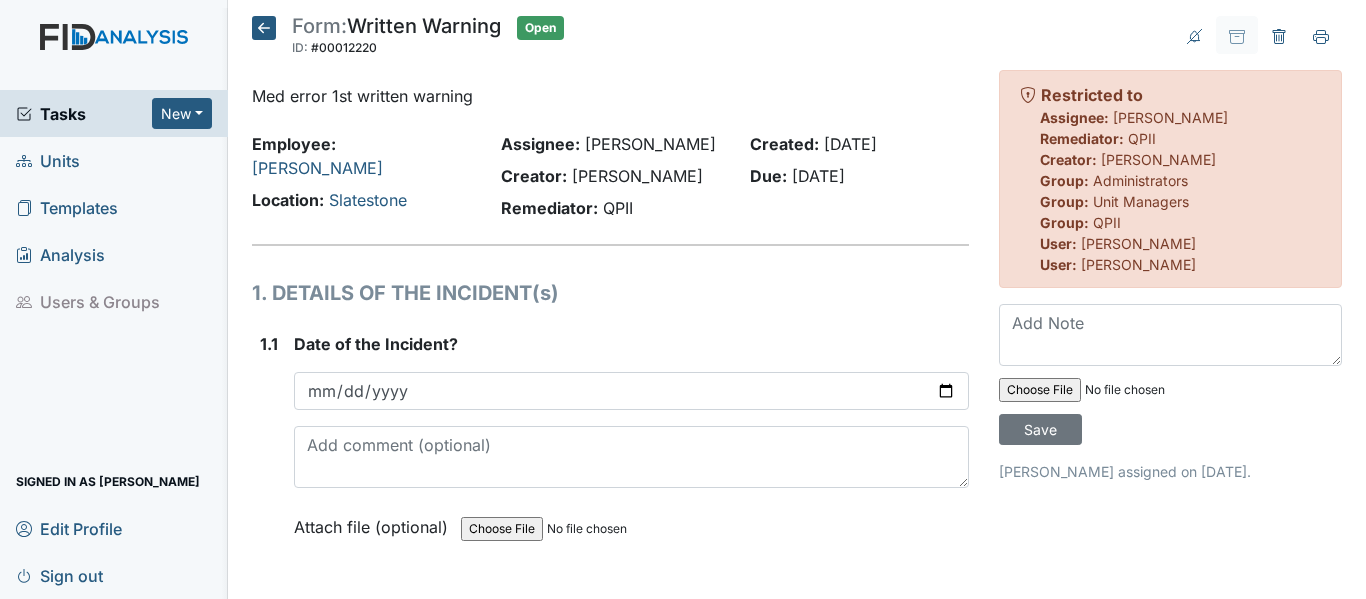 scroll, scrollTop: 0, scrollLeft: 0, axis: both 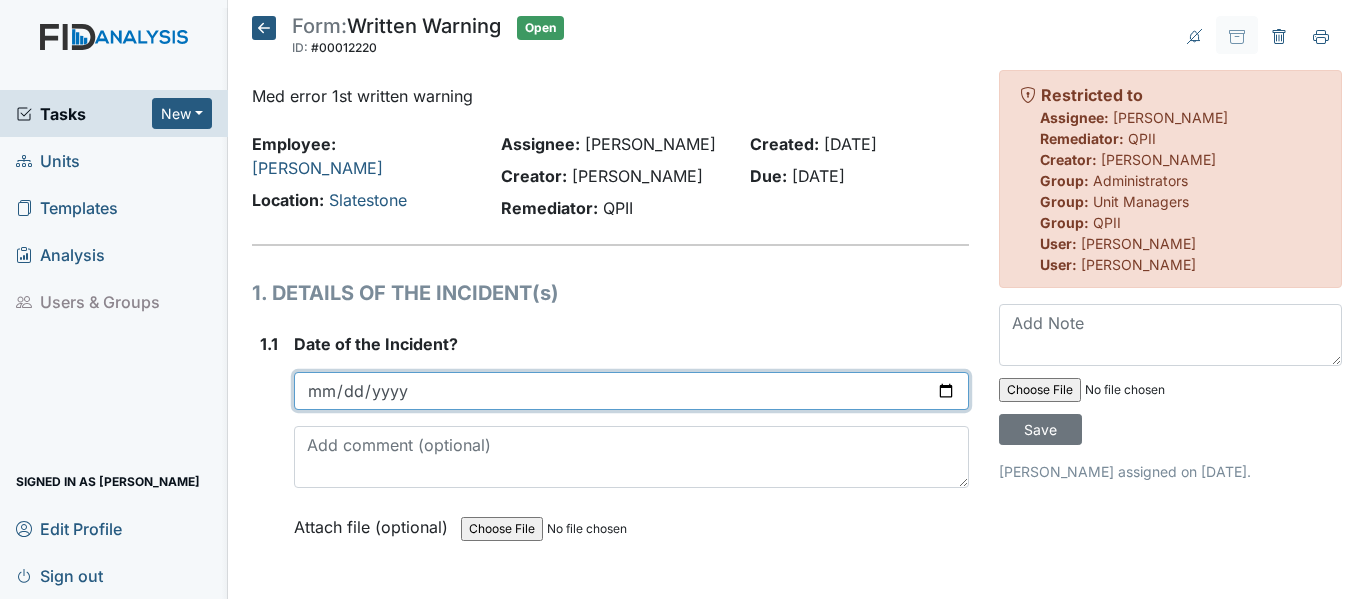 click on "[DATE]" at bounding box center (631, 391) 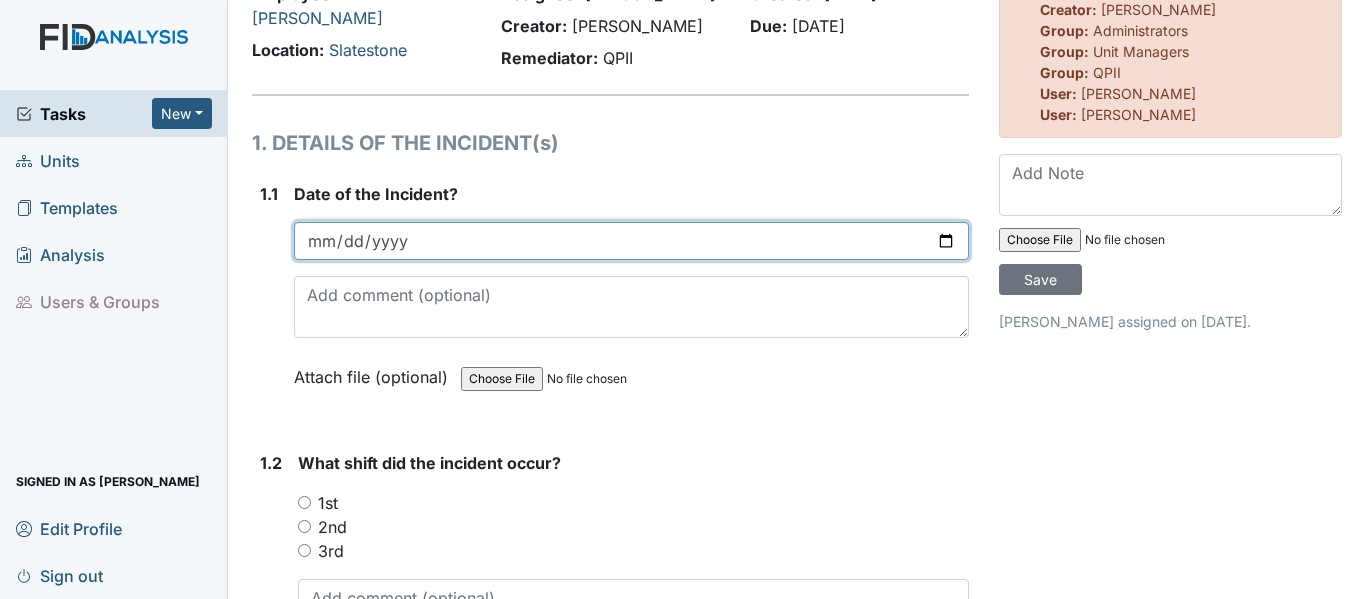 scroll, scrollTop: 400, scrollLeft: 0, axis: vertical 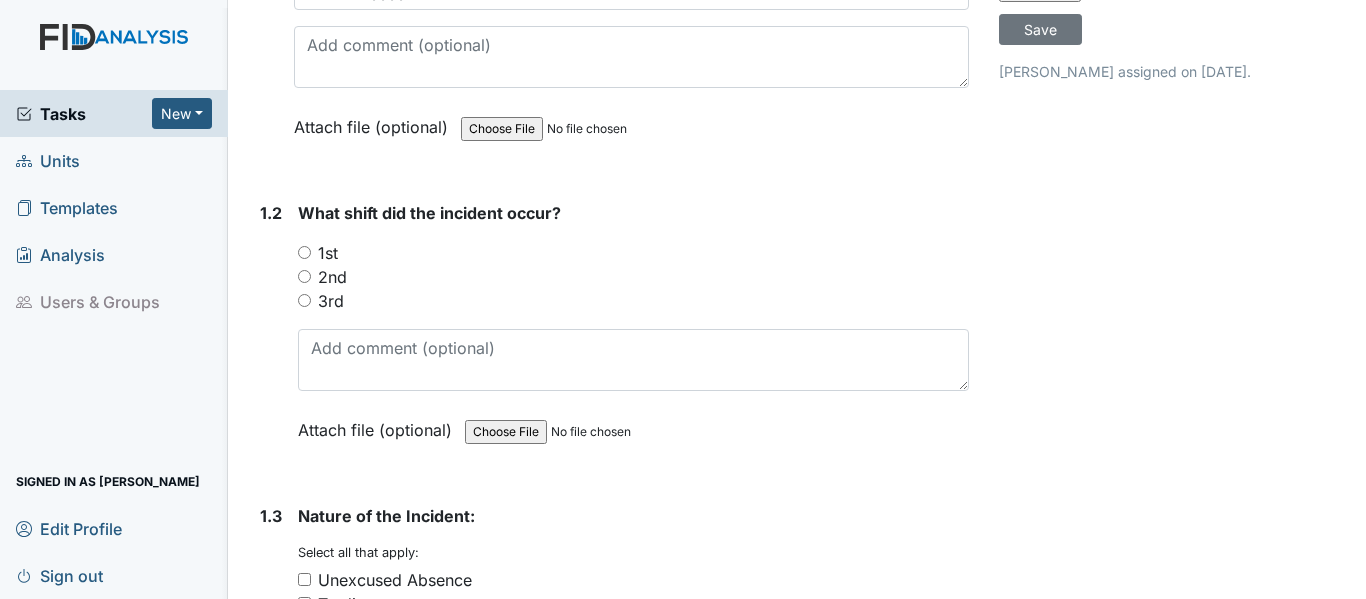 click on "2nd" at bounding box center (304, 276) 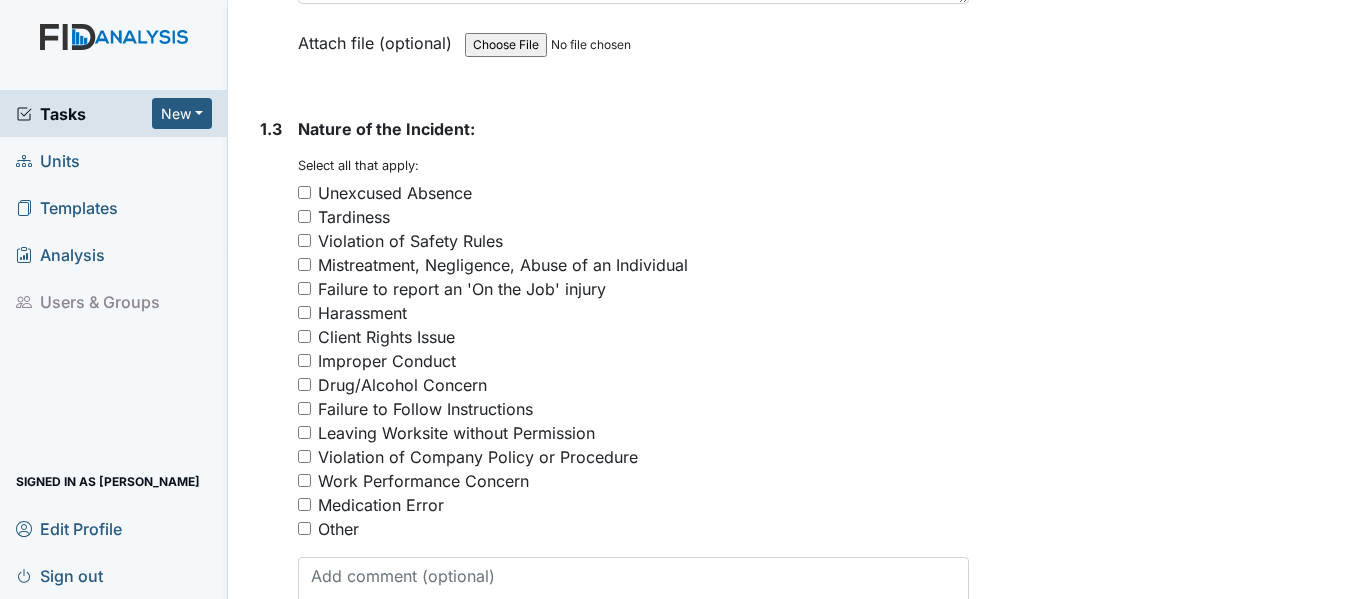 scroll, scrollTop: 800, scrollLeft: 0, axis: vertical 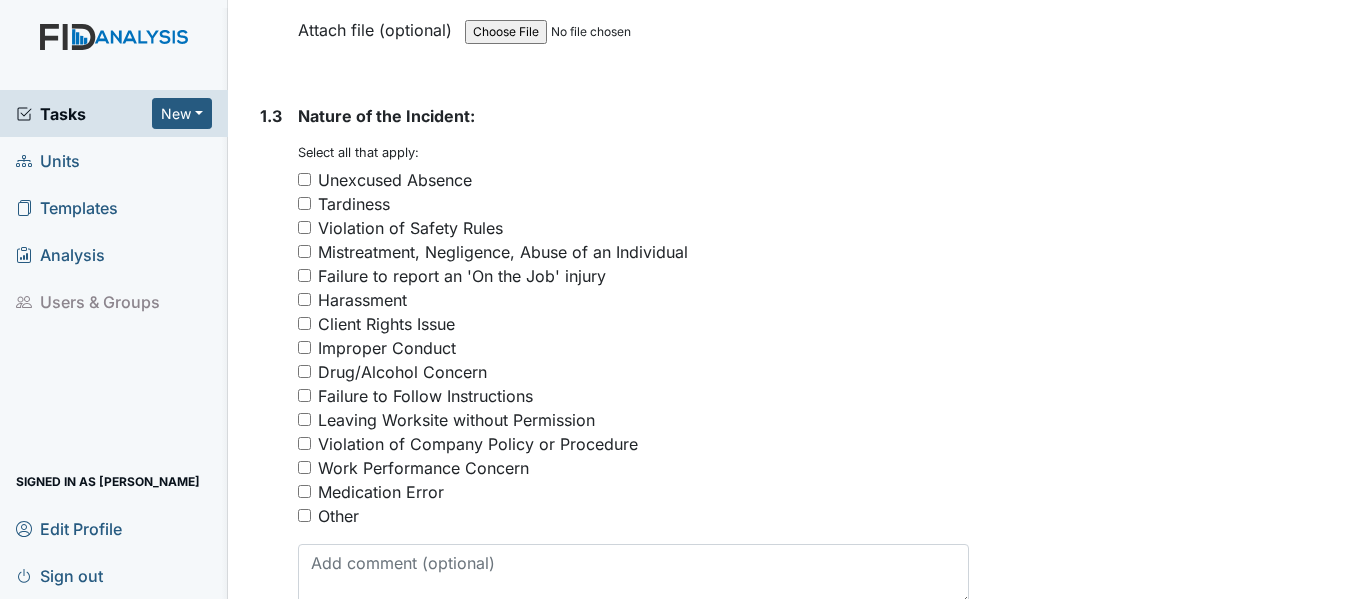 click on "Failure to Follow Instructions" at bounding box center [304, 395] 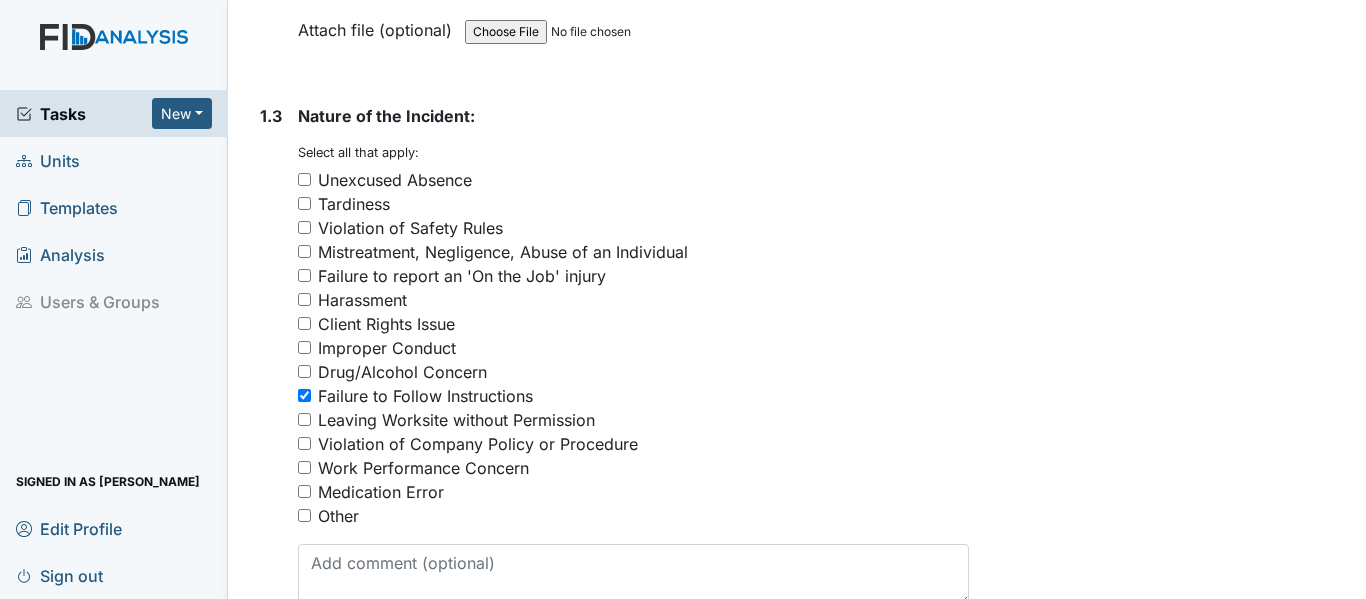 click on "Violation of Company Policy or Procedure" at bounding box center (304, 443) 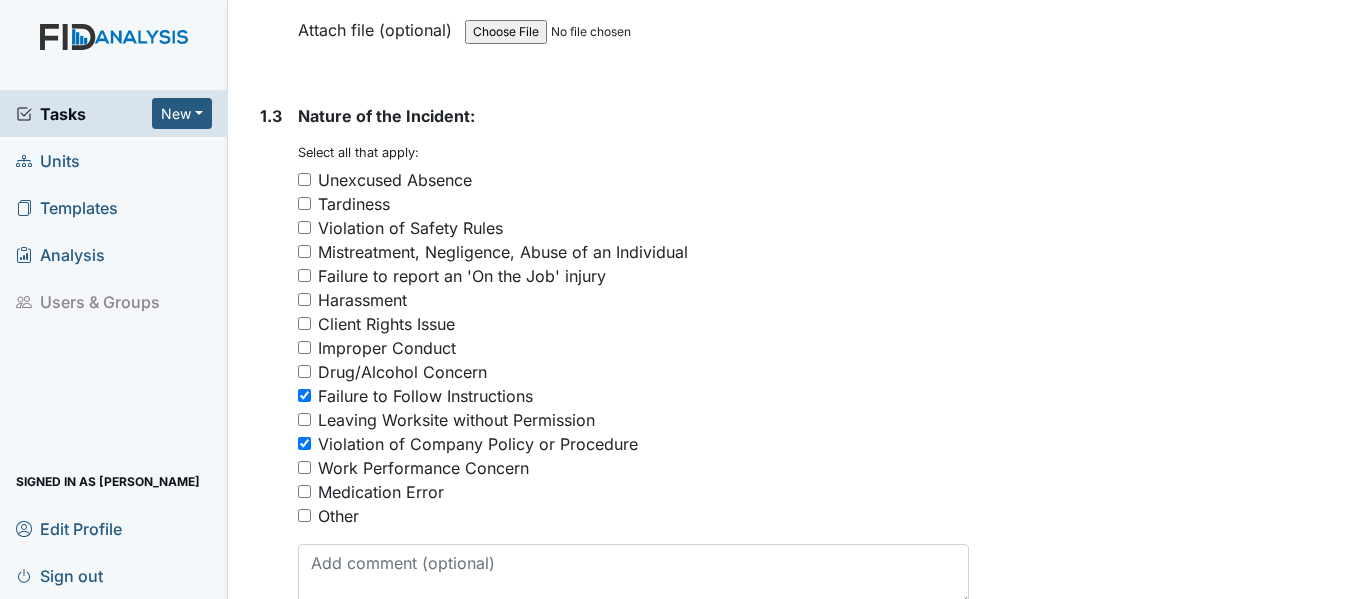 click on "Work Performance Concern" at bounding box center [304, 467] 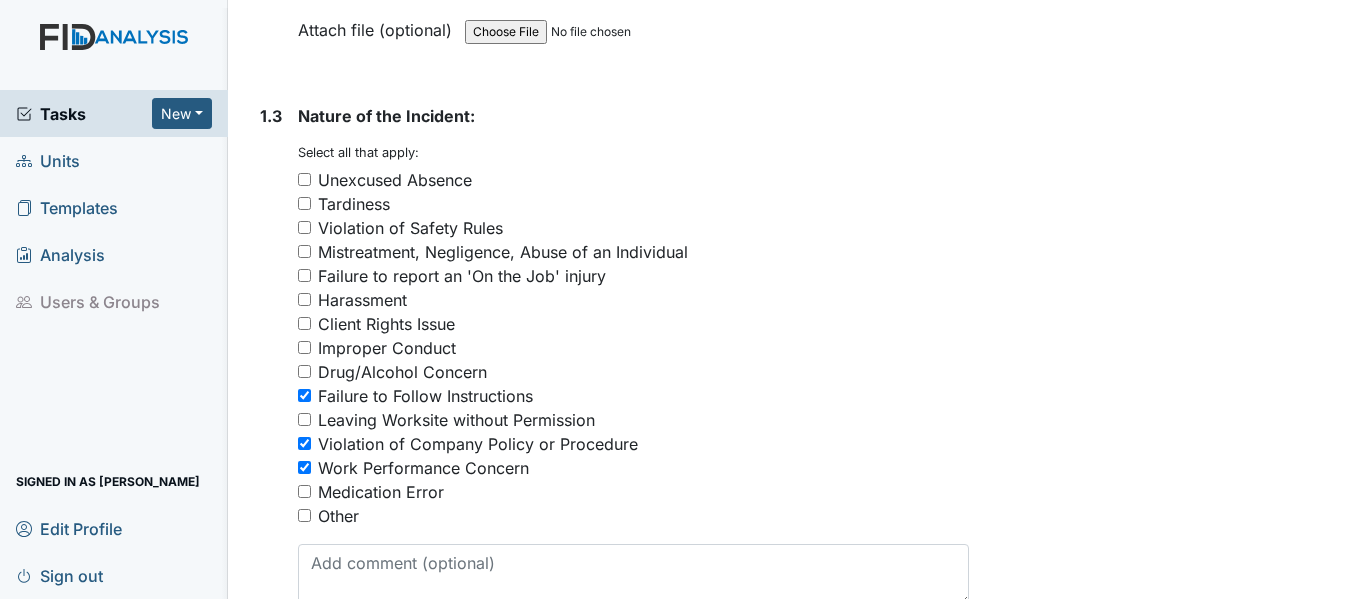 click on "Violation of Company Policy or Procedure" at bounding box center (304, 443) 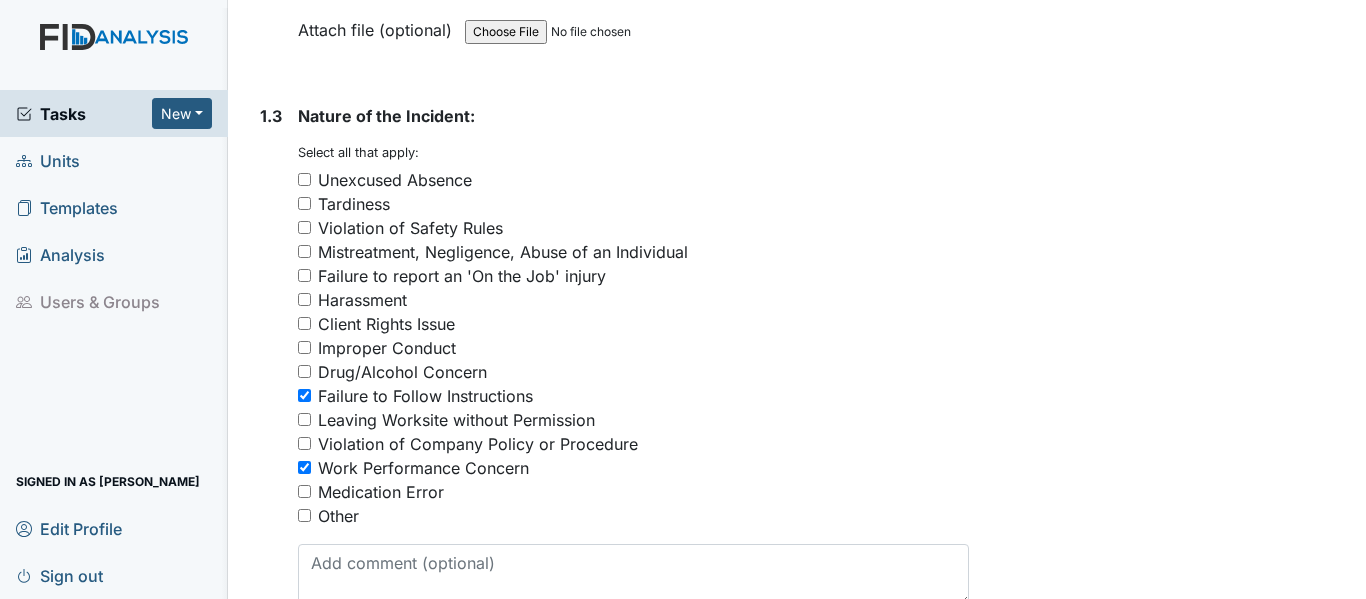click on "Failure to Follow Instructions" at bounding box center [304, 395] 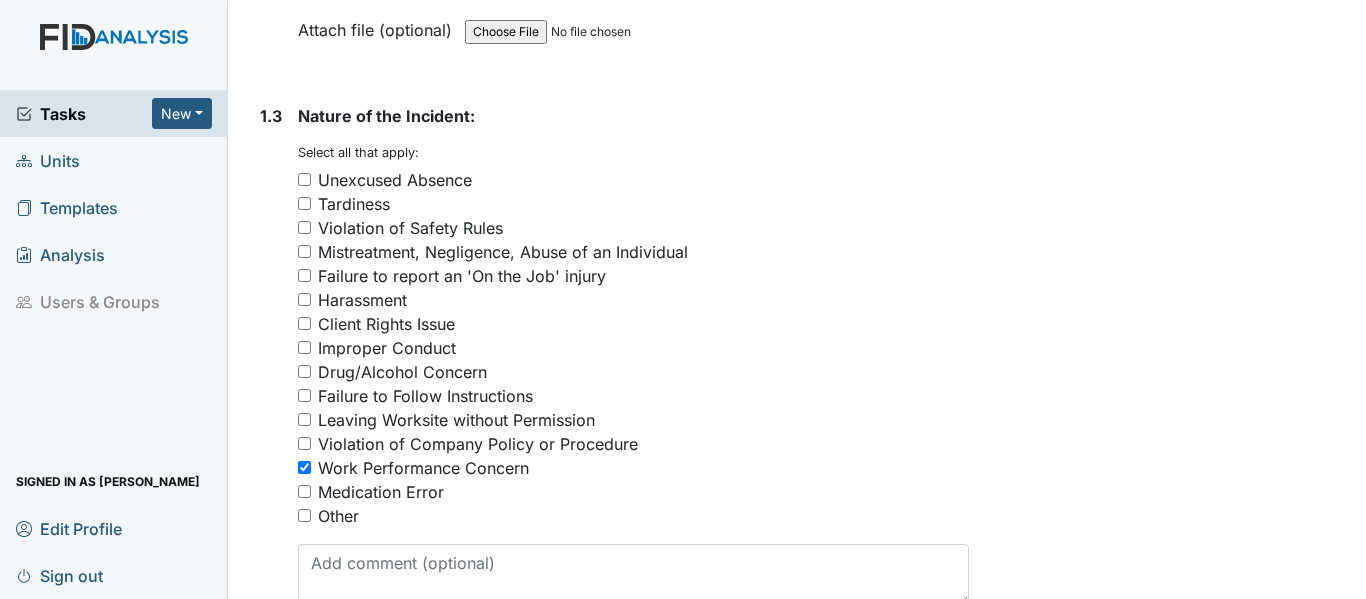 click on "Work Performance Concern" at bounding box center [304, 467] 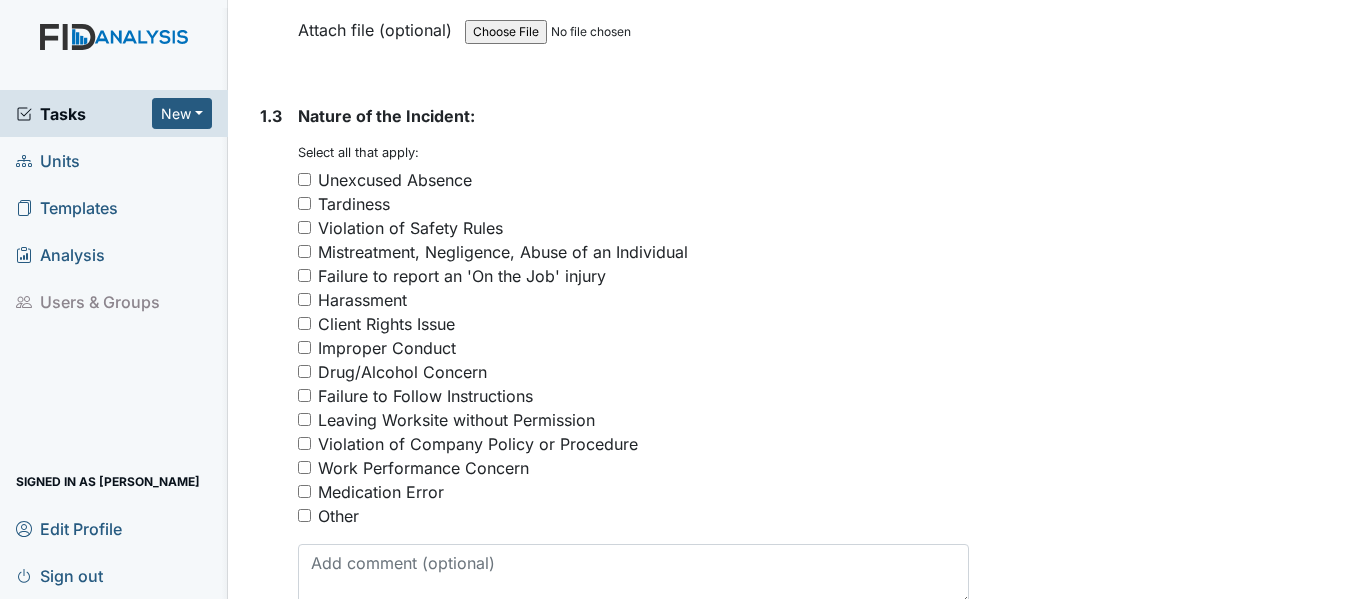 click on "Medication Error" at bounding box center (304, 491) 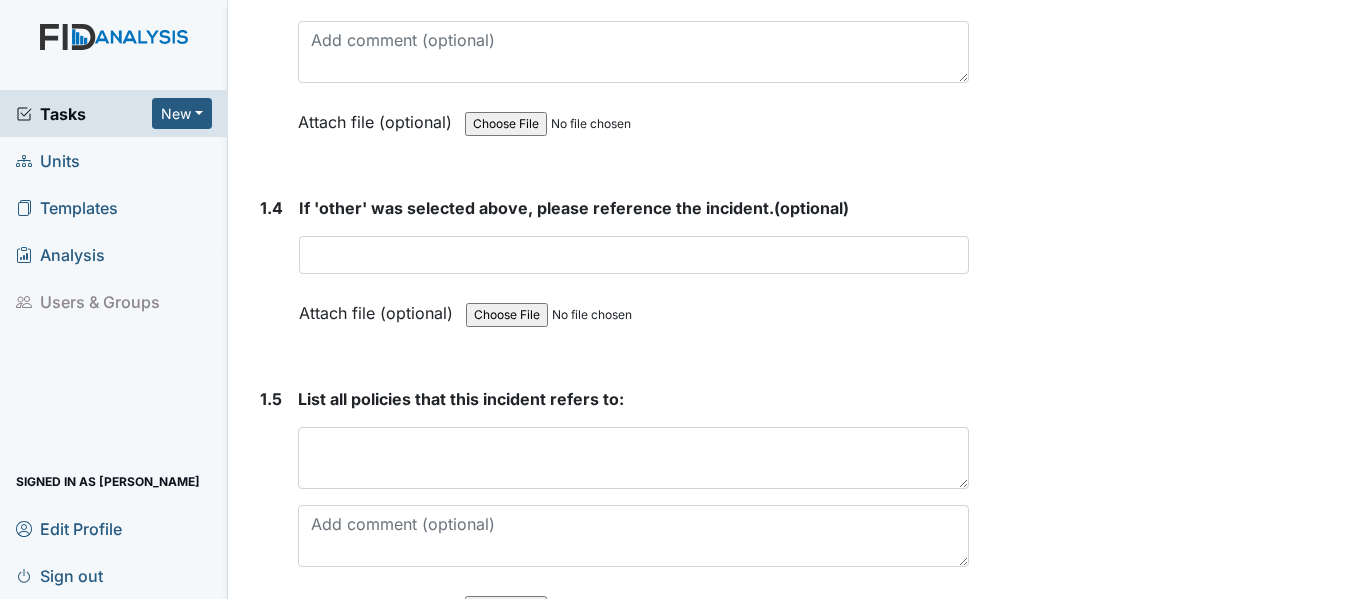scroll, scrollTop: 1300, scrollLeft: 0, axis: vertical 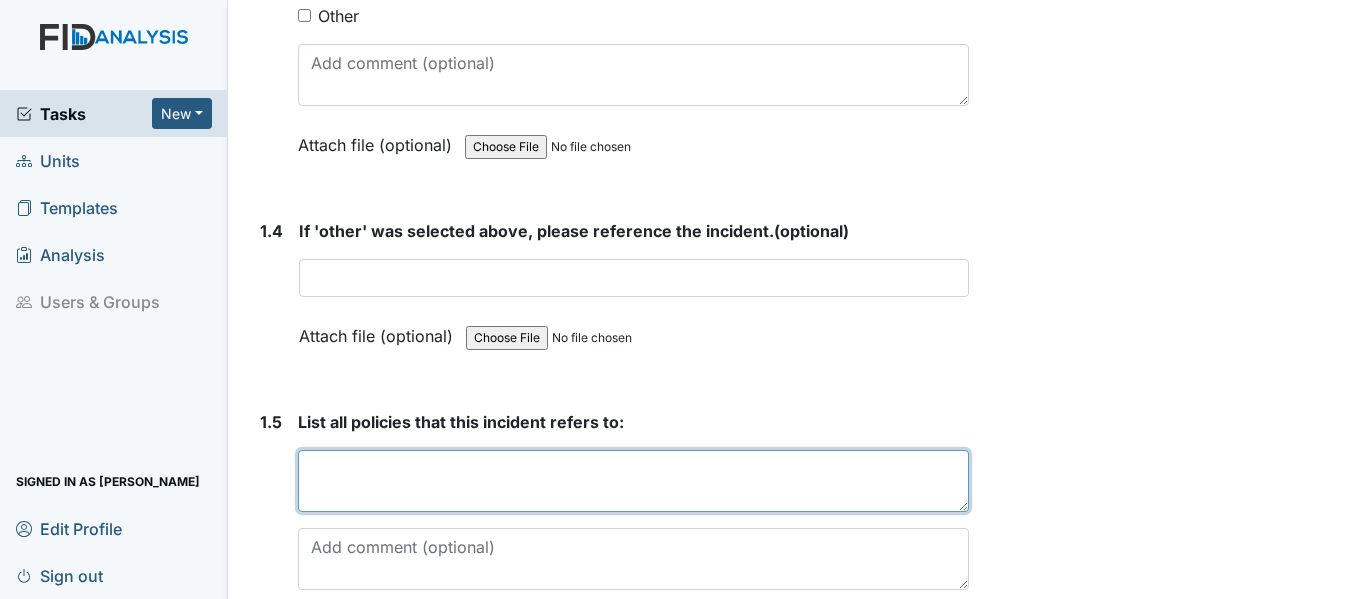 click at bounding box center (633, 481) 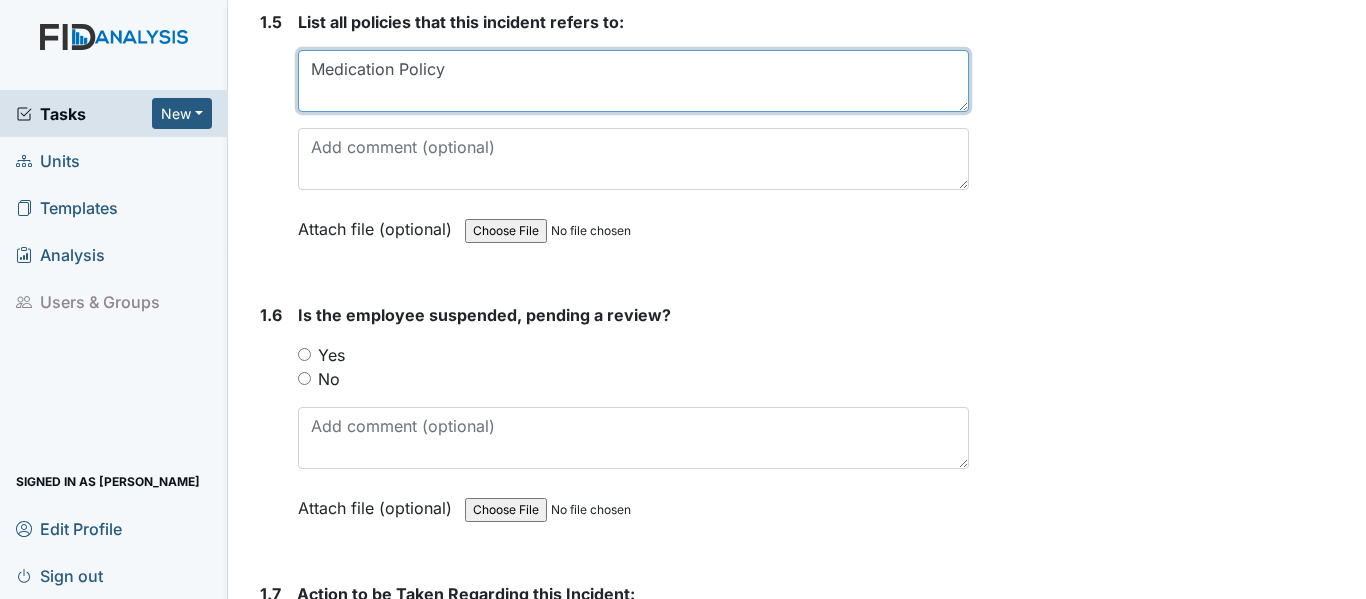 scroll, scrollTop: 1800, scrollLeft: 0, axis: vertical 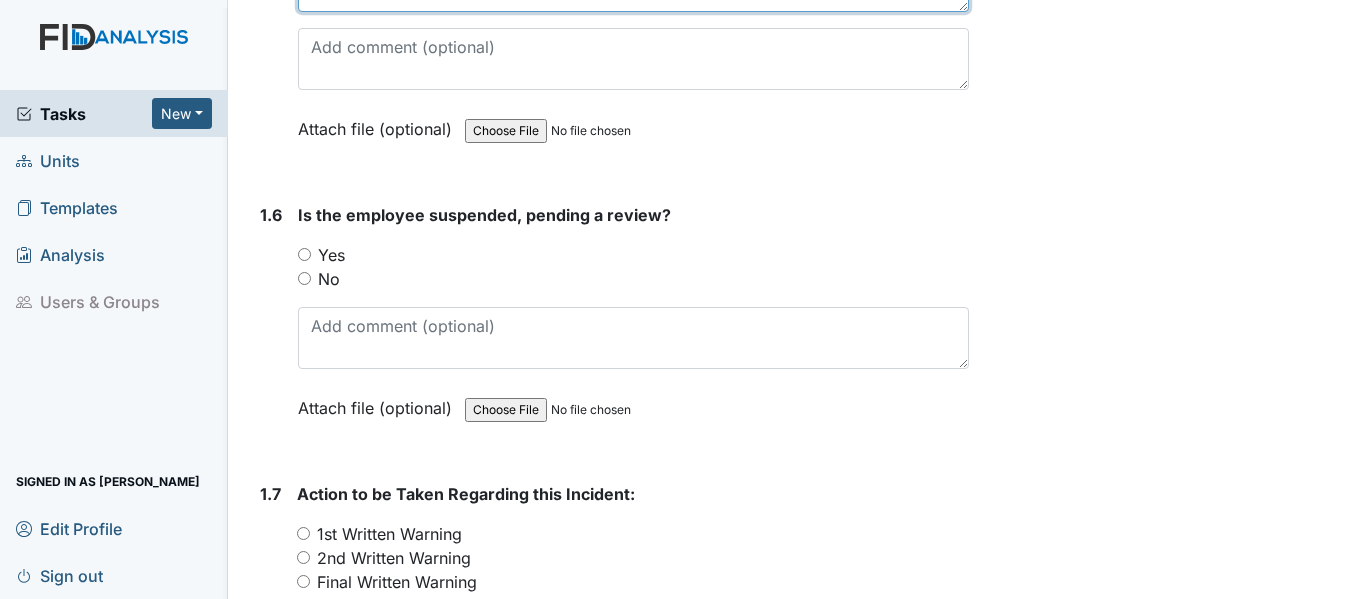 type on "Medication Policy" 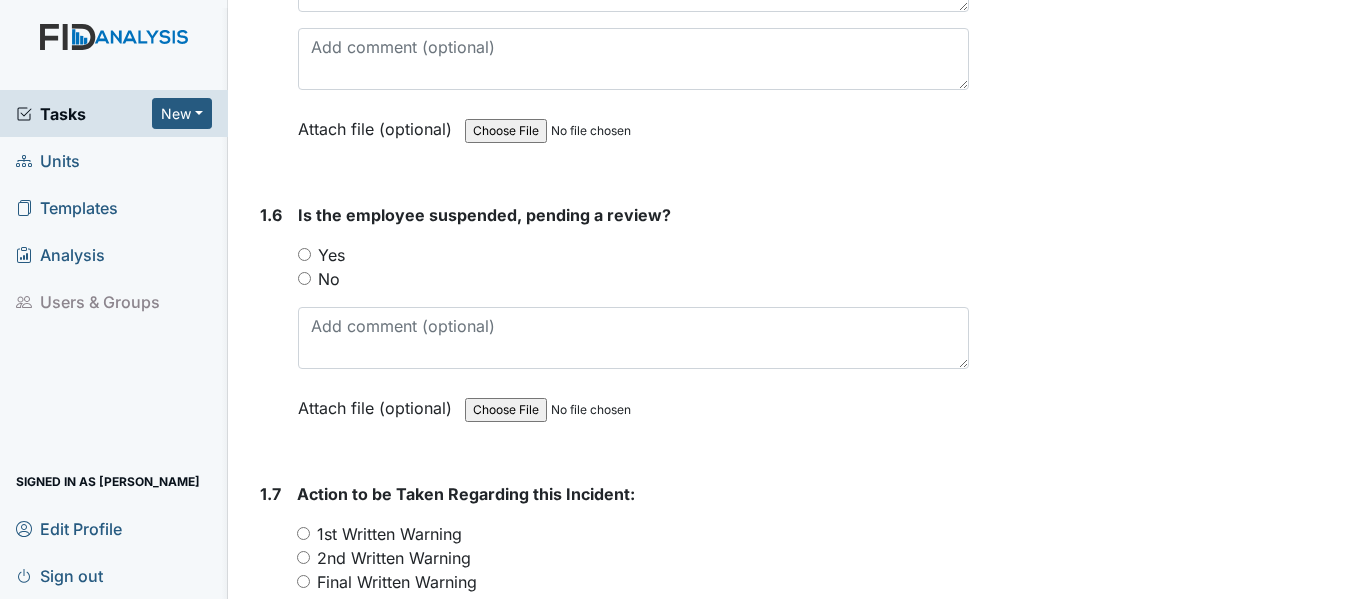 click on "No" at bounding box center [304, 278] 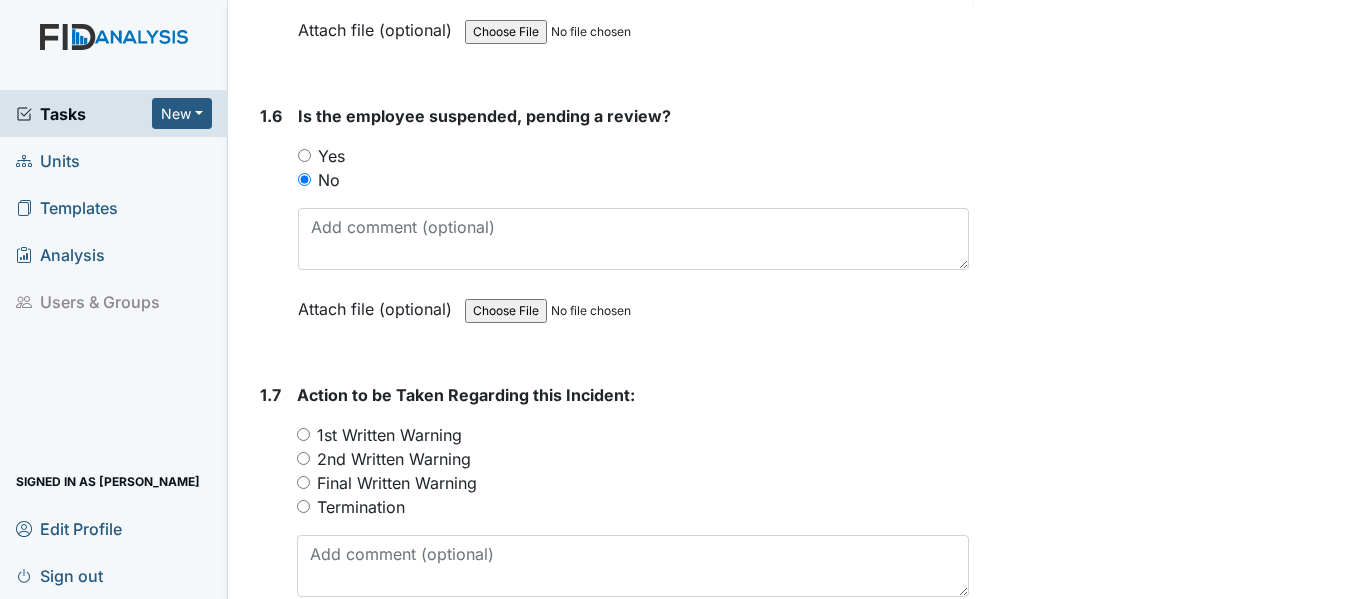 scroll, scrollTop: 2100, scrollLeft: 0, axis: vertical 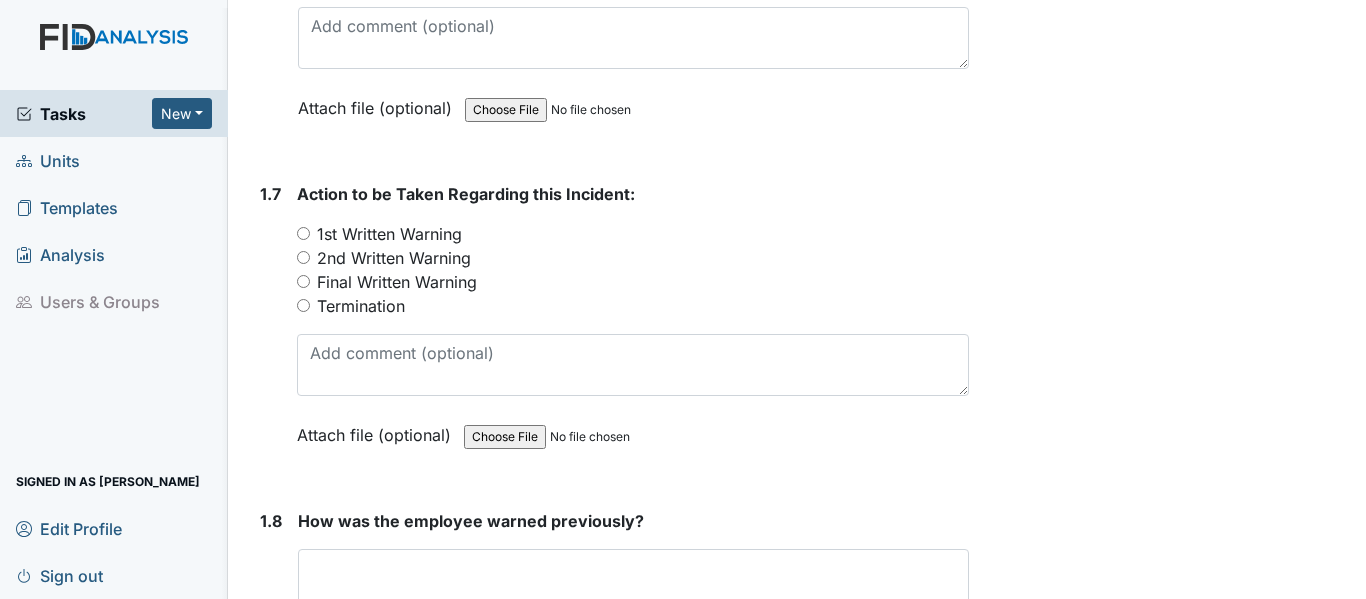 click on "1st Written Warning" at bounding box center (303, 233) 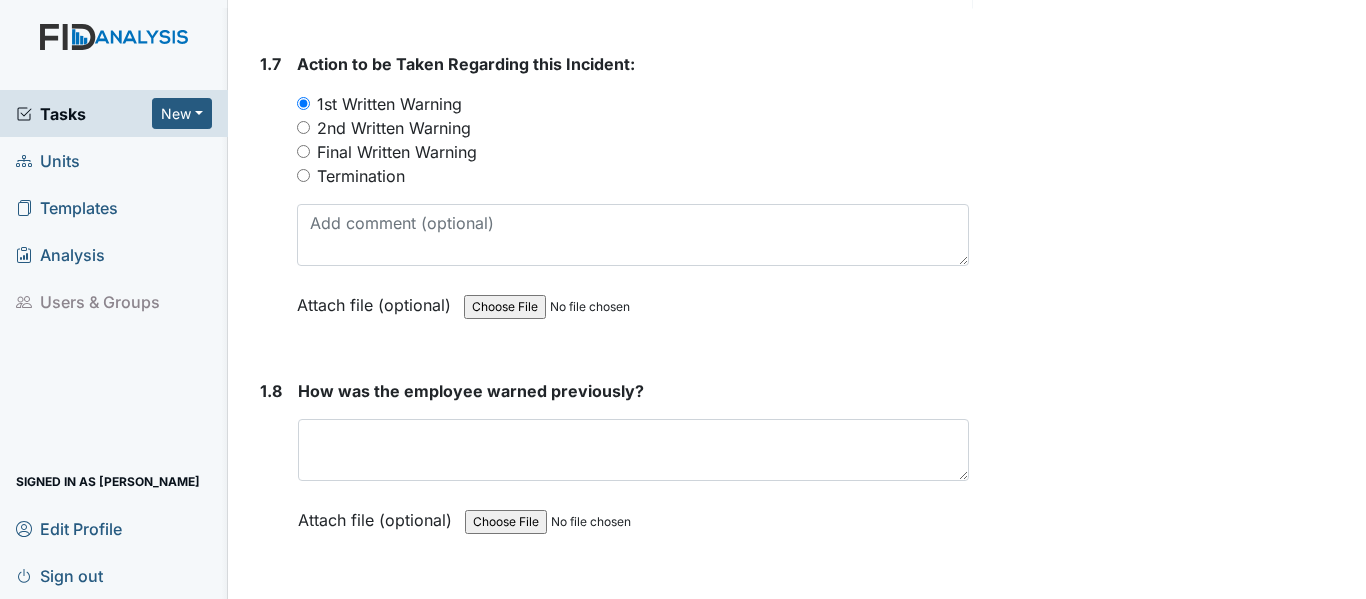 scroll, scrollTop: 2400, scrollLeft: 0, axis: vertical 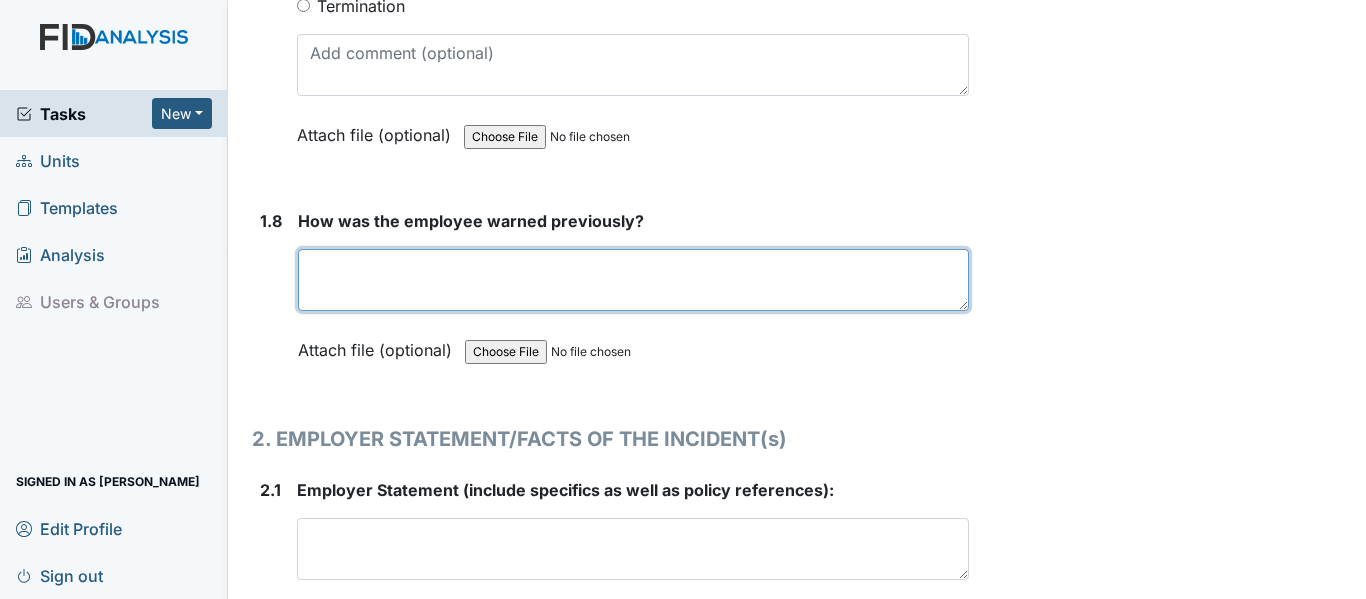 click at bounding box center [633, 280] 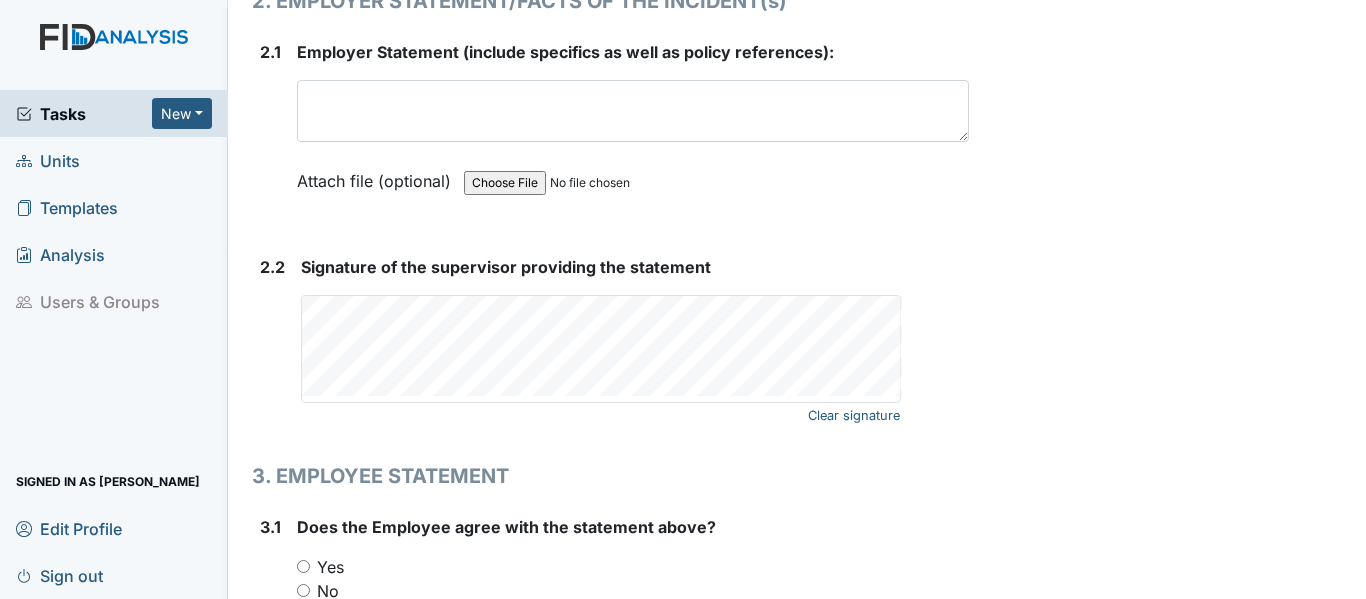 scroll, scrollTop: 2600, scrollLeft: 0, axis: vertical 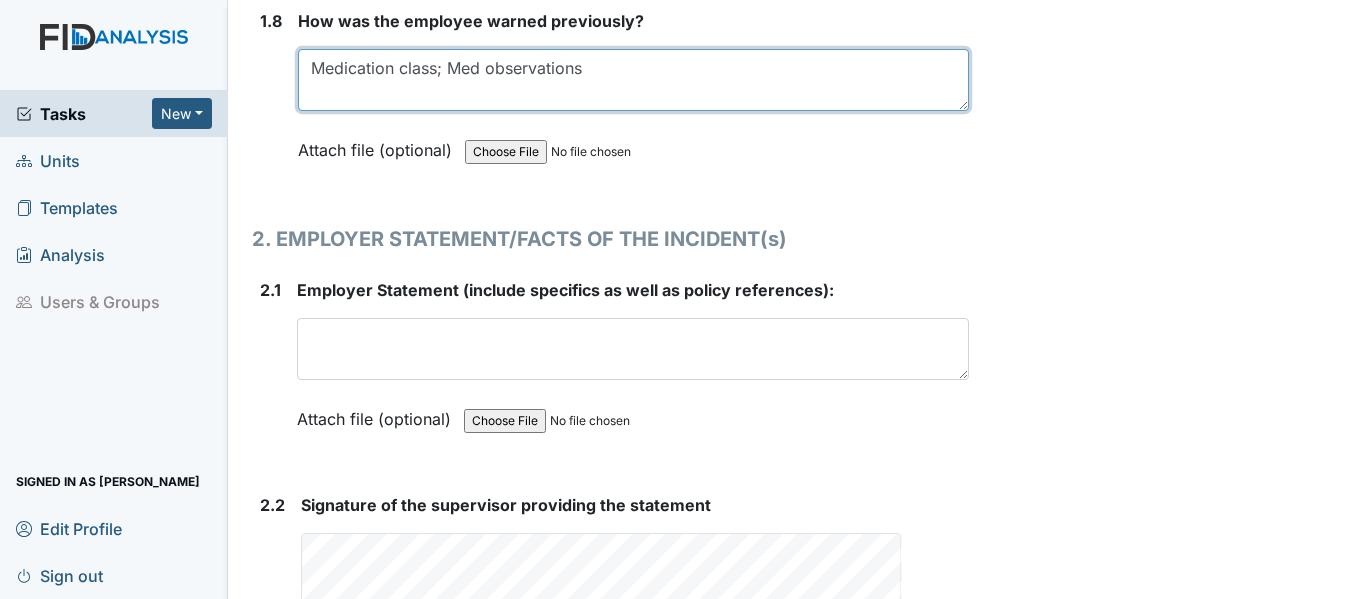 type on "Medication class; Med observations" 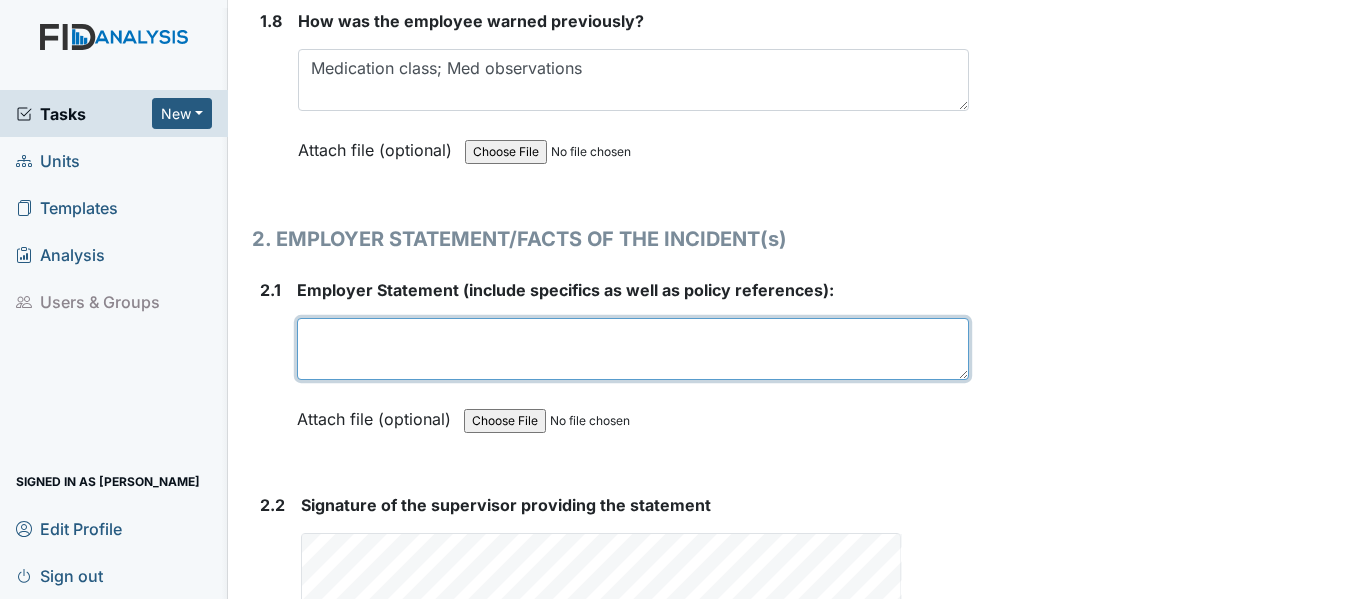 click at bounding box center (633, 349) 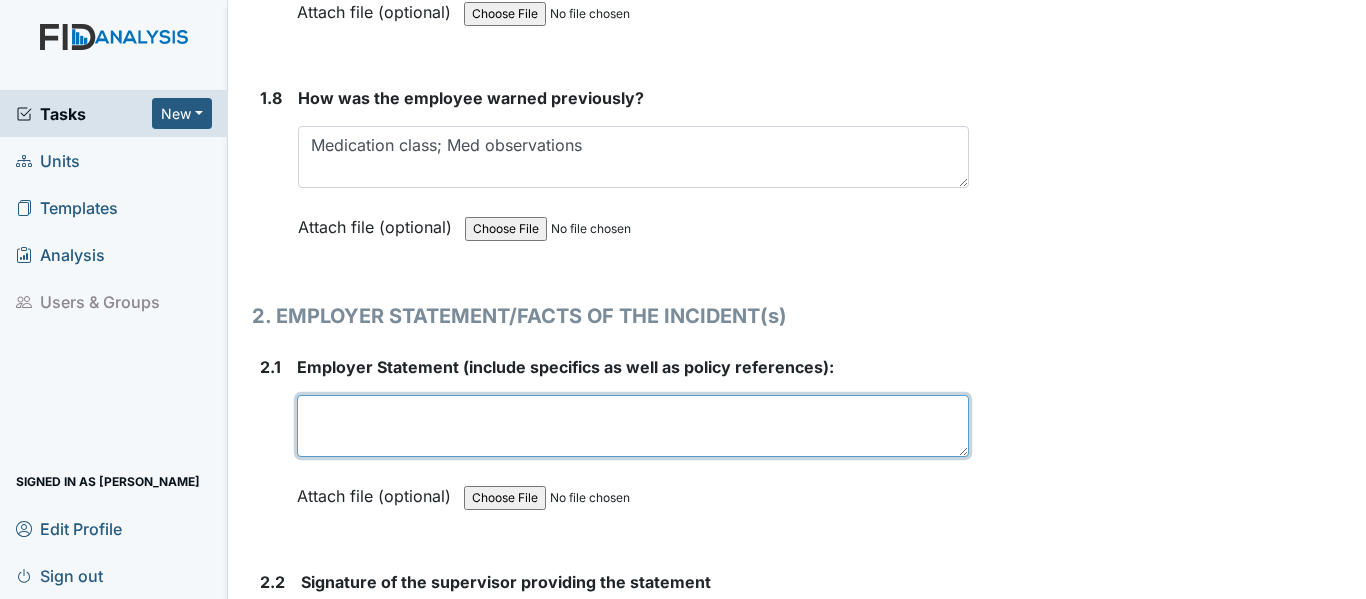 scroll, scrollTop: 2700, scrollLeft: 0, axis: vertical 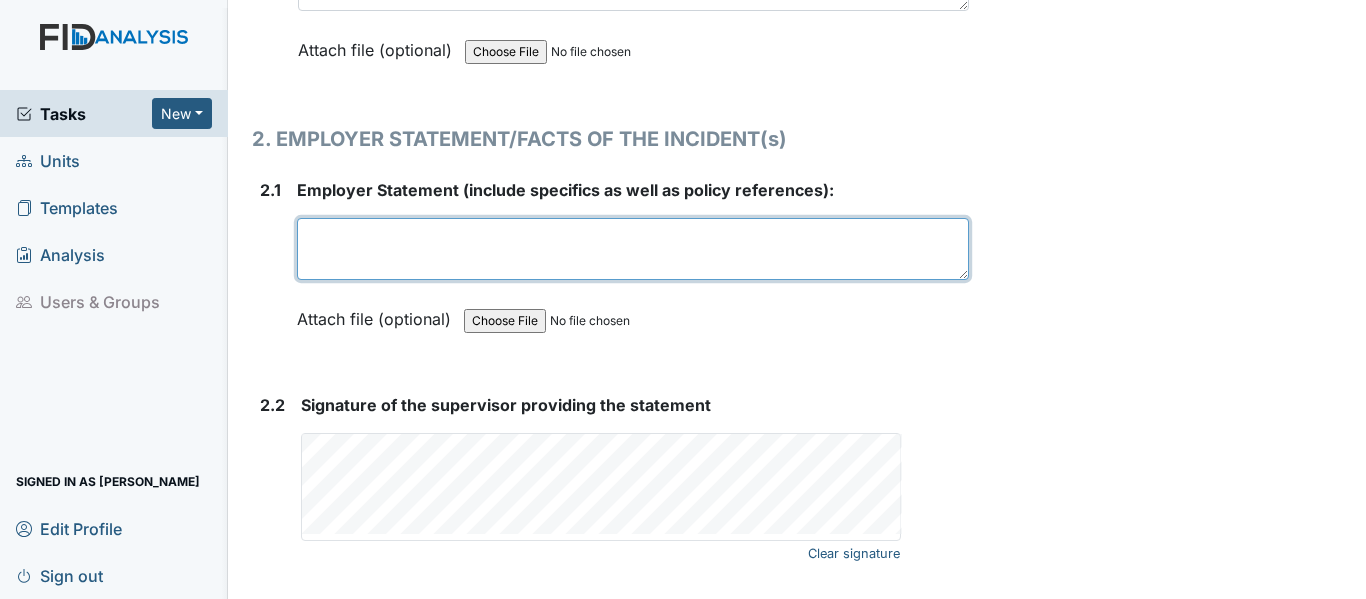 click at bounding box center [633, 249] 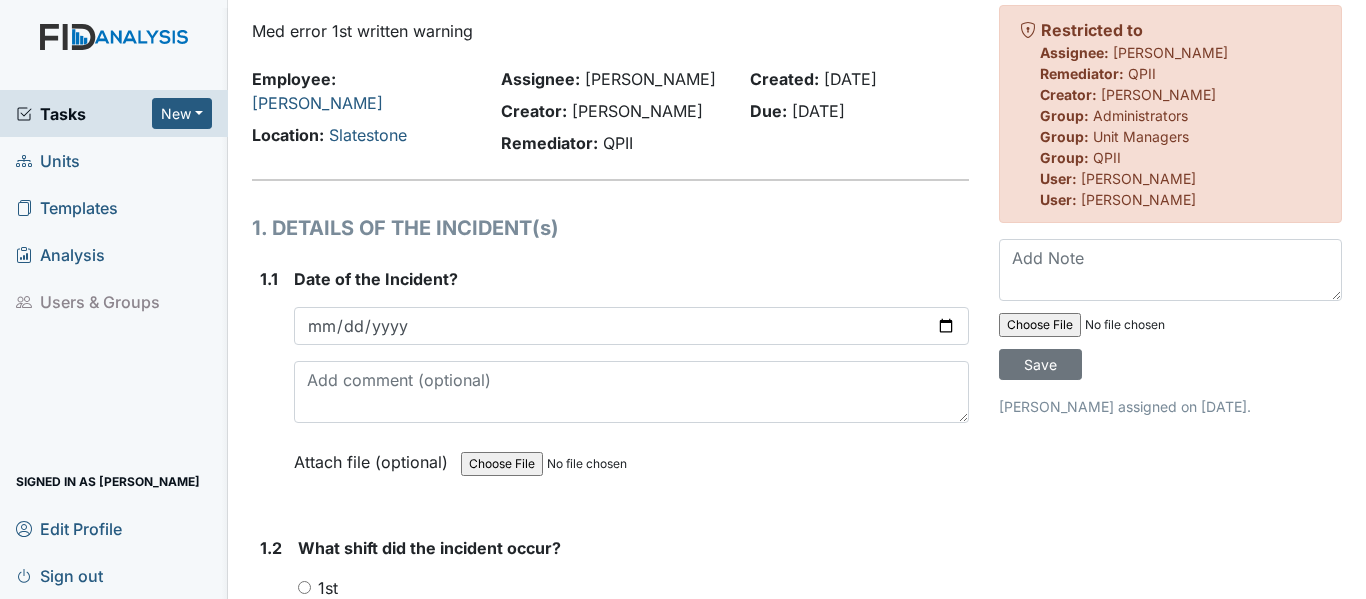 scroll, scrollTop: 100, scrollLeft: 0, axis: vertical 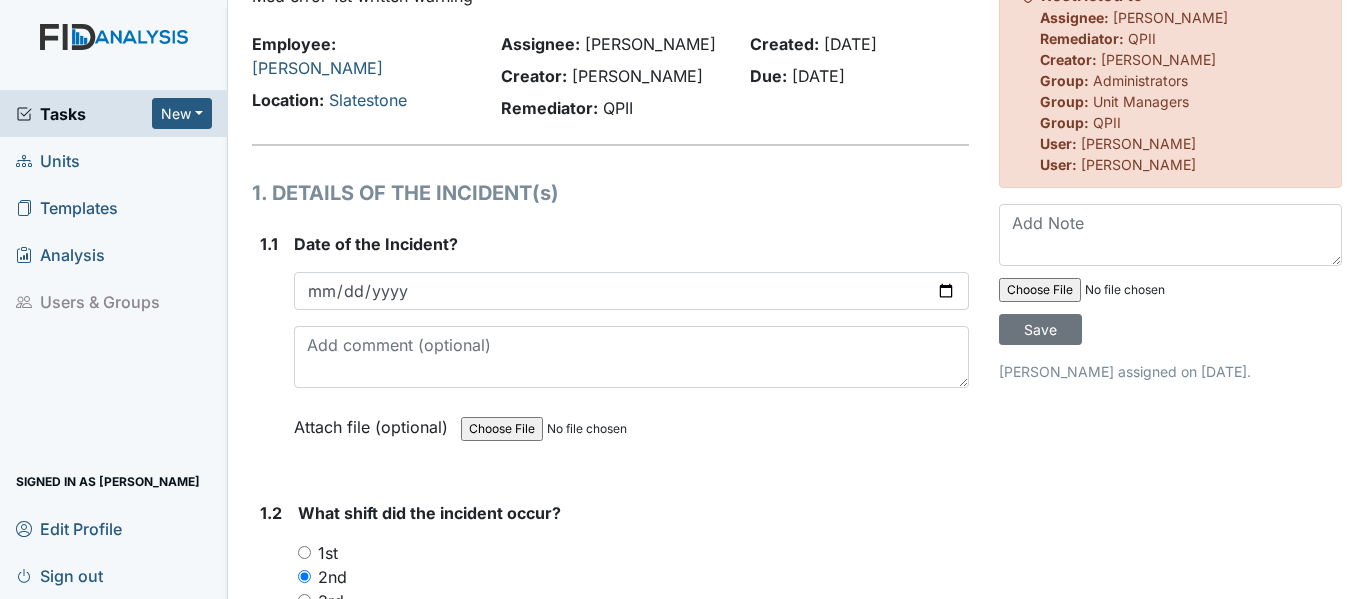 type on "Client did not receive Risperdal 1 mg at 8 pm." 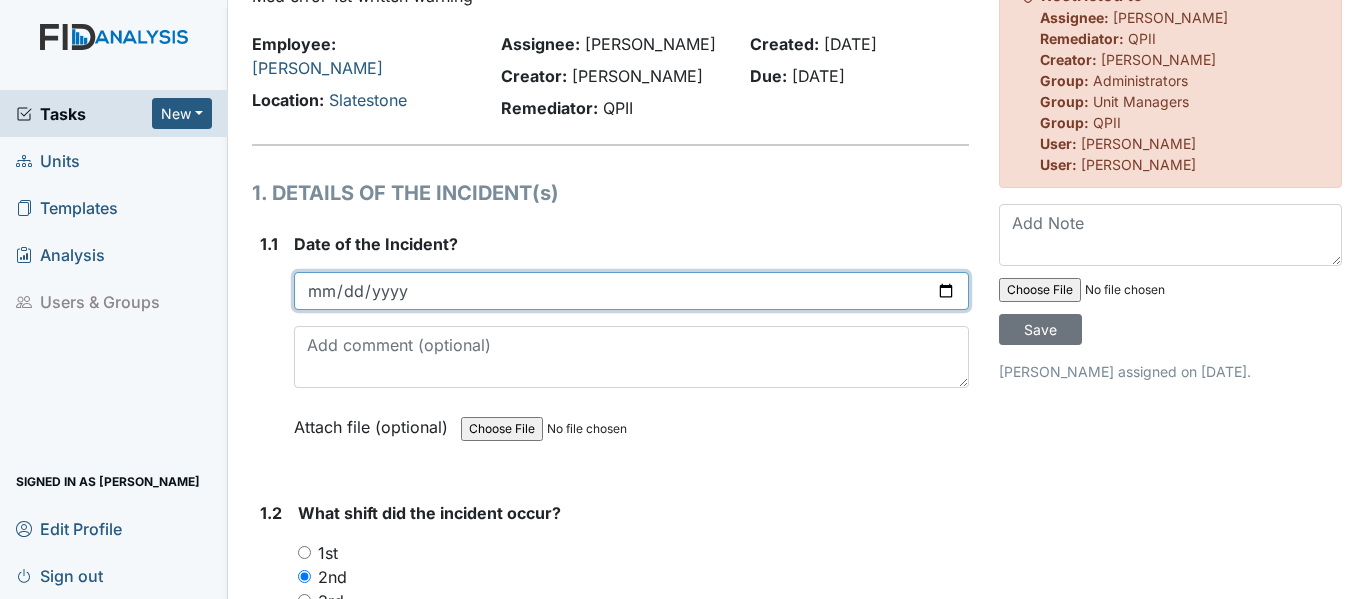 click on "2025-06-08" at bounding box center [631, 291] 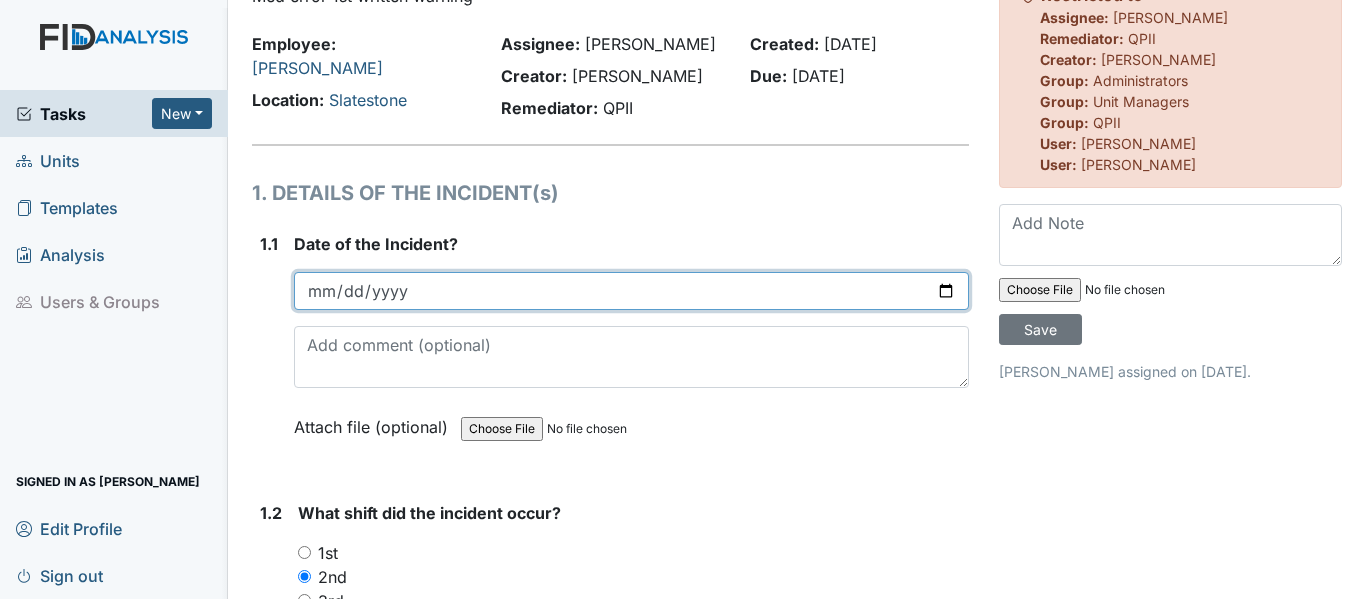type on "2025-06-16" 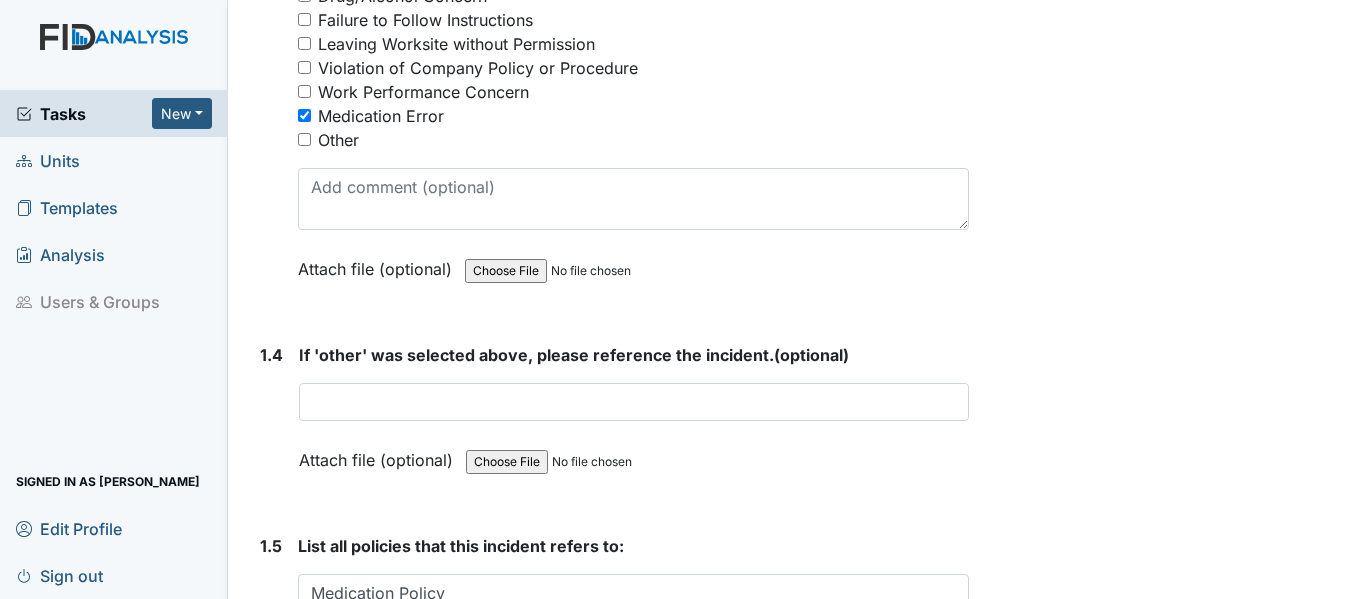 scroll, scrollTop: 0, scrollLeft: 0, axis: both 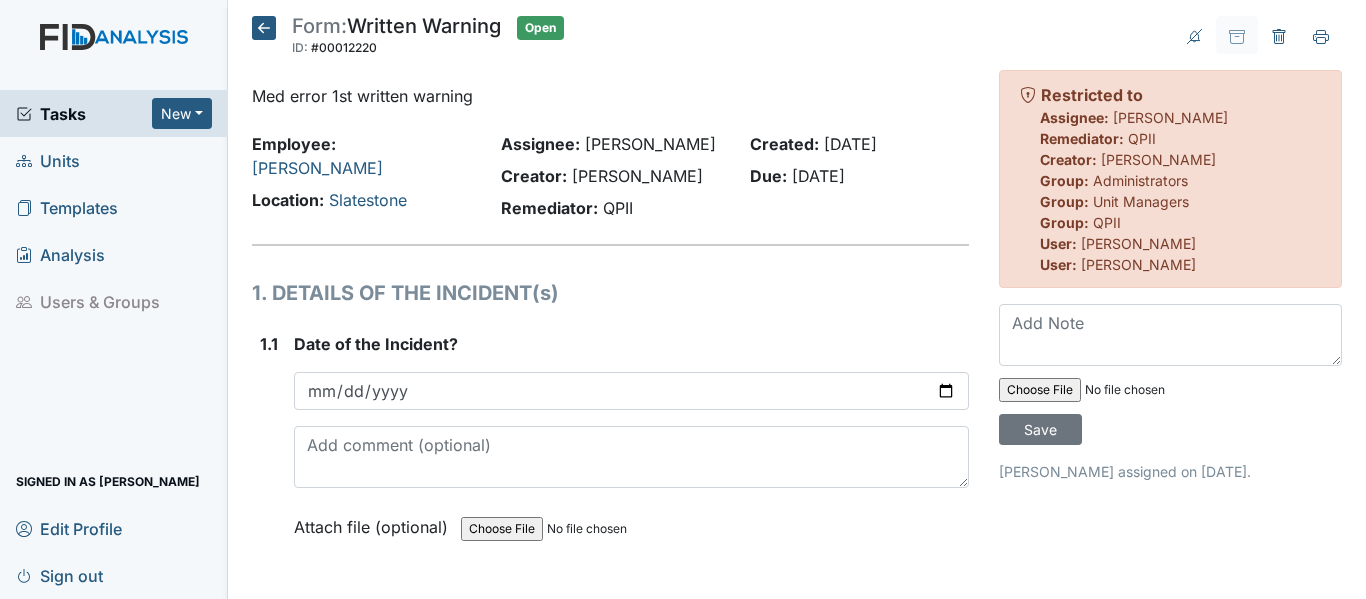 click 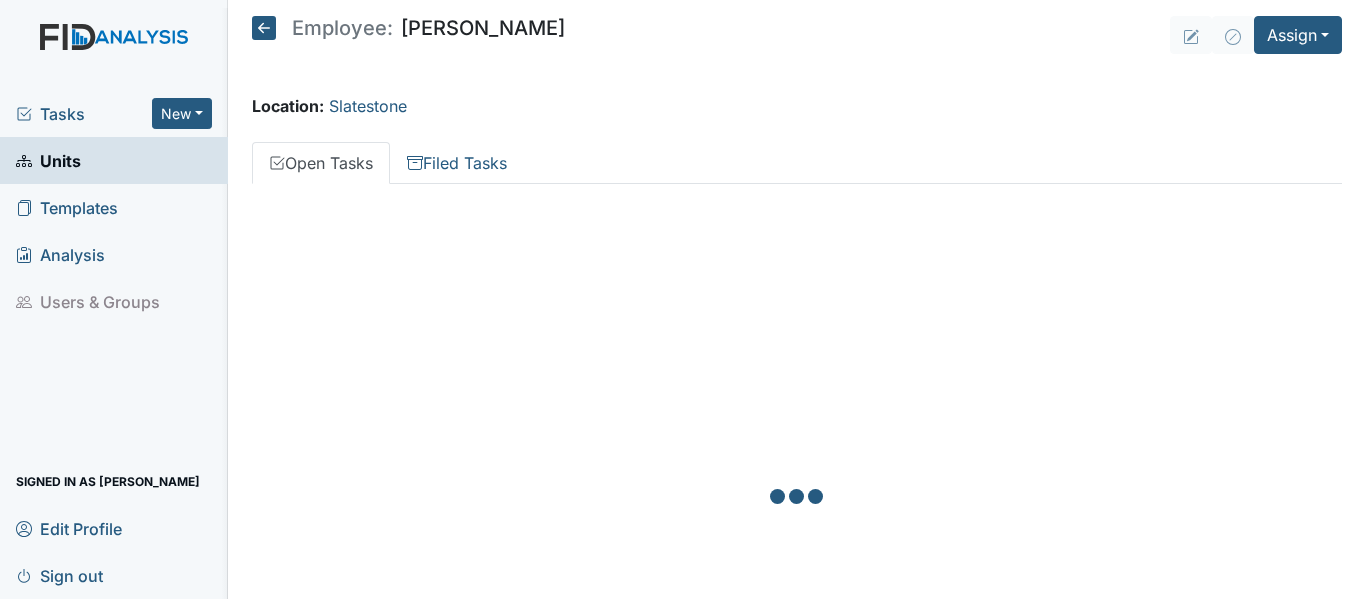scroll, scrollTop: 0, scrollLeft: 0, axis: both 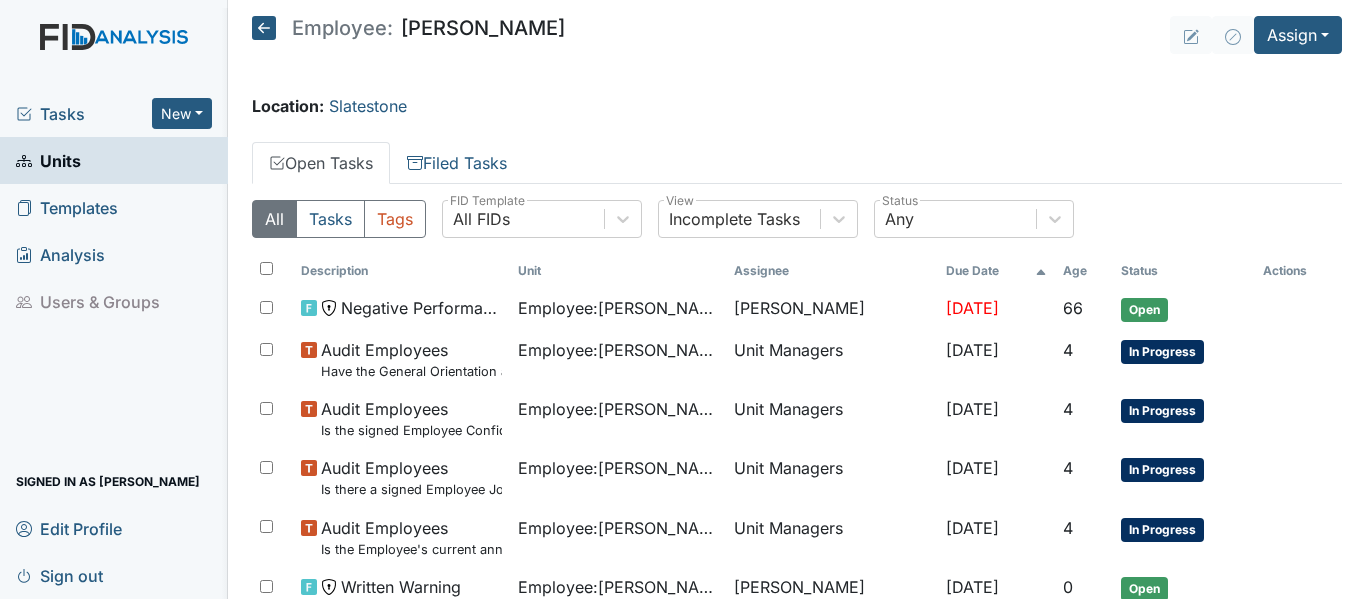 click 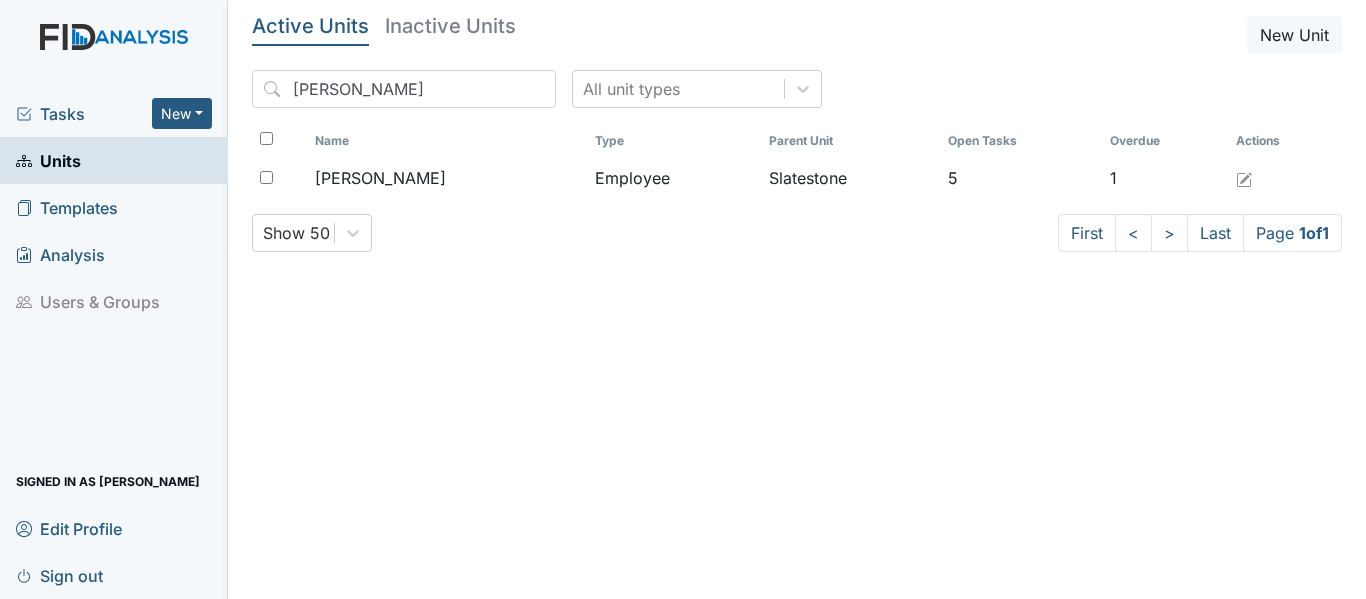 scroll, scrollTop: 0, scrollLeft: 0, axis: both 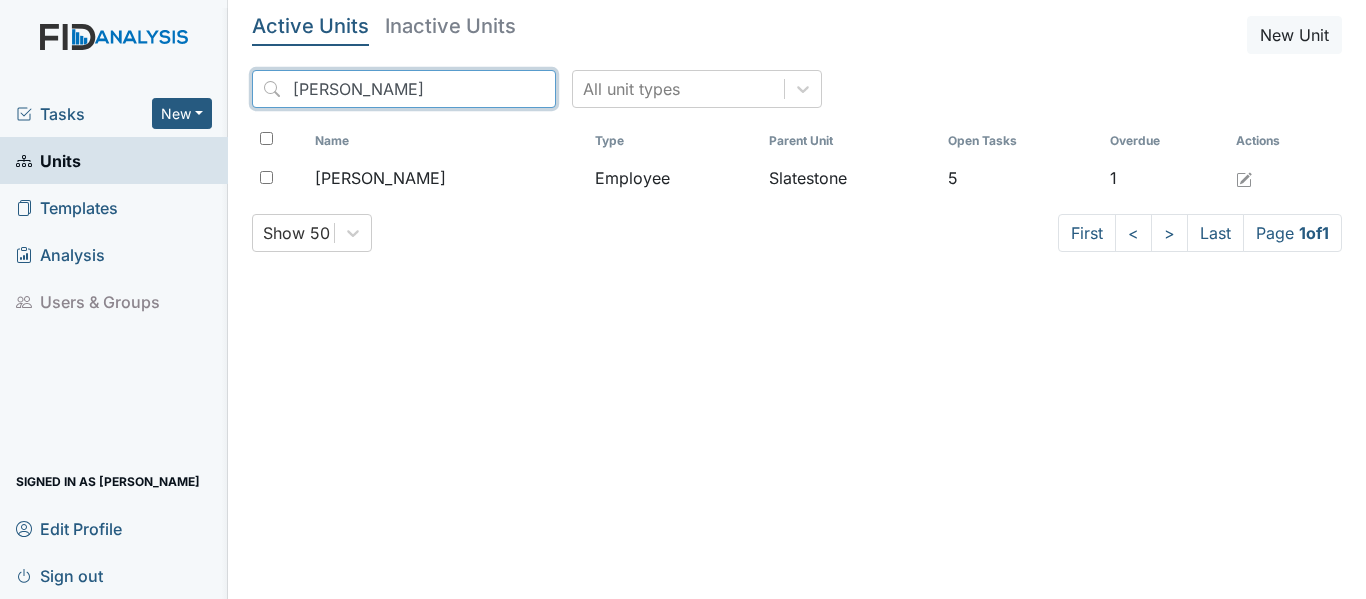 click on "[PERSON_NAME]" at bounding box center (404, 89) 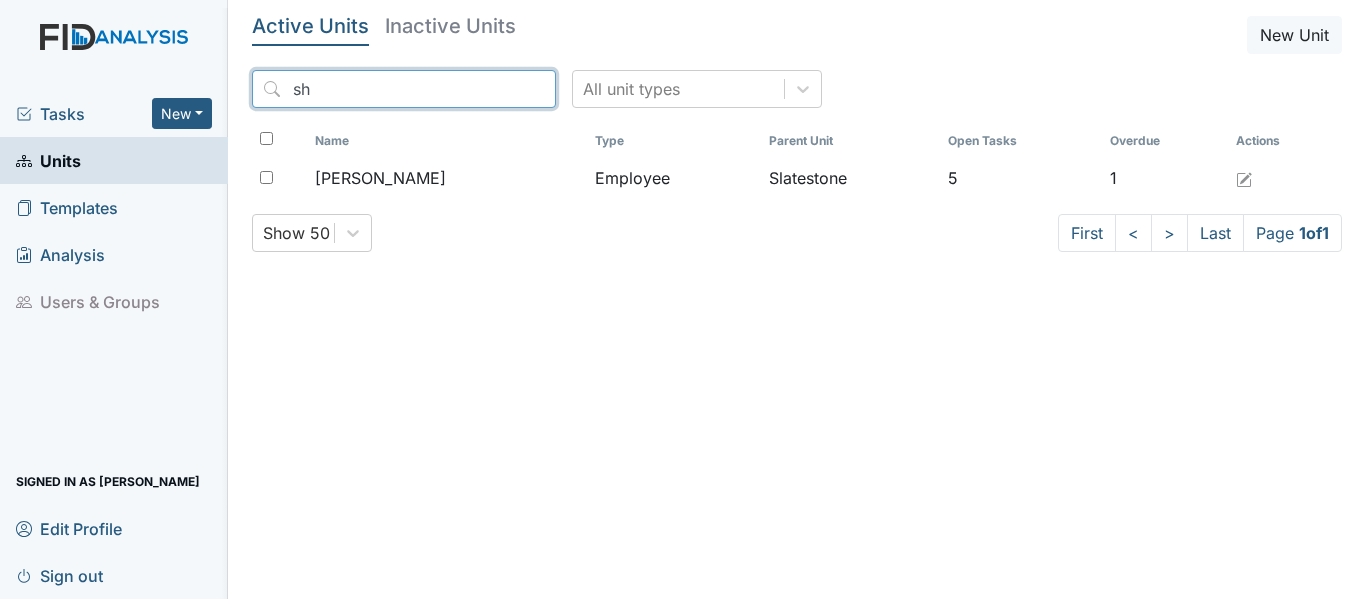 type on "s" 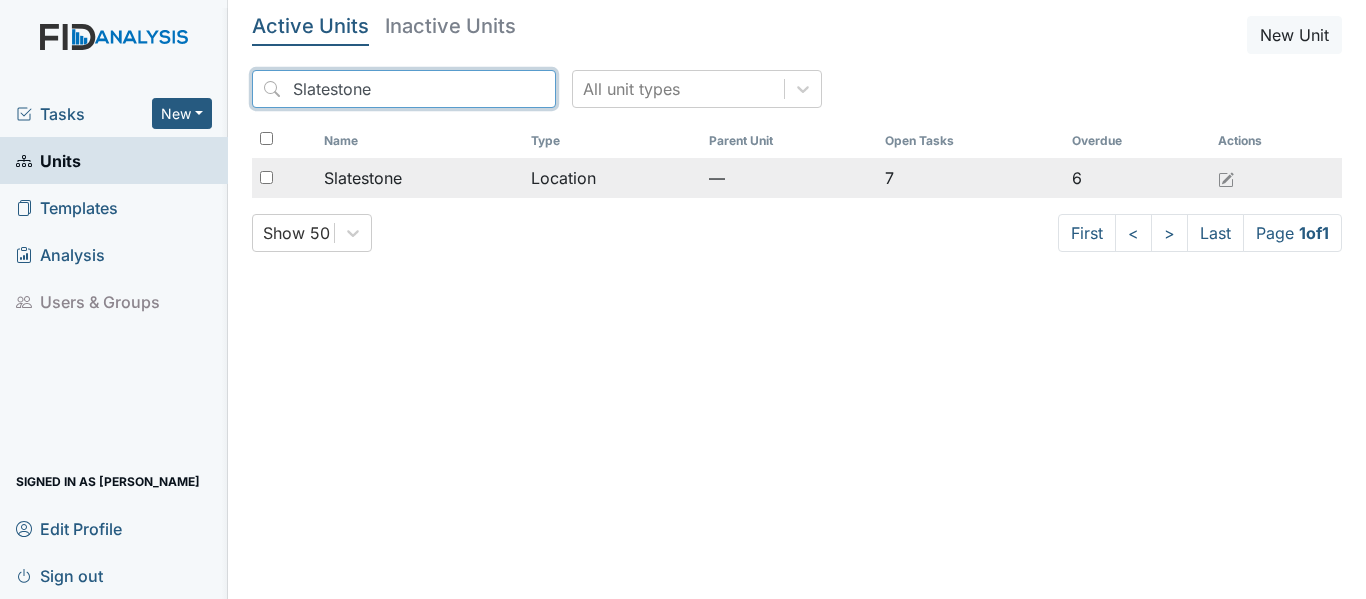 type on "Slatestone" 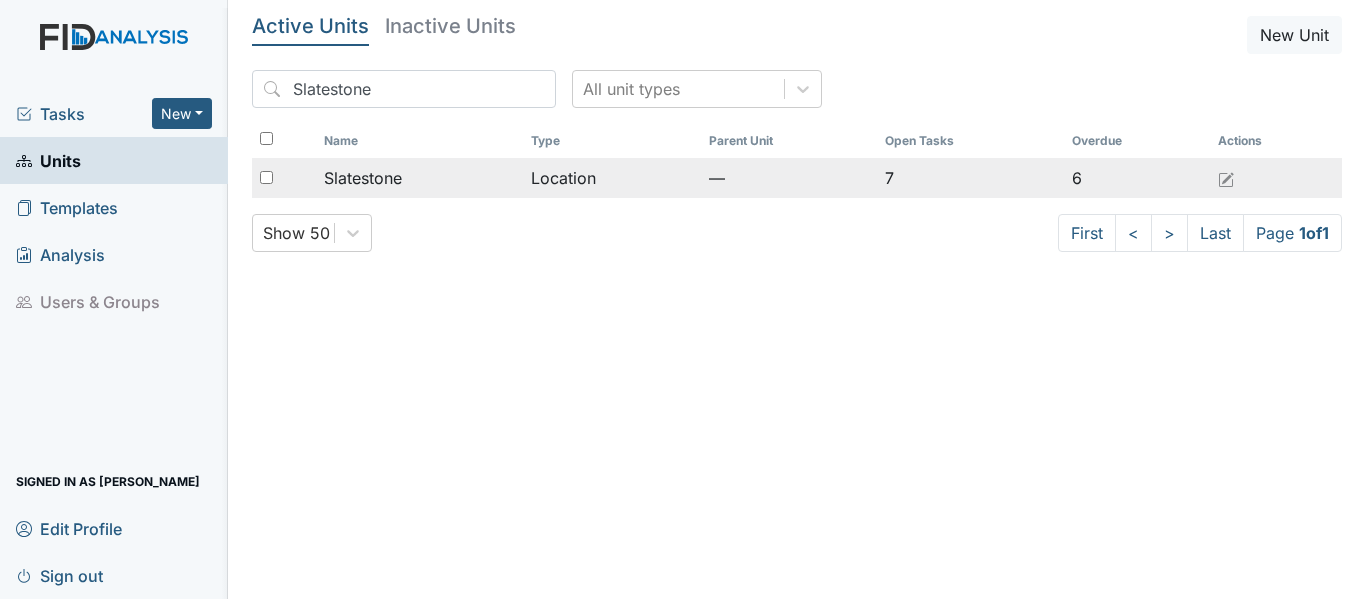 click on "Location" at bounding box center [612, 178] 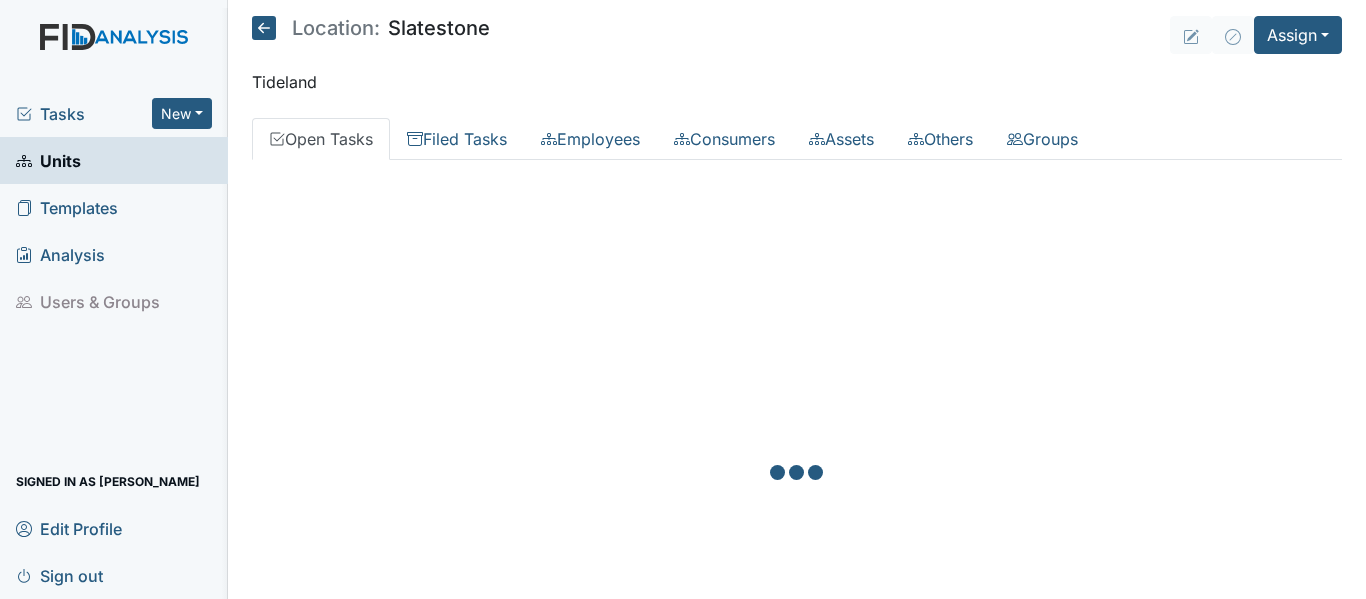 scroll, scrollTop: 0, scrollLeft: 0, axis: both 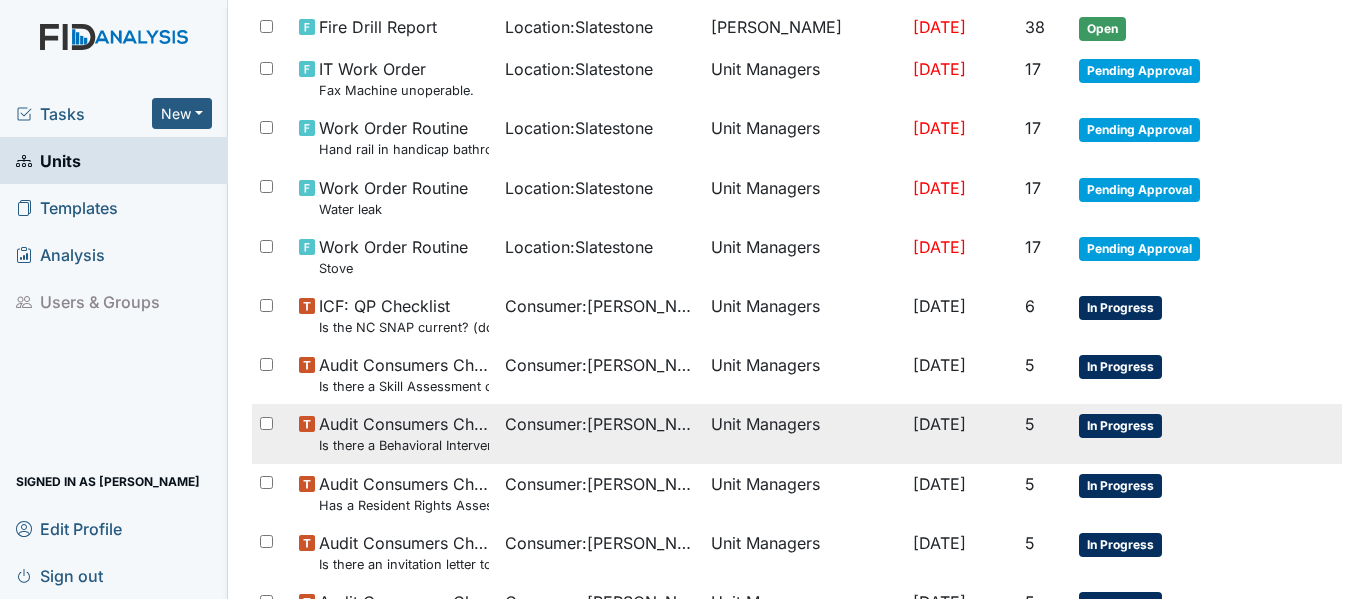 click on "In Progress" at bounding box center (1120, 426) 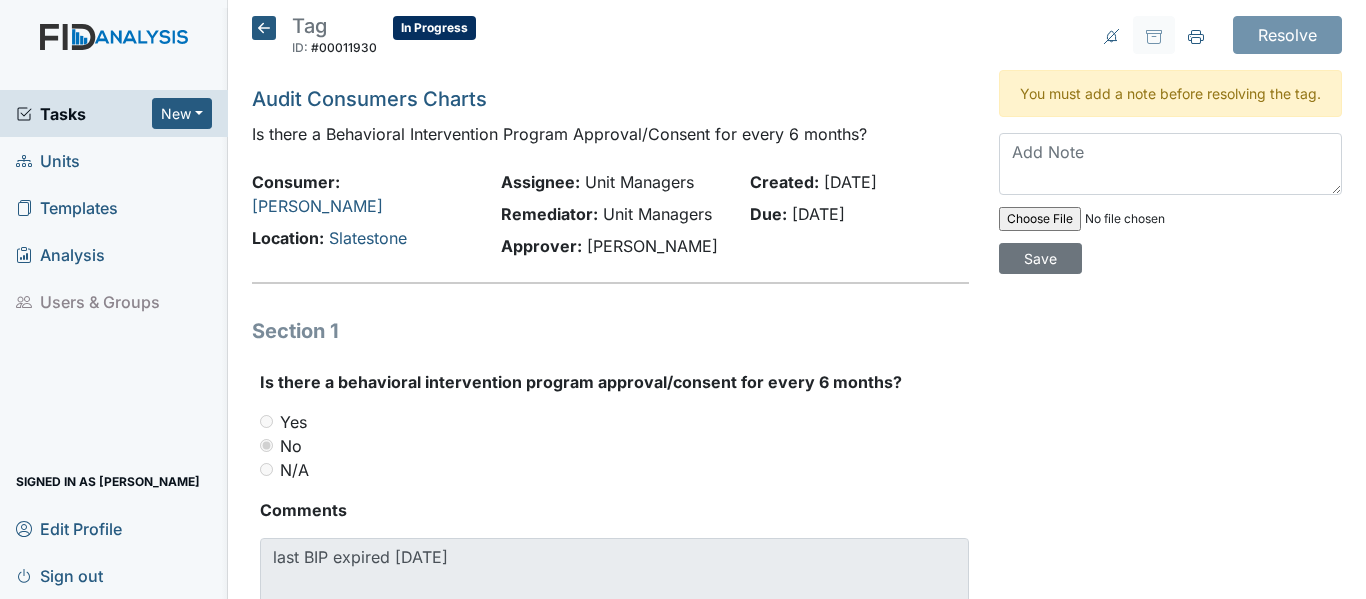 scroll, scrollTop: 0, scrollLeft: 0, axis: both 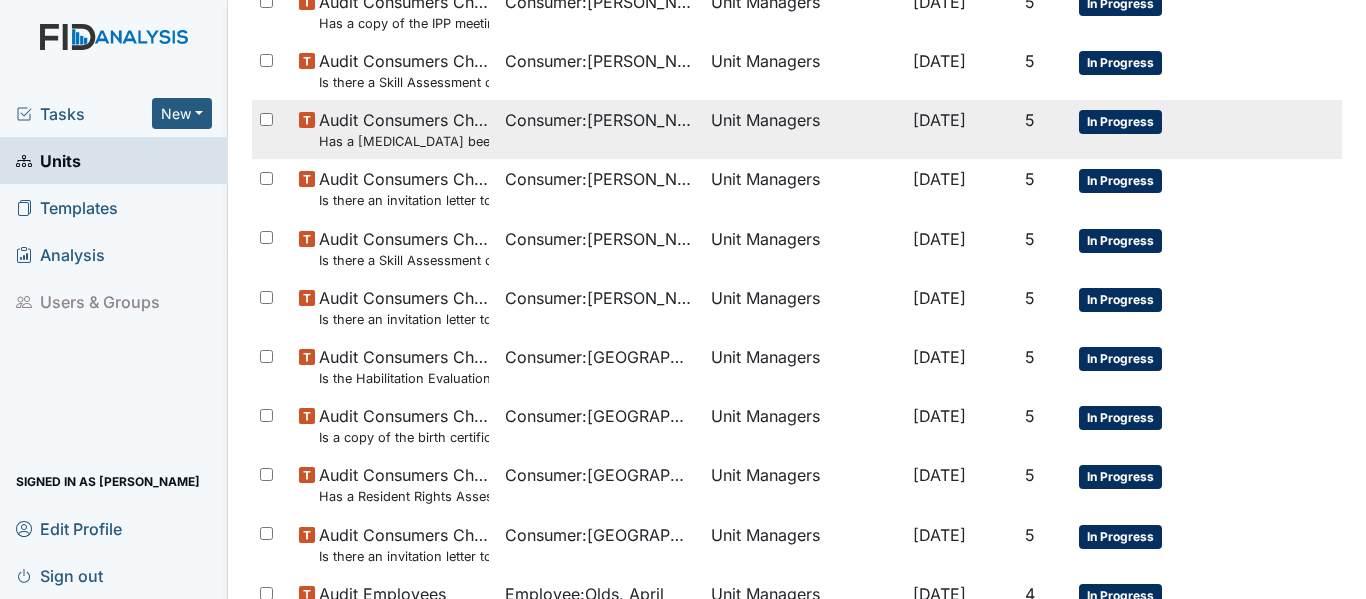 click on "In Progress" at bounding box center (1120, 122) 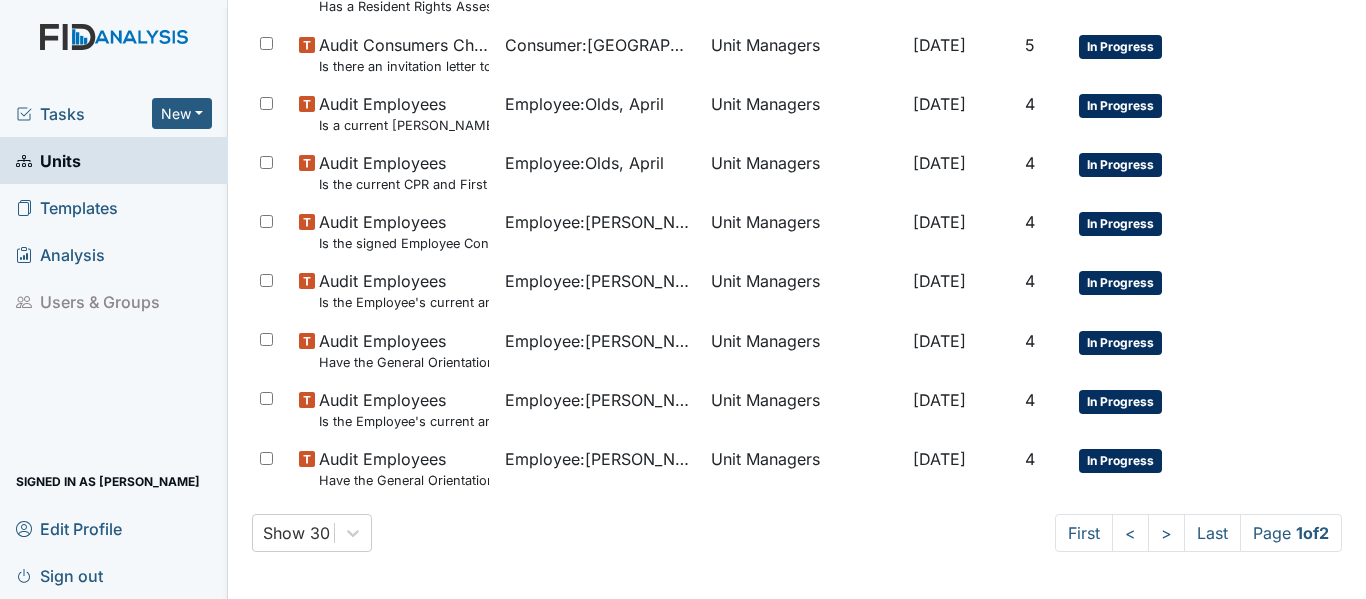 scroll, scrollTop: 1491, scrollLeft: 0, axis: vertical 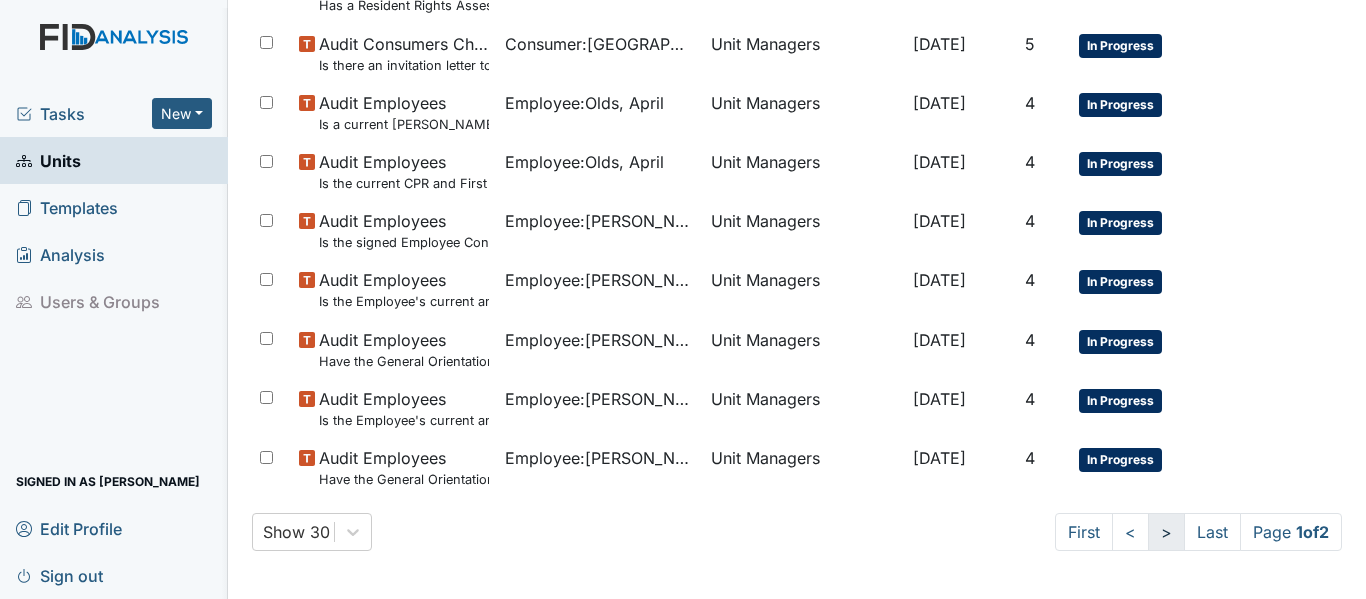 click on ">" at bounding box center [1166, 532] 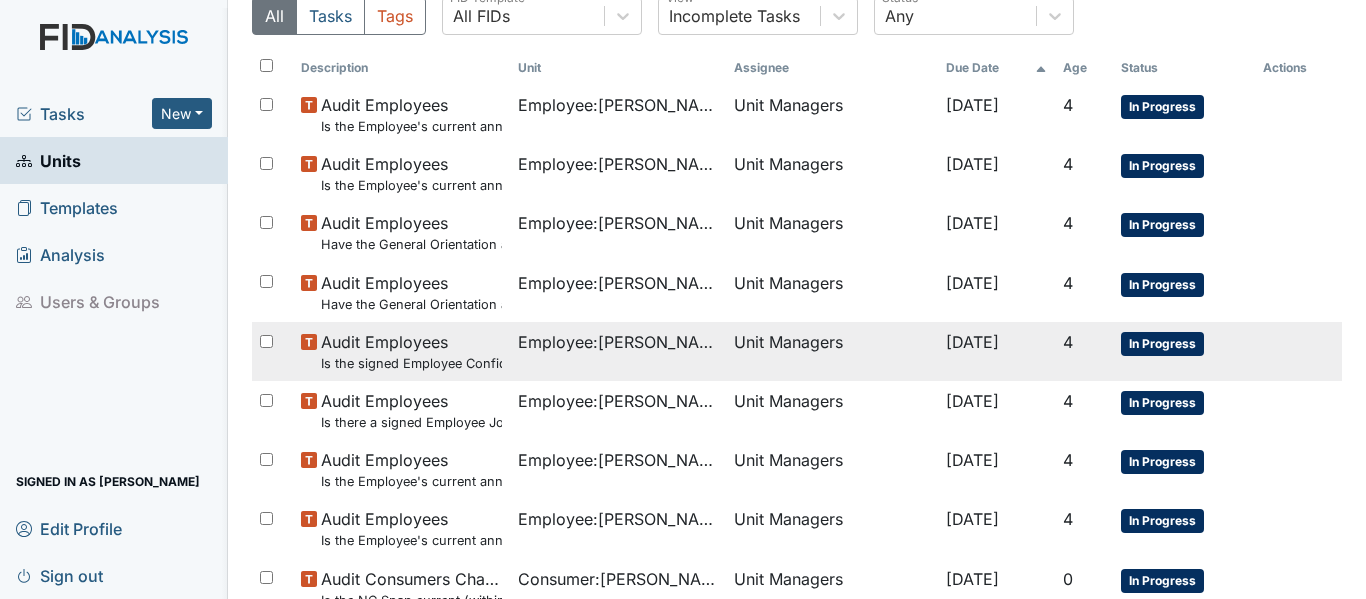scroll, scrollTop: 200, scrollLeft: 0, axis: vertical 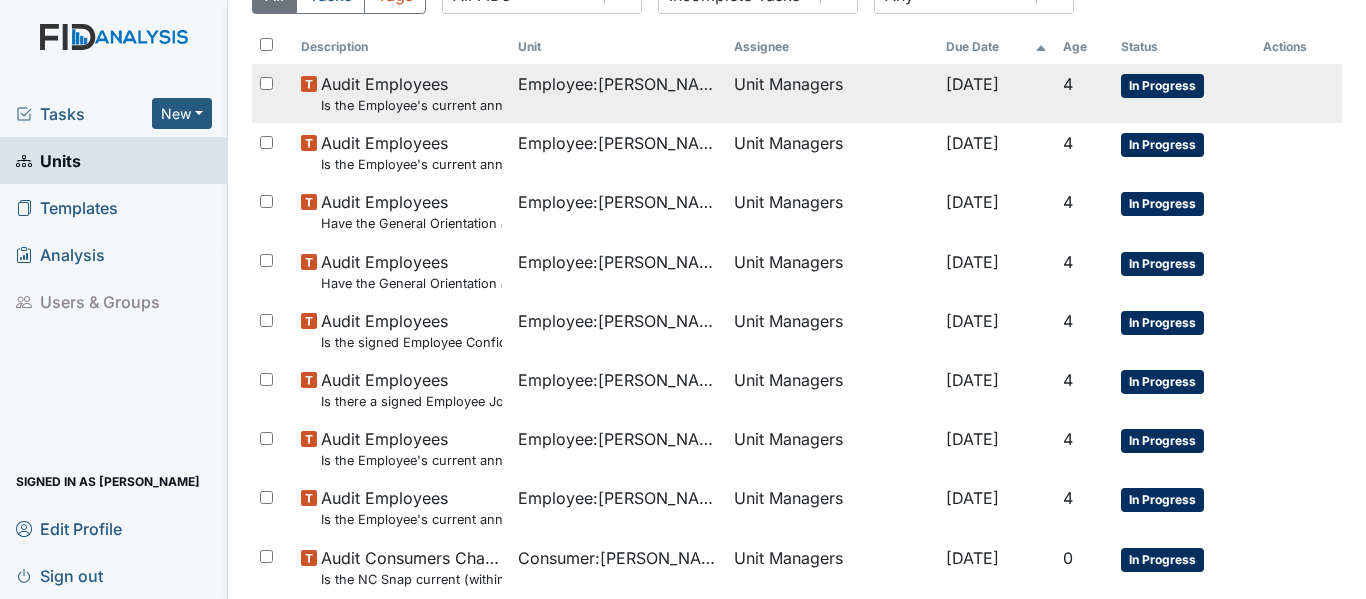 click on "Employee :  Spruill, Alicia" at bounding box center (618, 93) 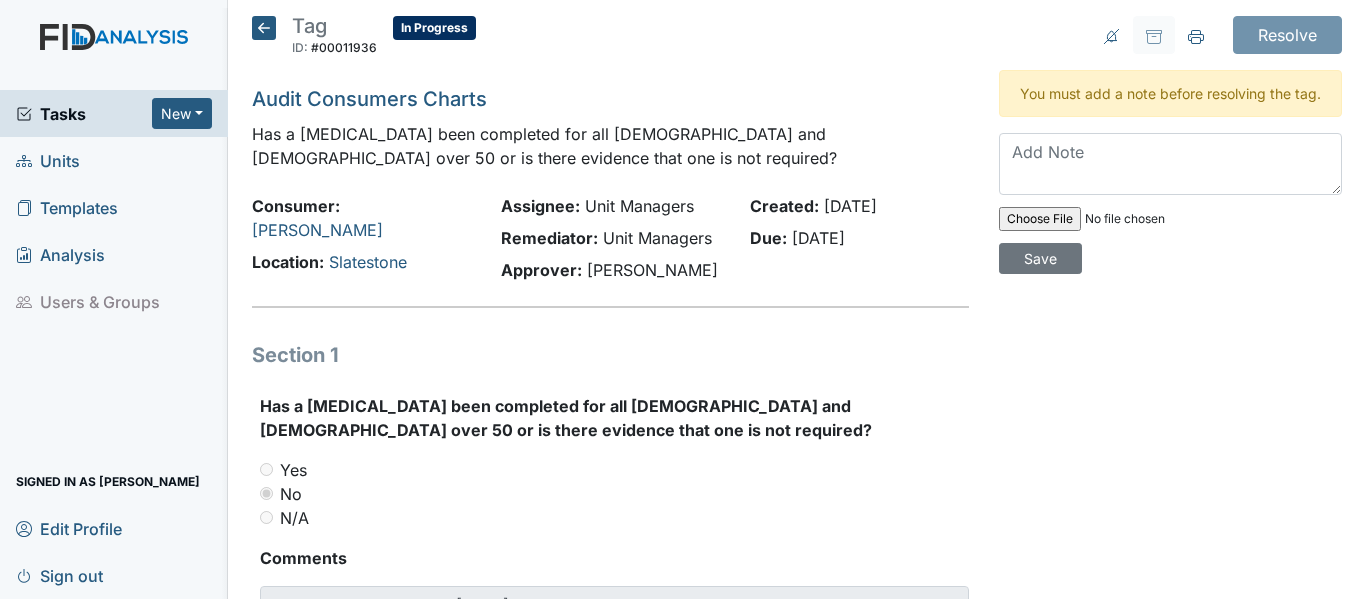 scroll, scrollTop: 0, scrollLeft: 0, axis: both 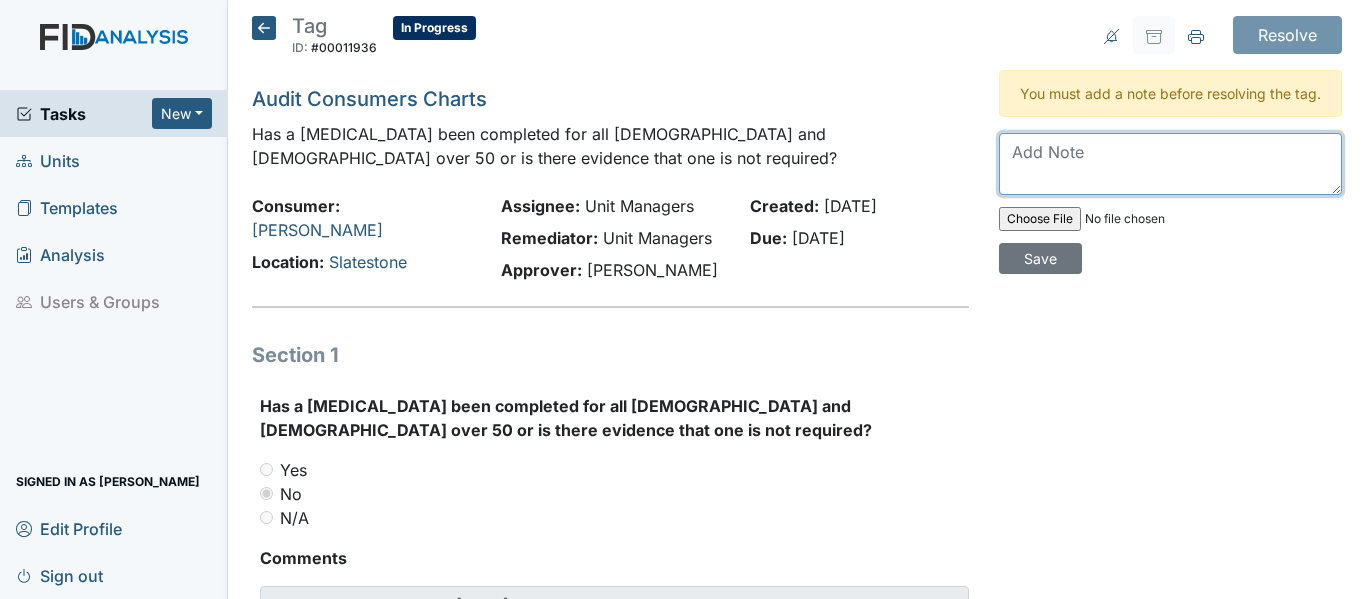 click at bounding box center (1170, 164) 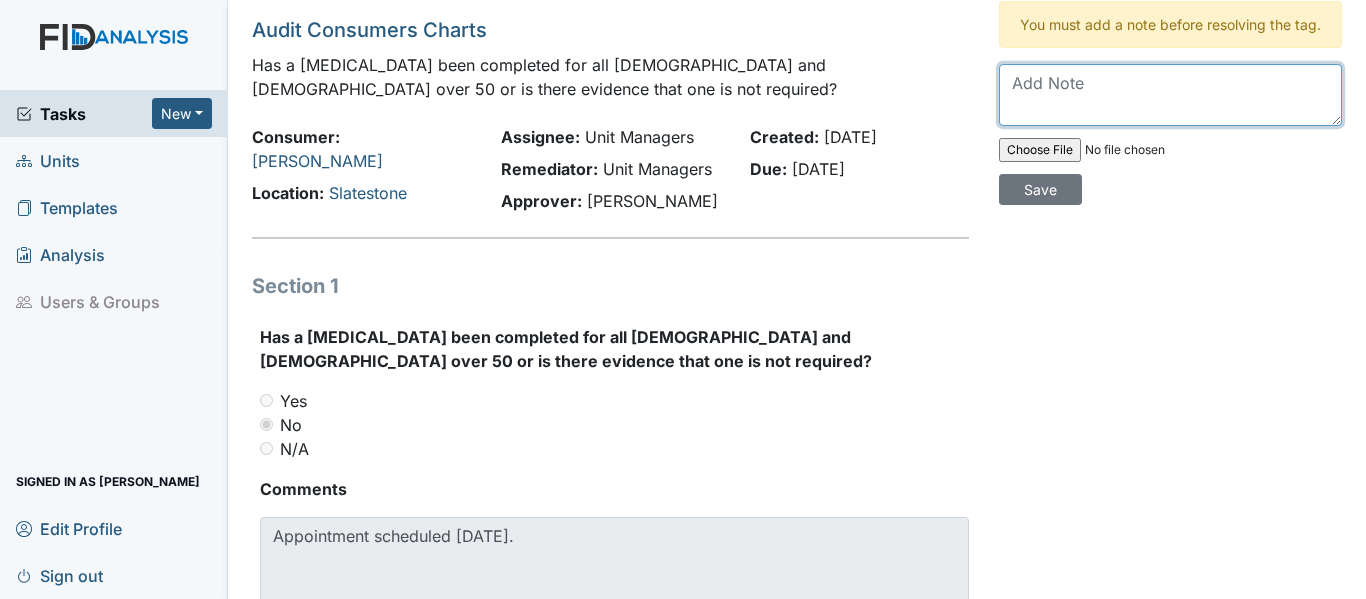 scroll, scrollTop: 100, scrollLeft: 0, axis: vertical 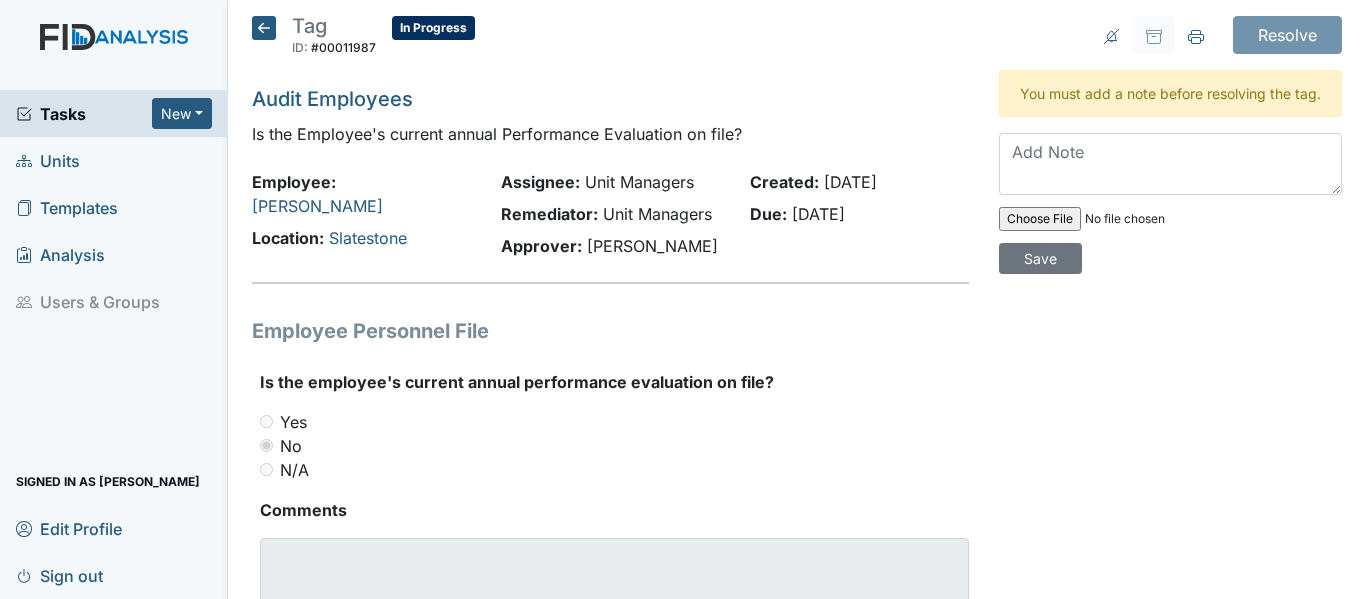 click 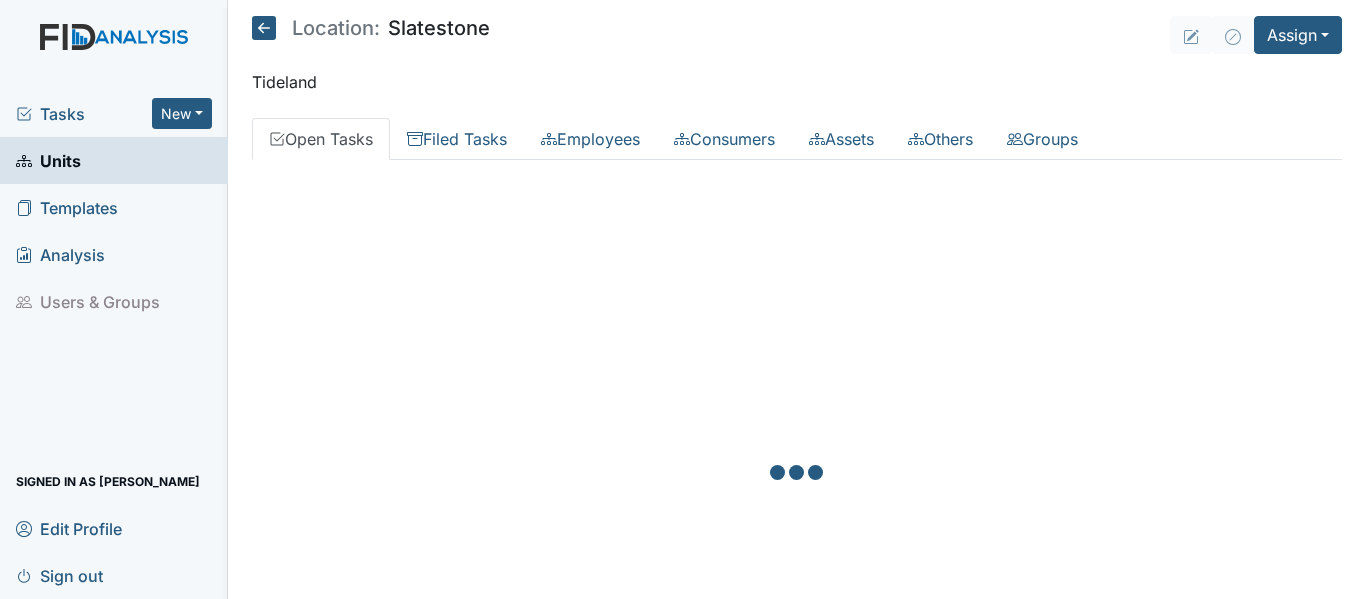 scroll, scrollTop: 0, scrollLeft: 0, axis: both 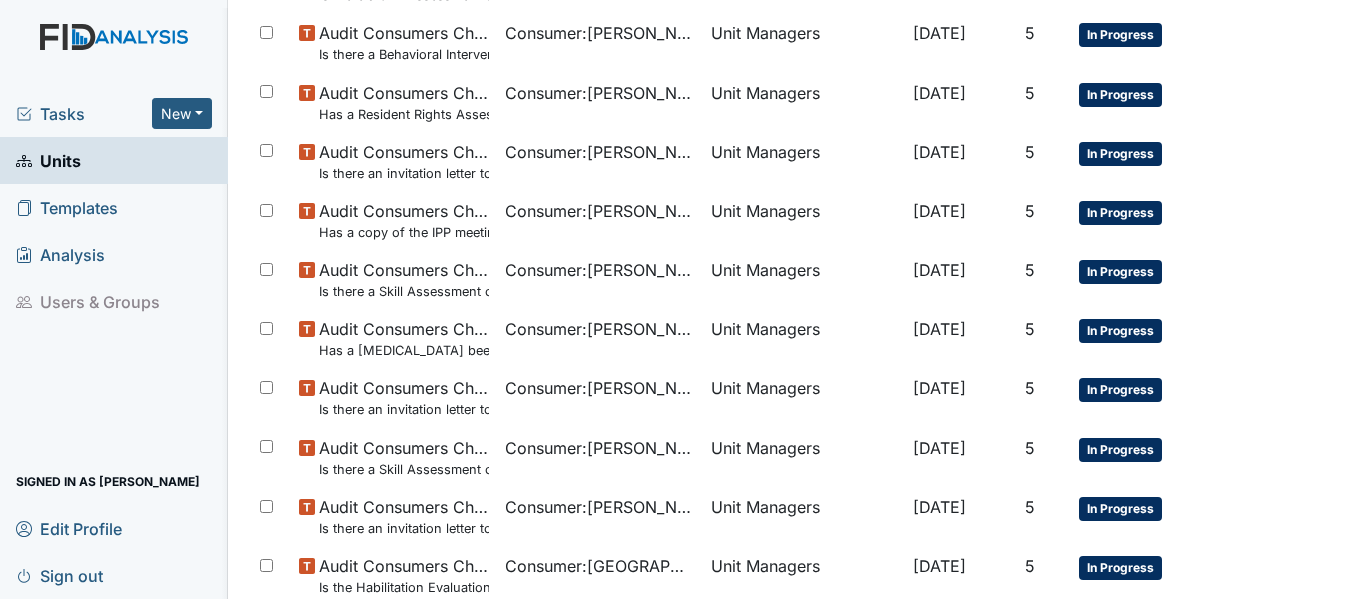 click on "Units" at bounding box center (48, 160) 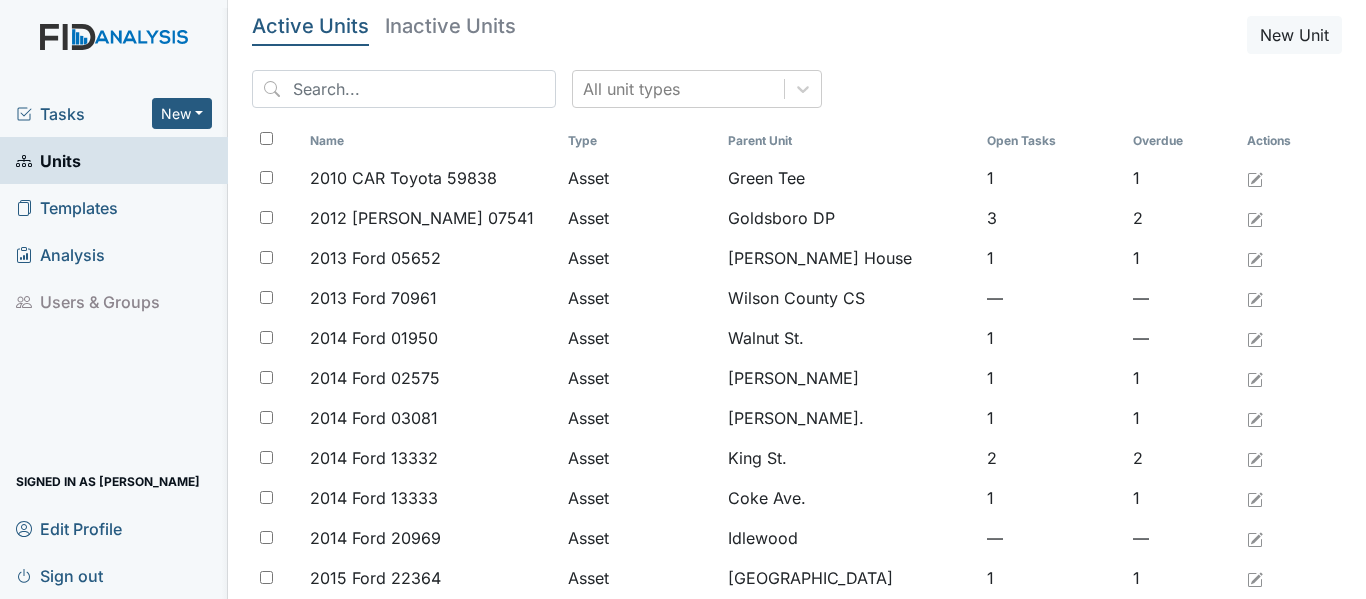 scroll, scrollTop: 0, scrollLeft: 0, axis: both 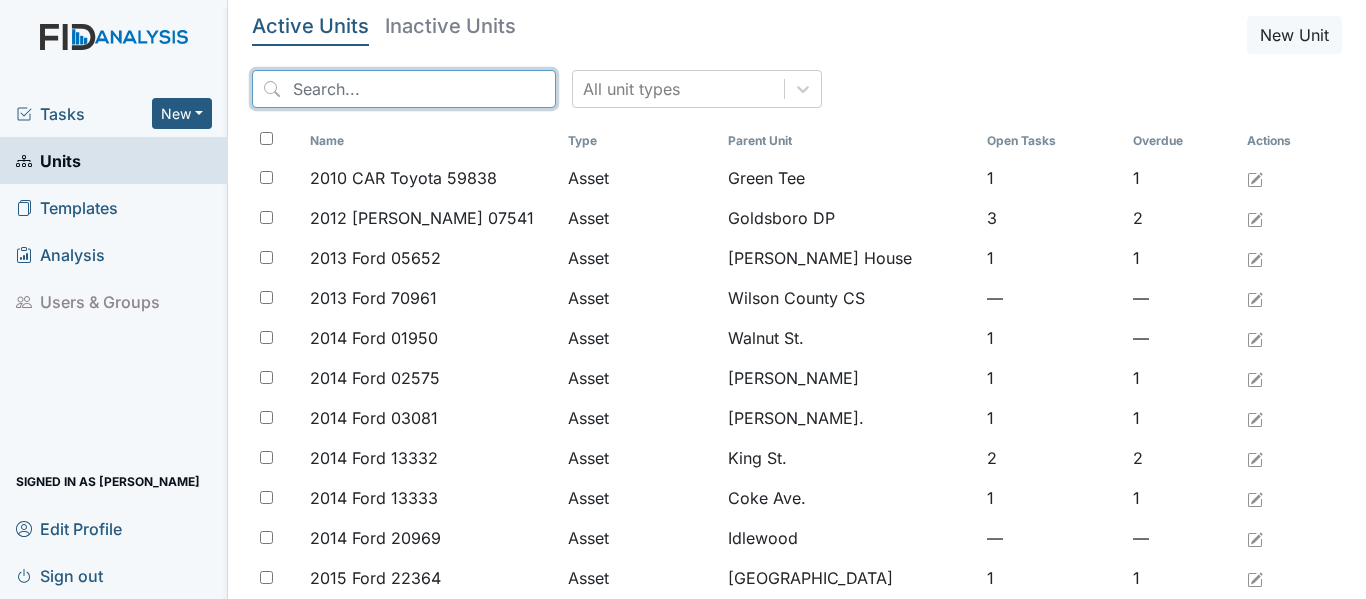 click at bounding box center [404, 89] 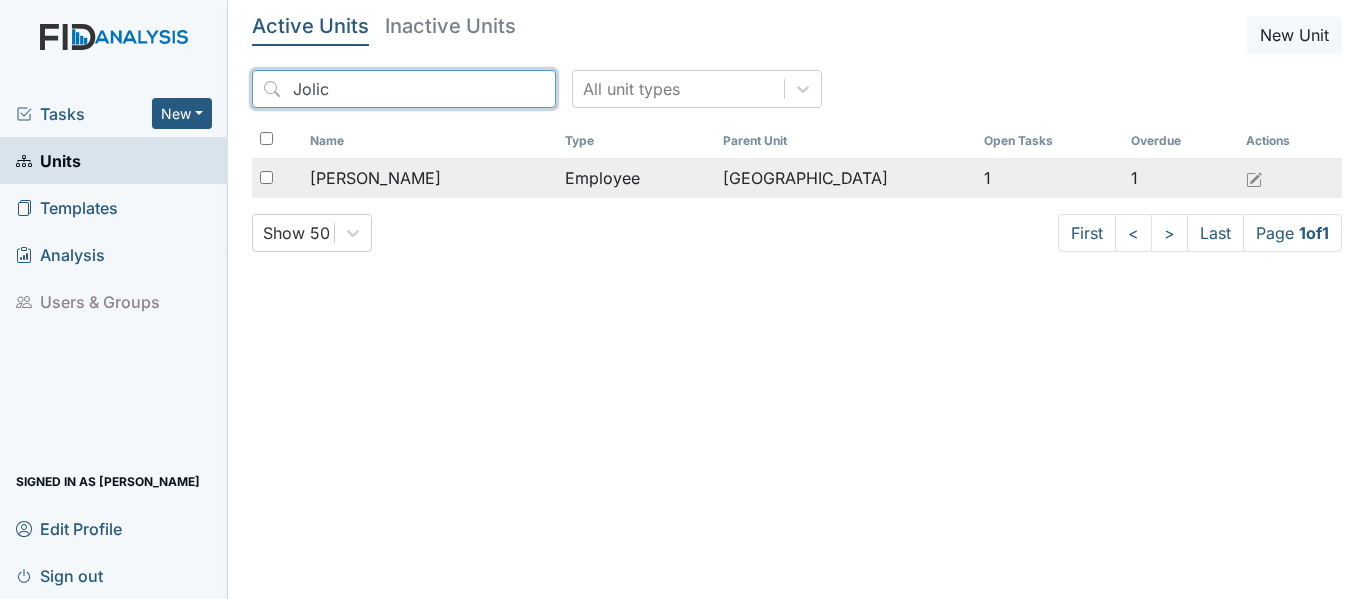 type on "Jolic" 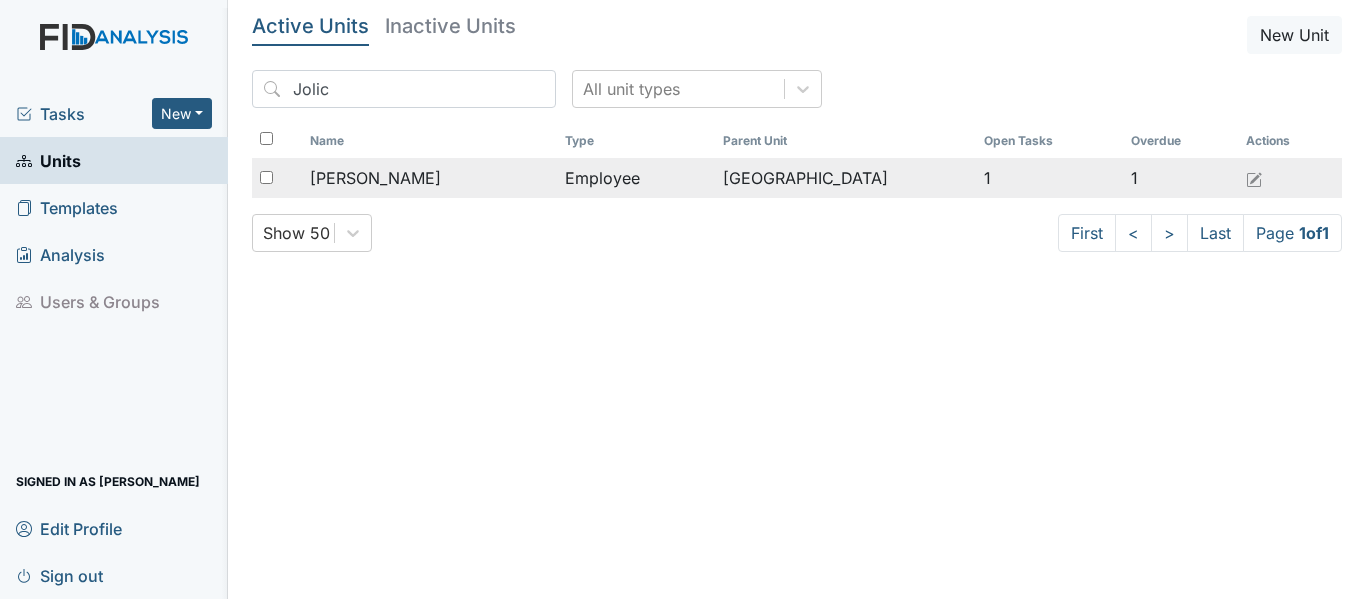 click on "[PERSON_NAME]" at bounding box center [429, 178] 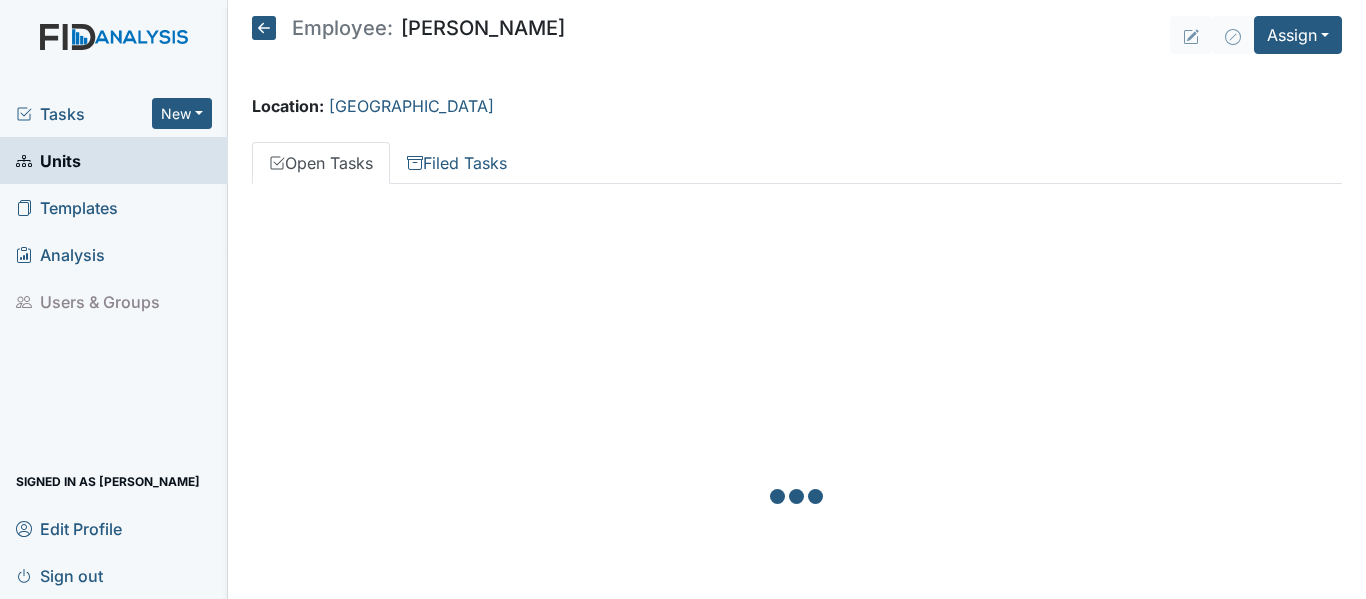 scroll, scrollTop: 0, scrollLeft: 0, axis: both 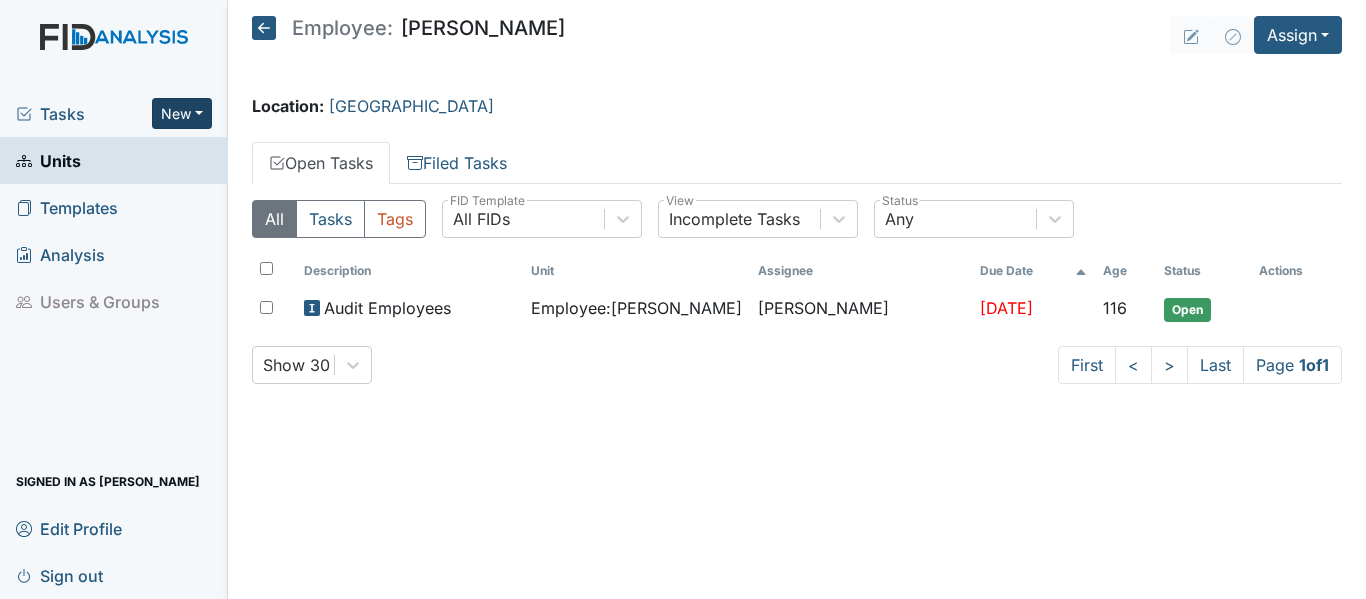 click on "New" at bounding box center (182, 113) 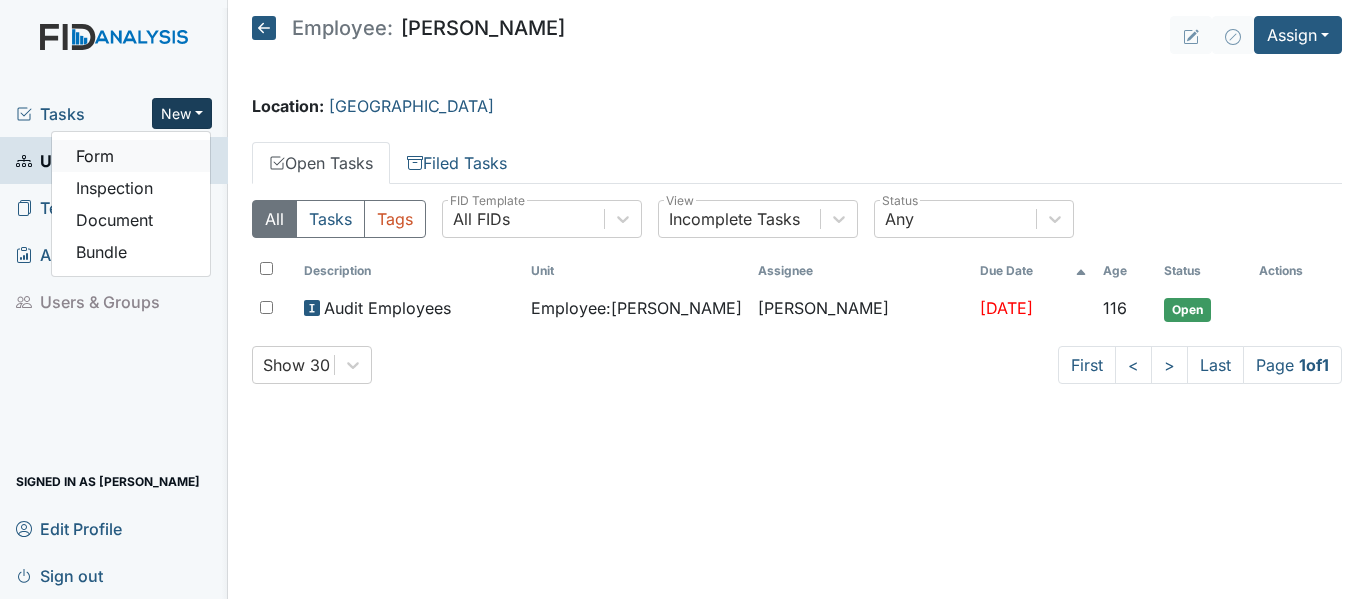 click on "Form" at bounding box center (131, 156) 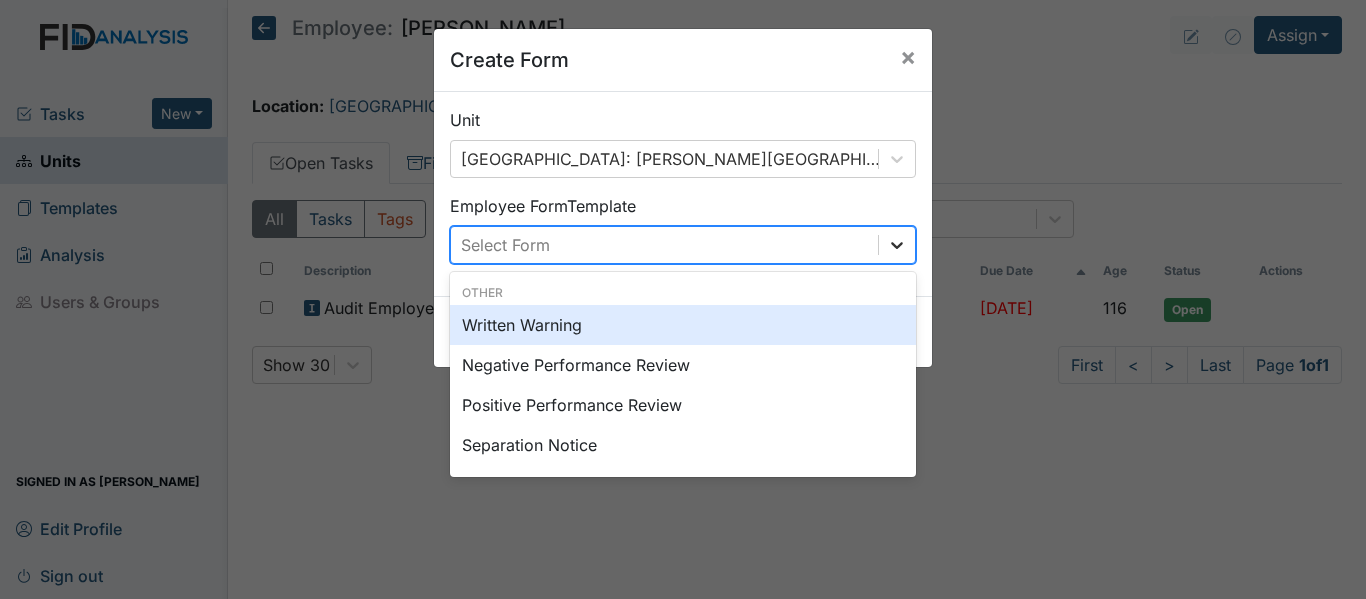 click 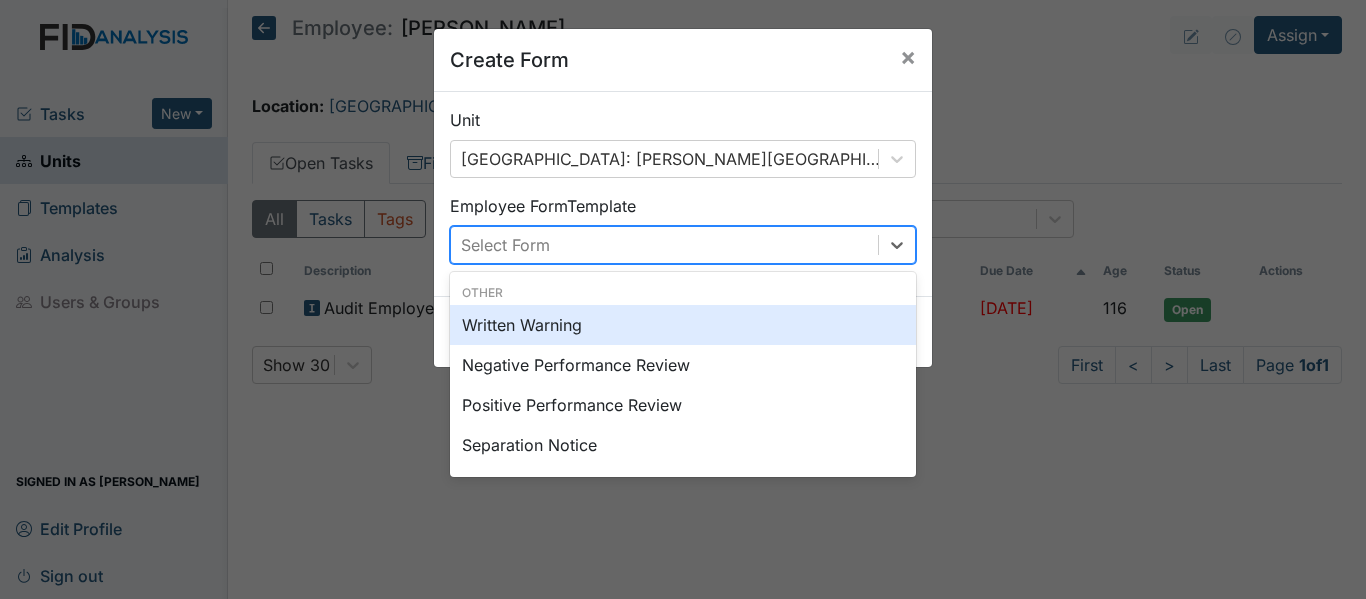 click on "Written Warning" at bounding box center [683, 325] 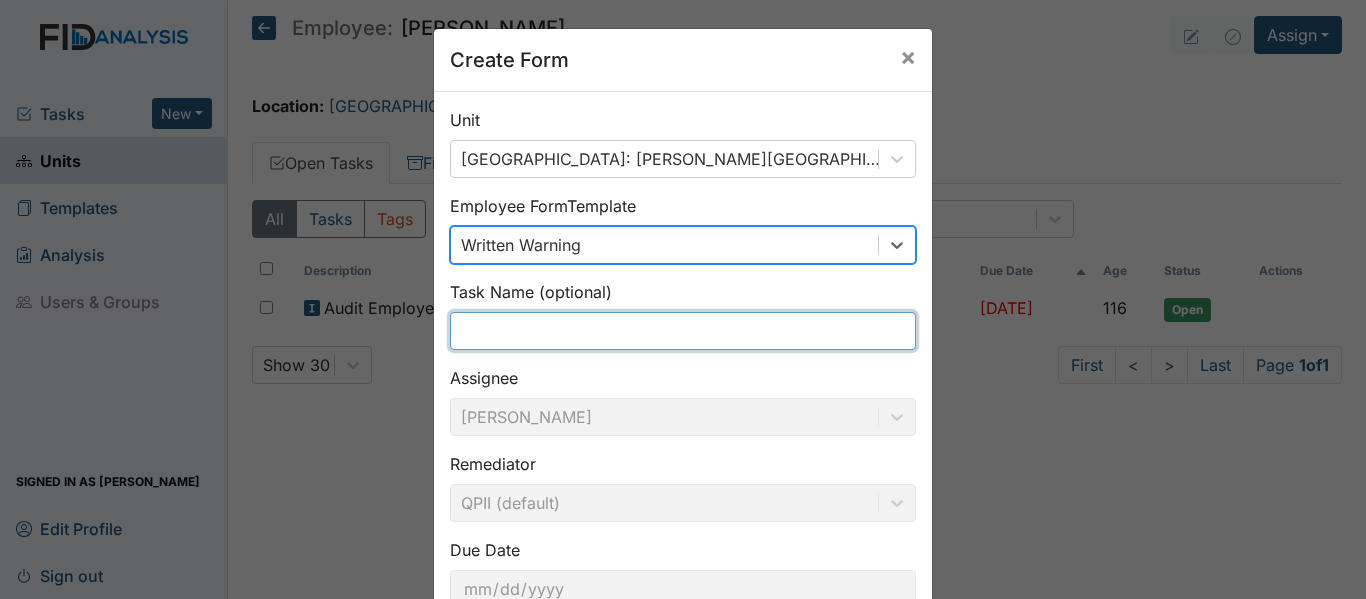 drag, startPoint x: 455, startPoint y: 326, endPoint x: 468, endPoint y: 321, distance: 13.928389 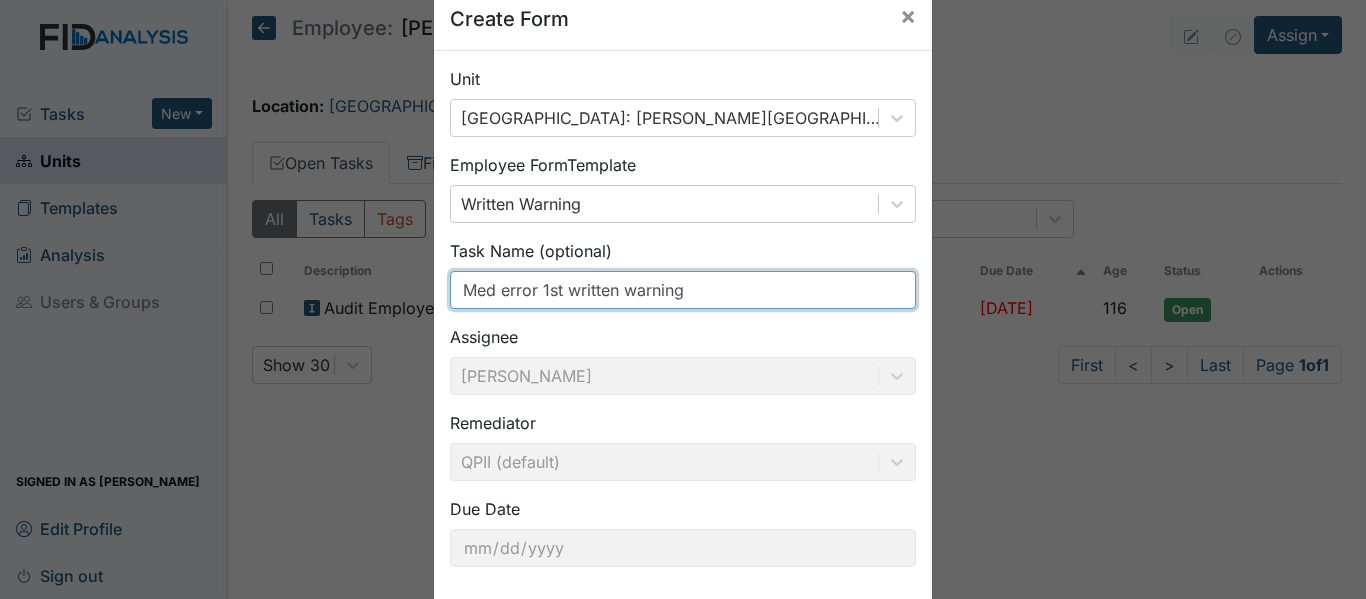 scroll, scrollTop: 141, scrollLeft: 0, axis: vertical 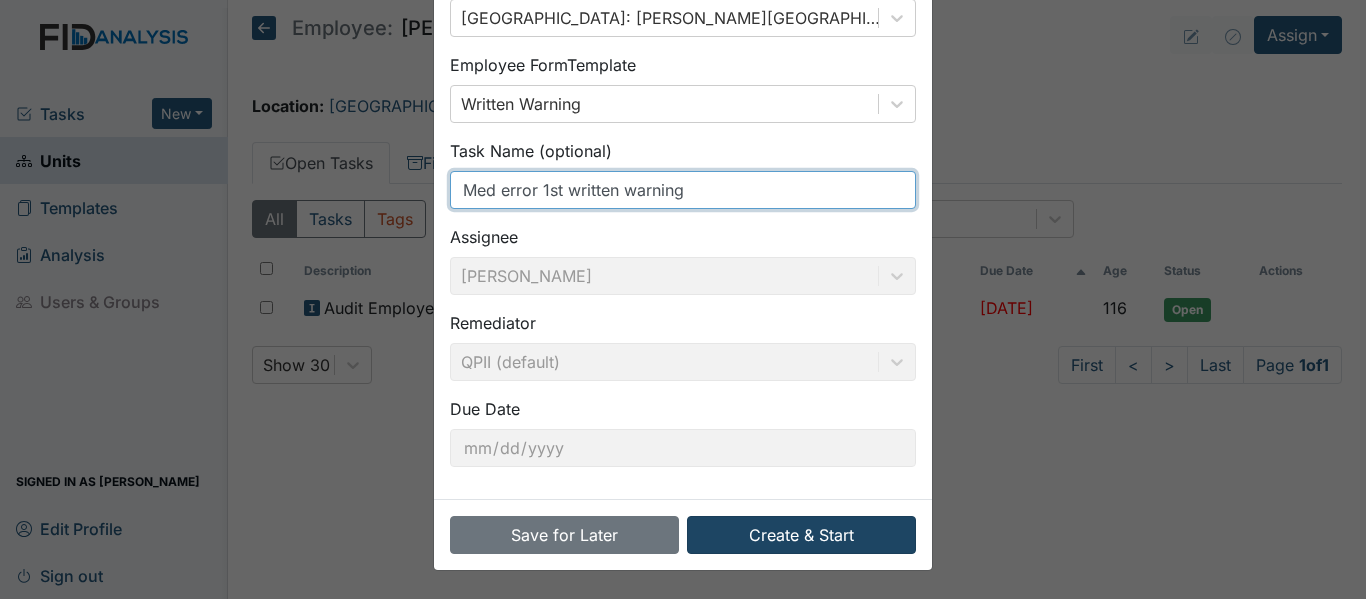 type on "Med error 1st written warning" 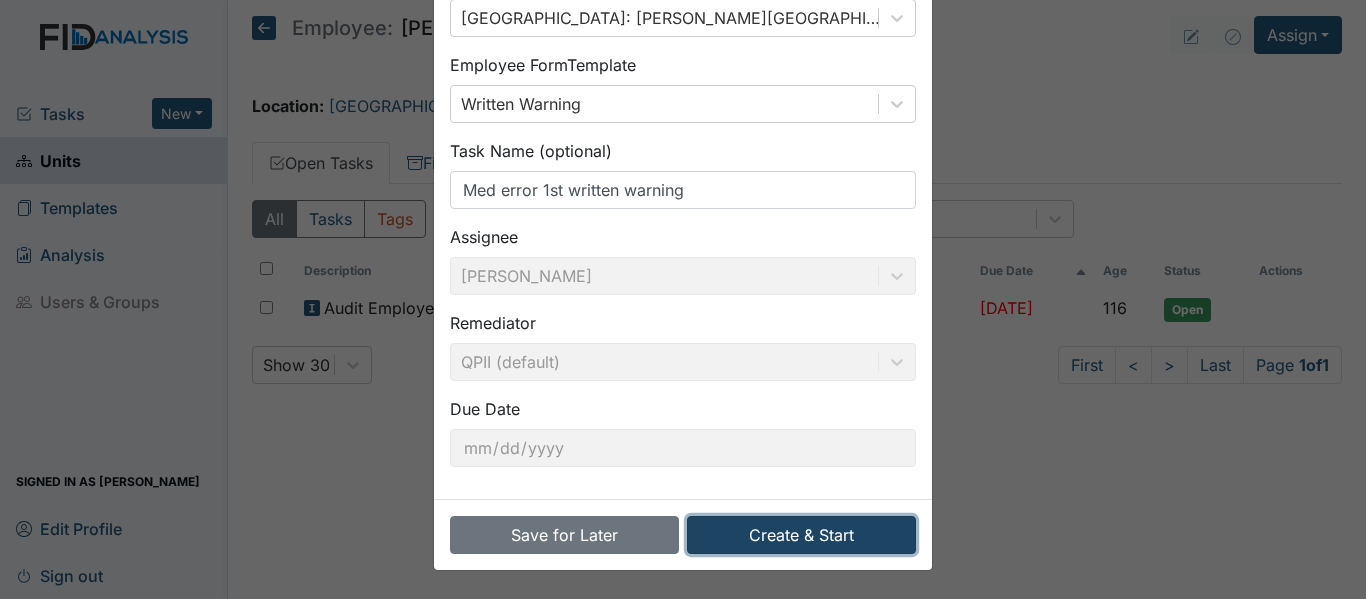 click on "Create & Start" at bounding box center (801, 535) 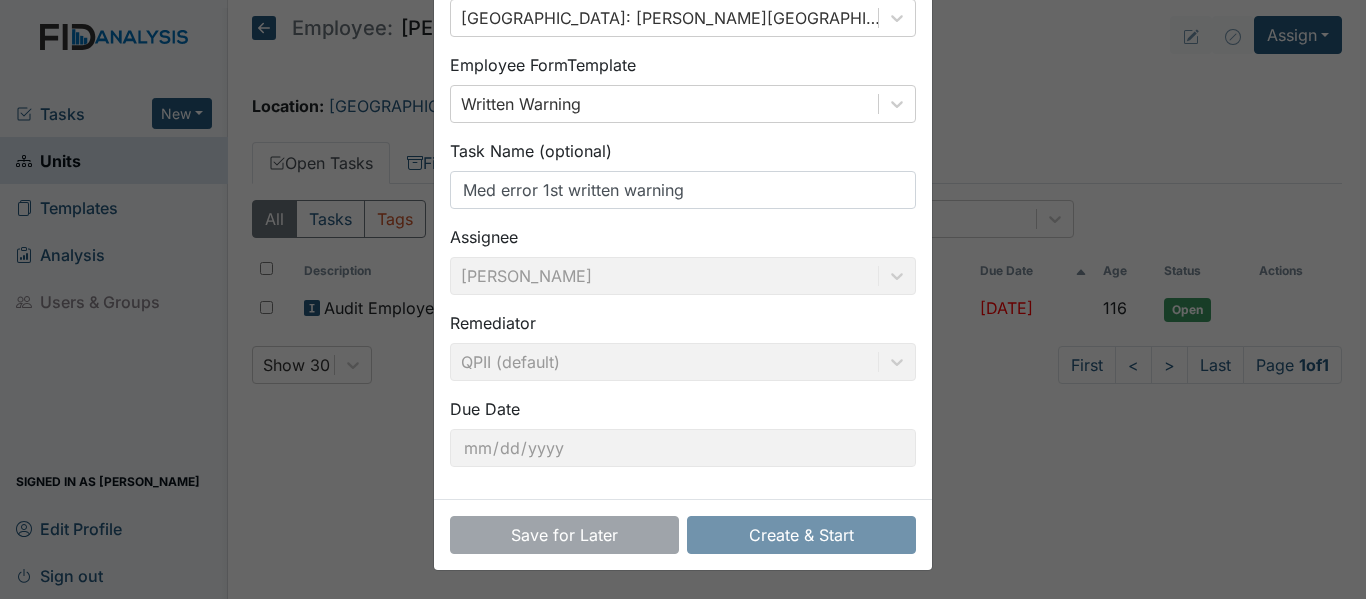 click on "Create Form   × Unit Beaufort Heights:  Sessoms, Jolicia (Employee)   Employee   Form  Template Written Warning   Task Name (optional)  Med error 1st written warning Assignee Allan King Remediator QPII (default) Due Date 2025-07-24 Save for Later Create & Start" at bounding box center (683, 299) 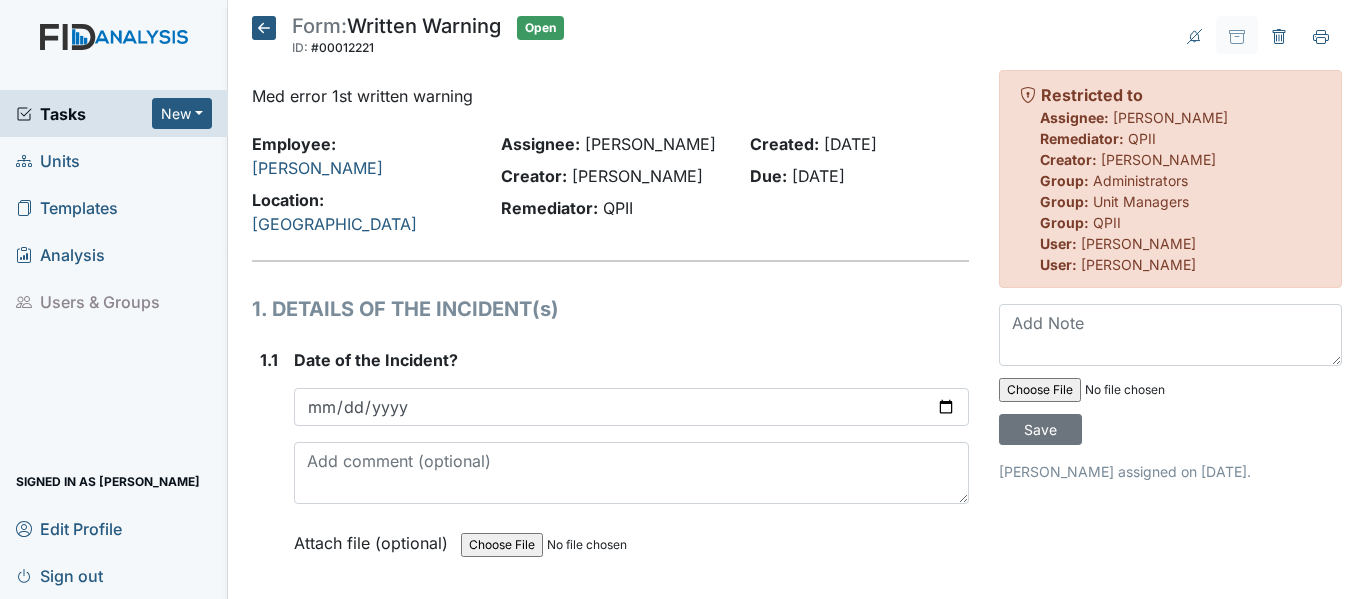 scroll, scrollTop: 0, scrollLeft: 0, axis: both 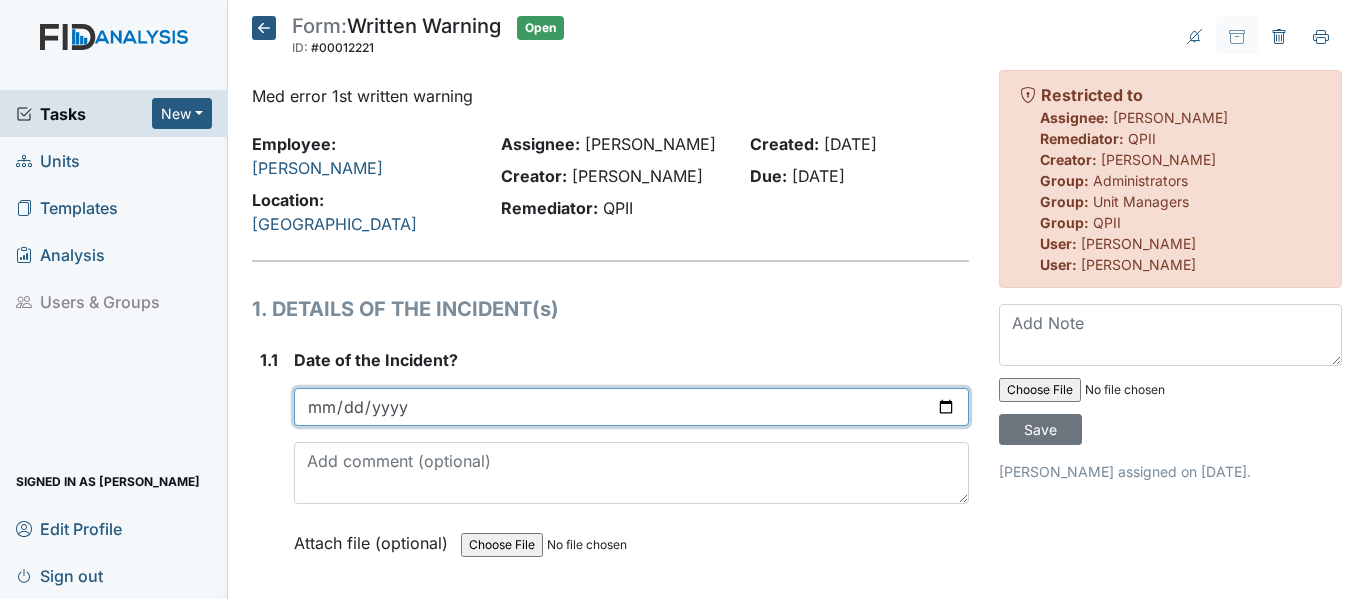 click at bounding box center (631, 407) 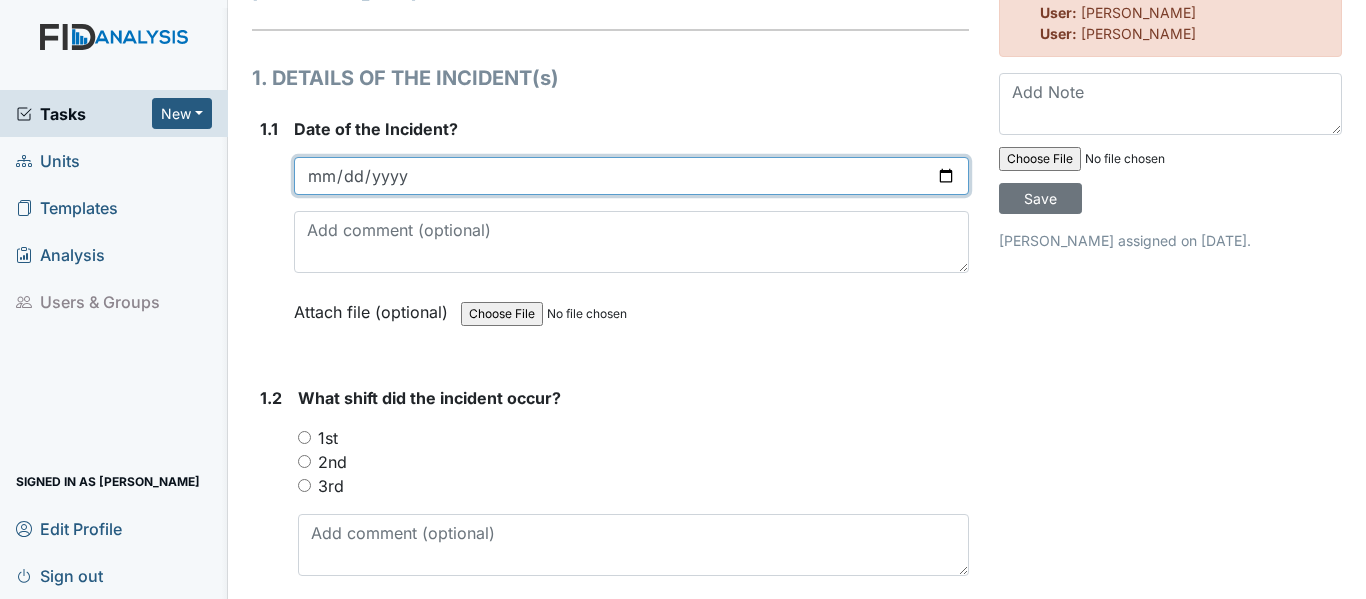 scroll, scrollTop: 200, scrollLeft: 0, axis: vertical 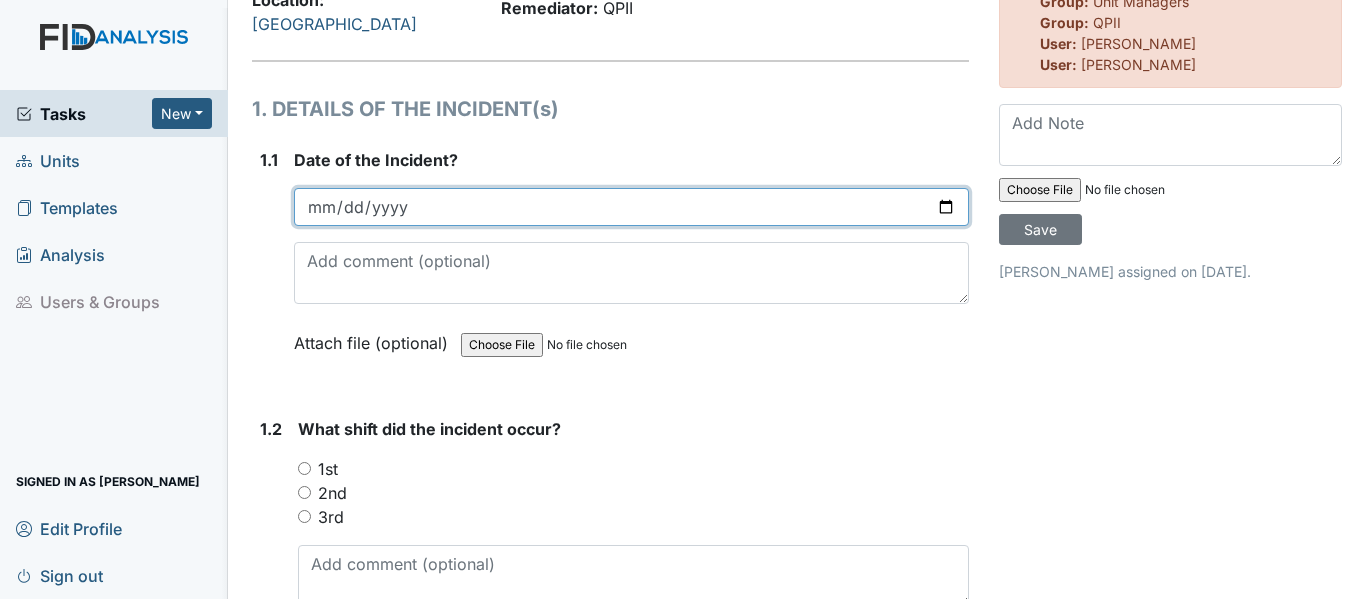 click on "[DATE]" at bounding box center (631, 207) 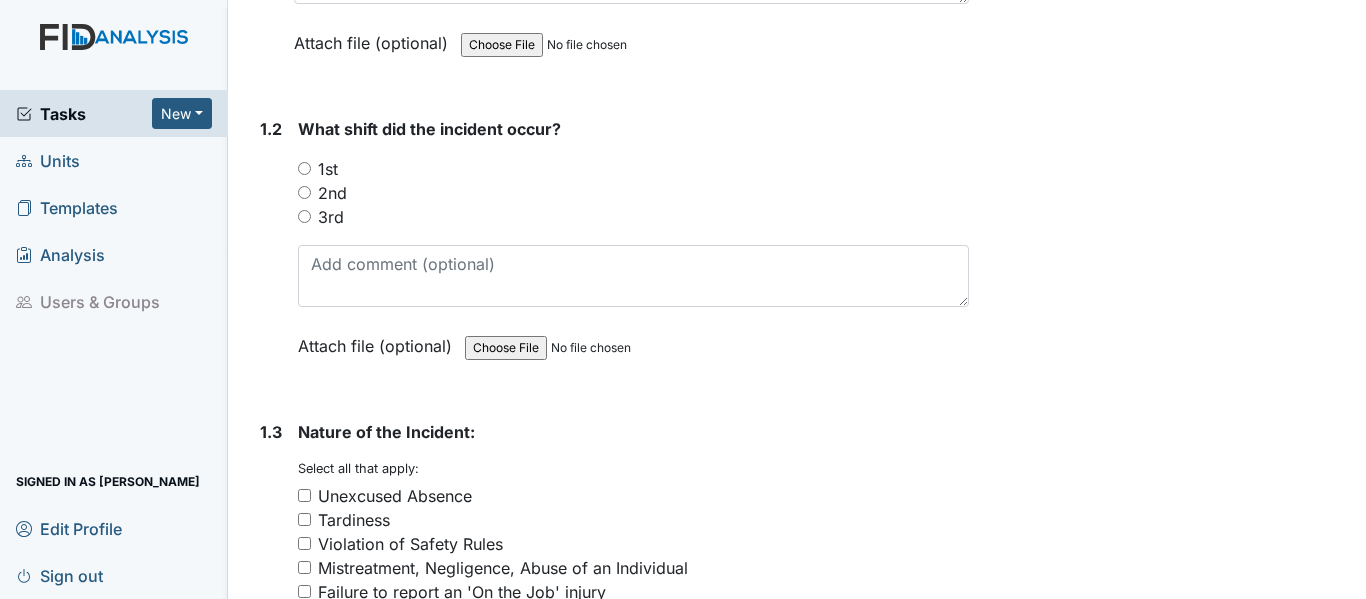 scroll, scrollTop: 300, scrollLeft: 0, axis: vertical 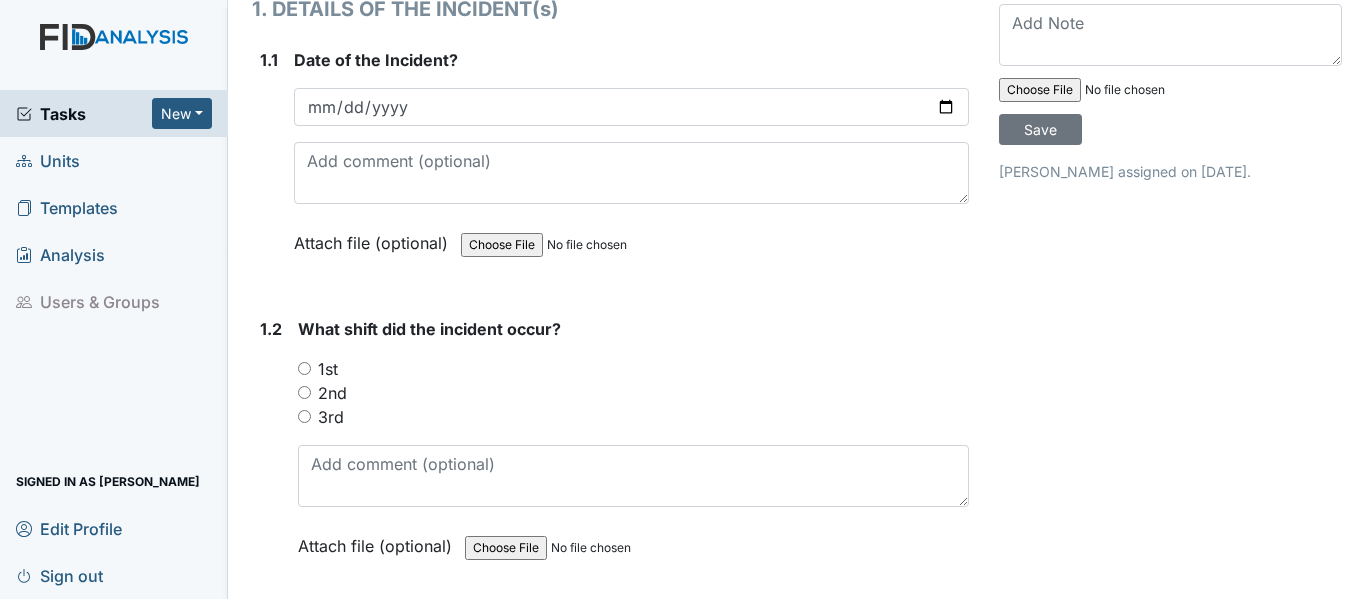 click on "1st" at bounding box center [304, 368] 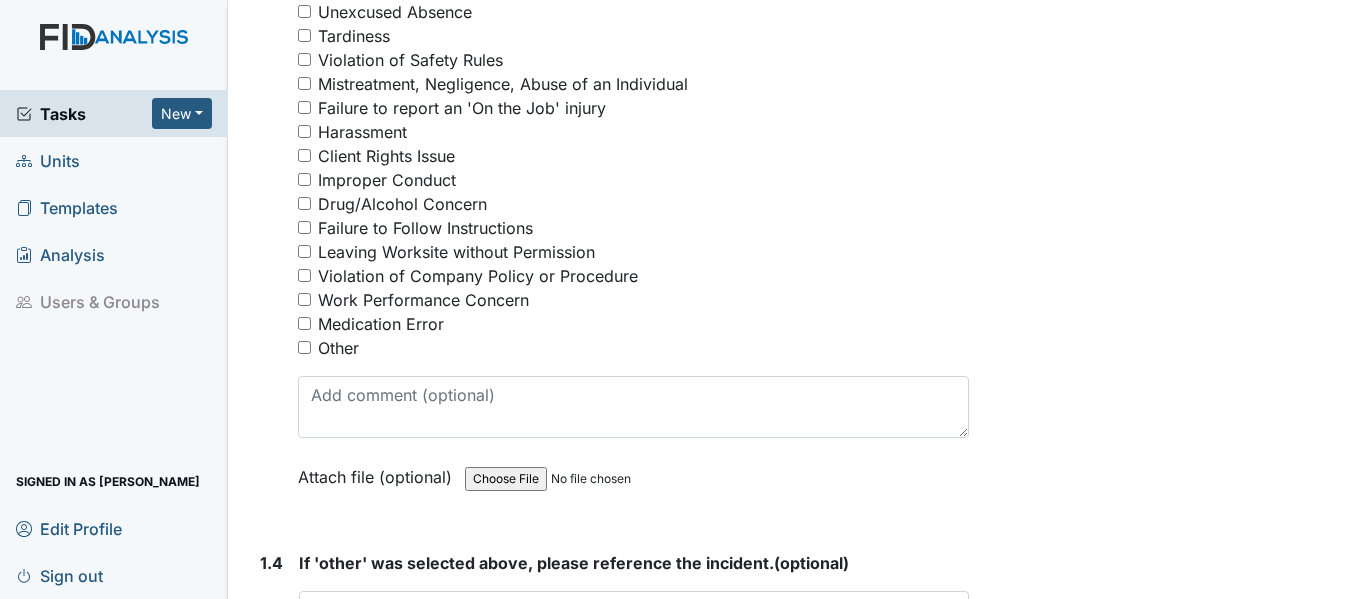 scroll, scrollTop: 1100, scrollLeft: 0, axis: vertical 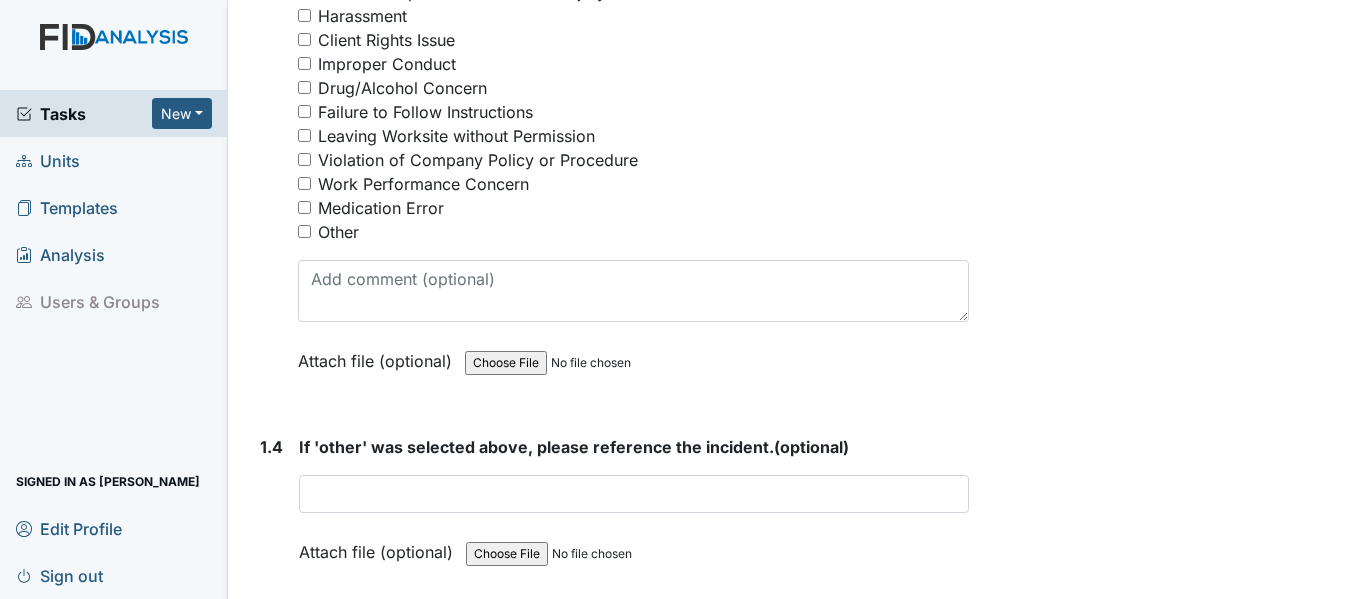 click on "Medication Error" at bounding box center [304, 207] 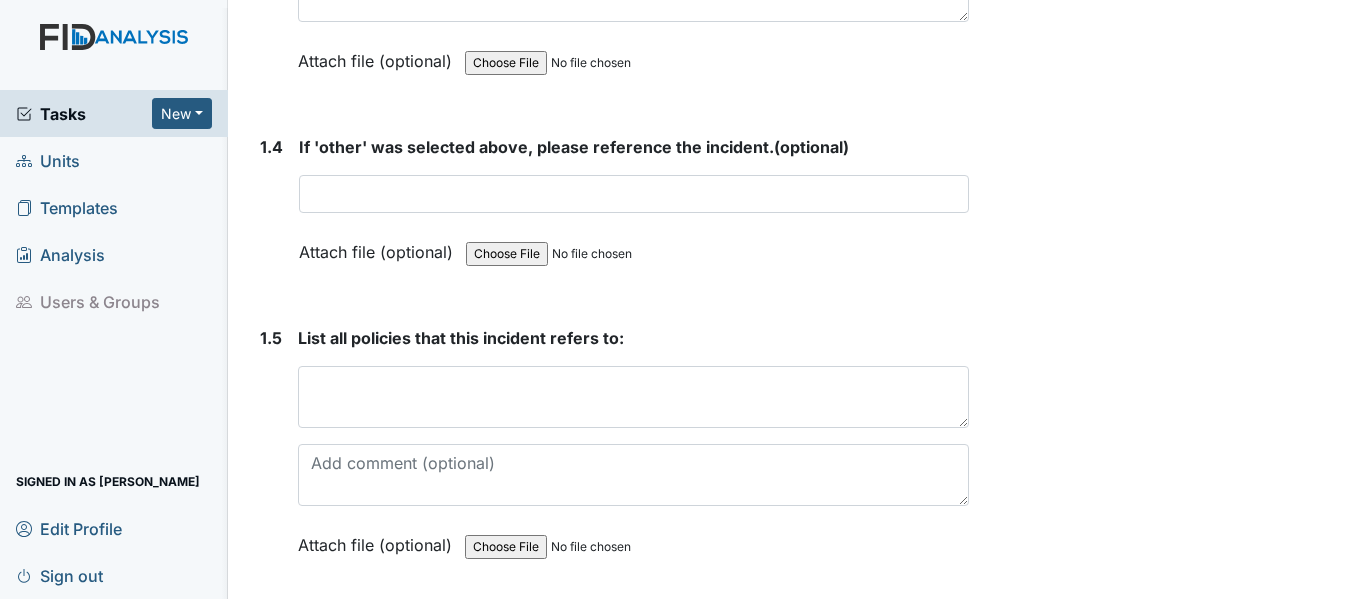 scroll, scrollTop: 1300, scrollLeft: 0, axis: vertical 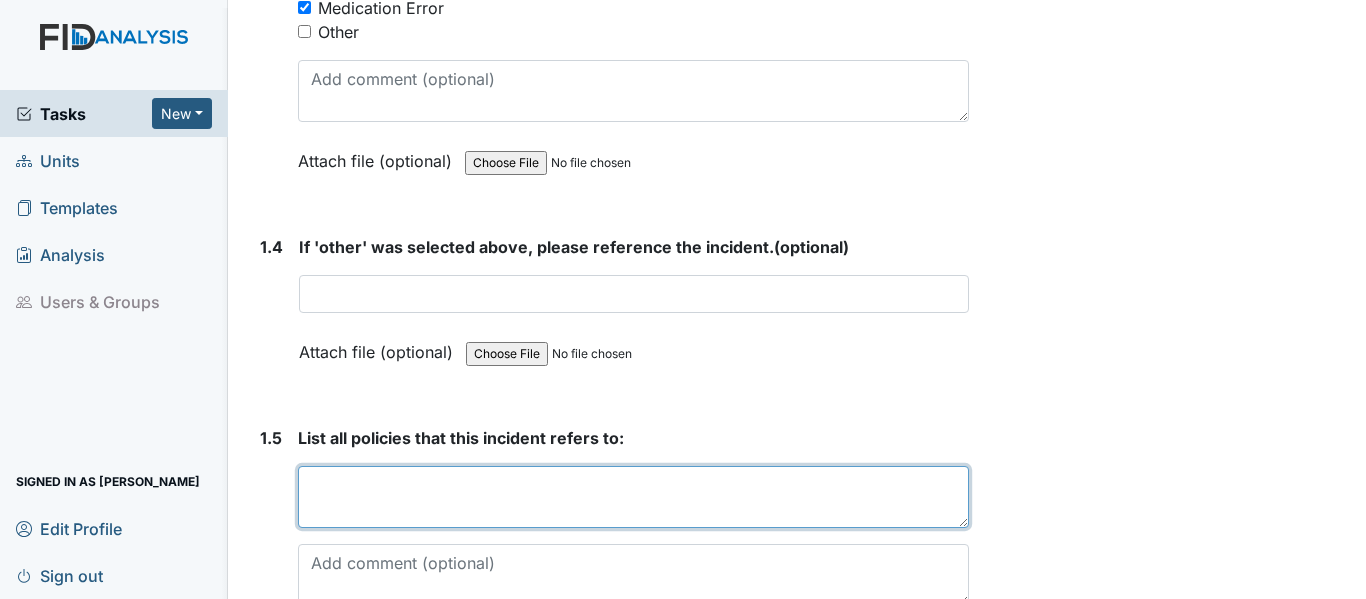 click at bounding box center [633, 497] 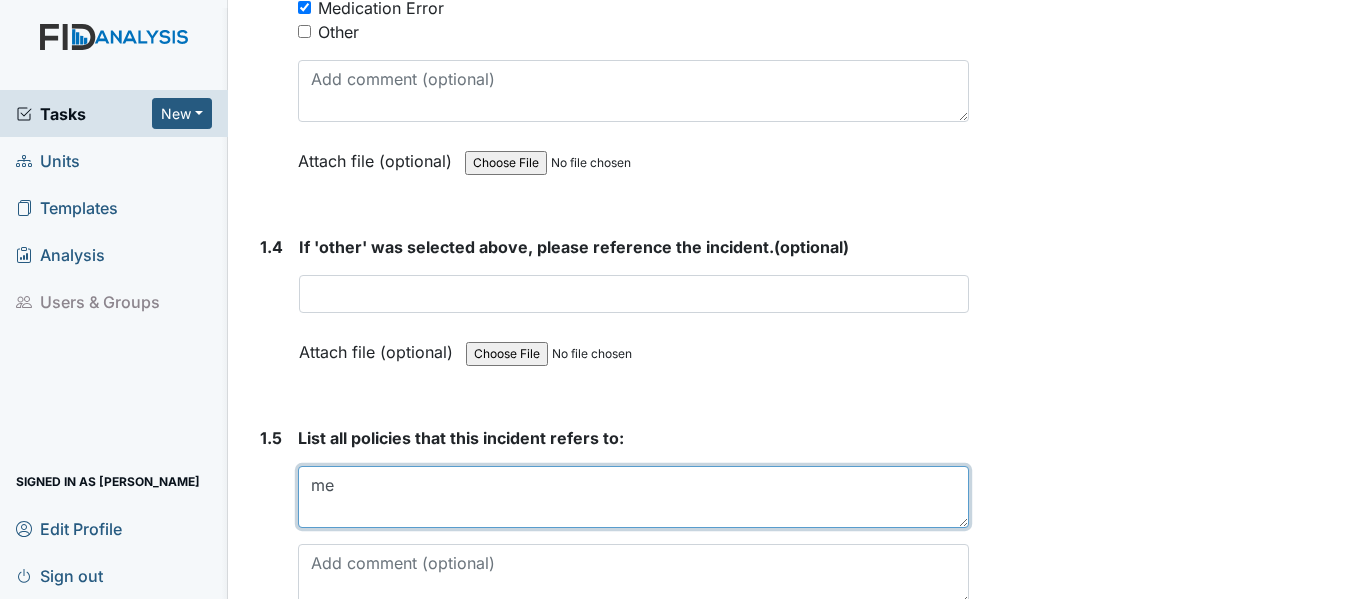 type on "m" 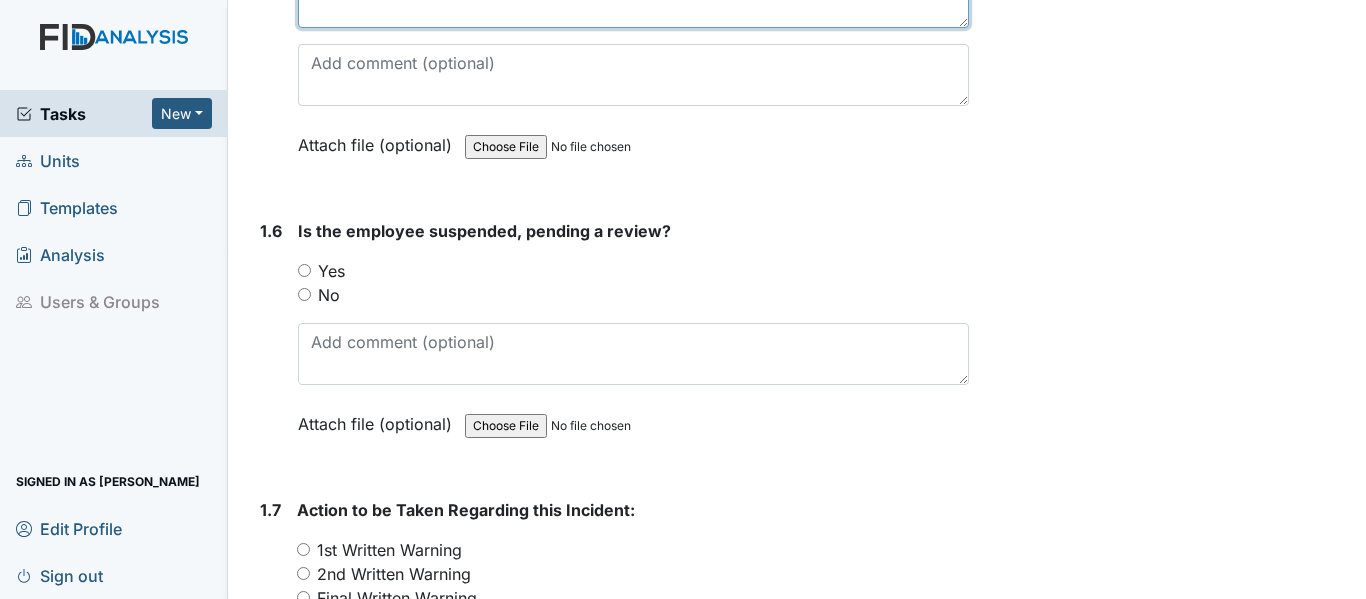 scroll, scrollTop: 1700, scrollLeft: 0, axis: vertical 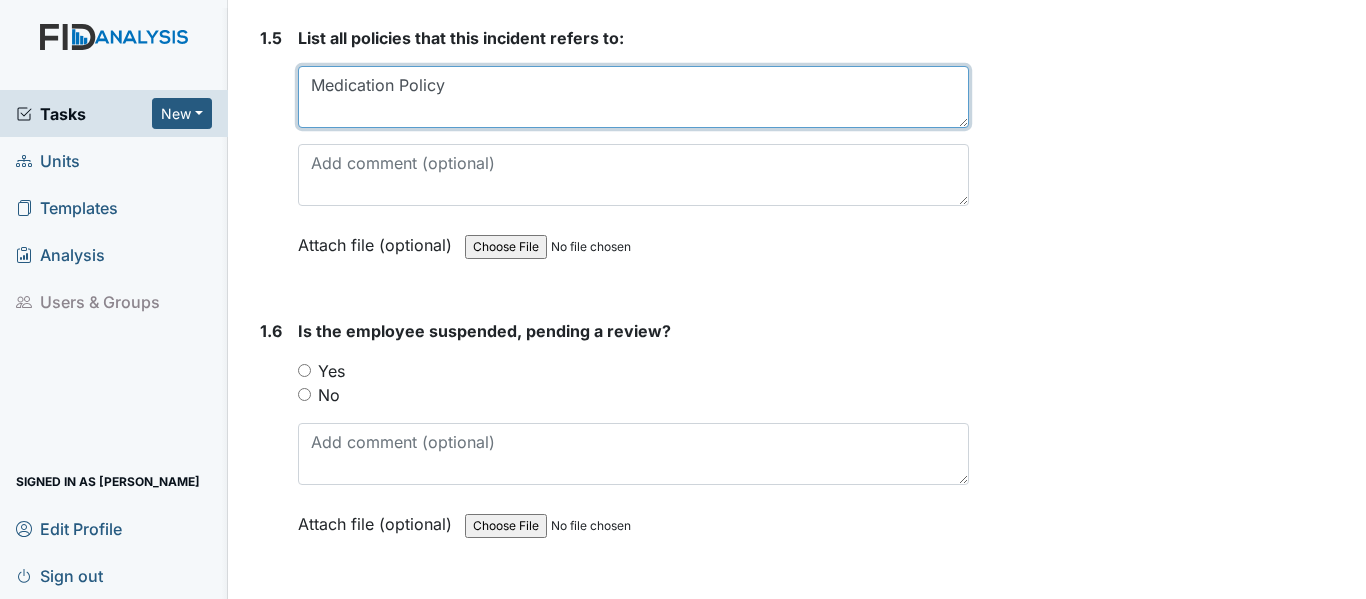 type on "Medication Policy" 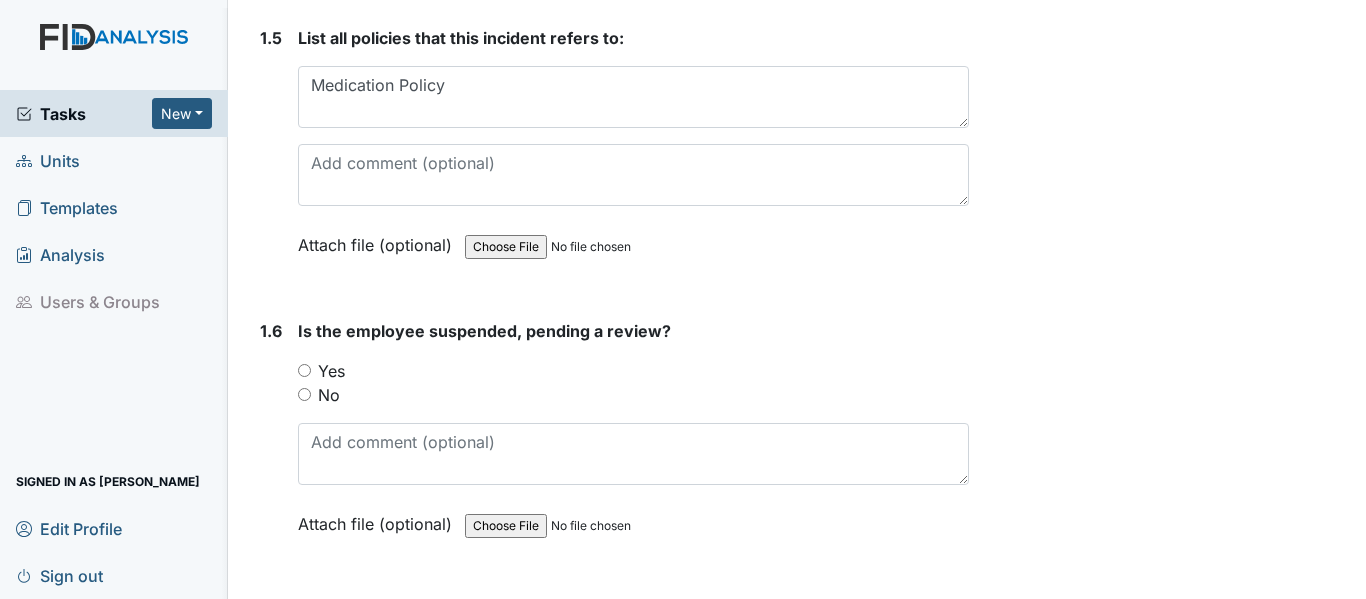drag, startPoint x: 301, startPoint y: 380, endPoint x: 316, endPoint y: 384, distance: 15.524175 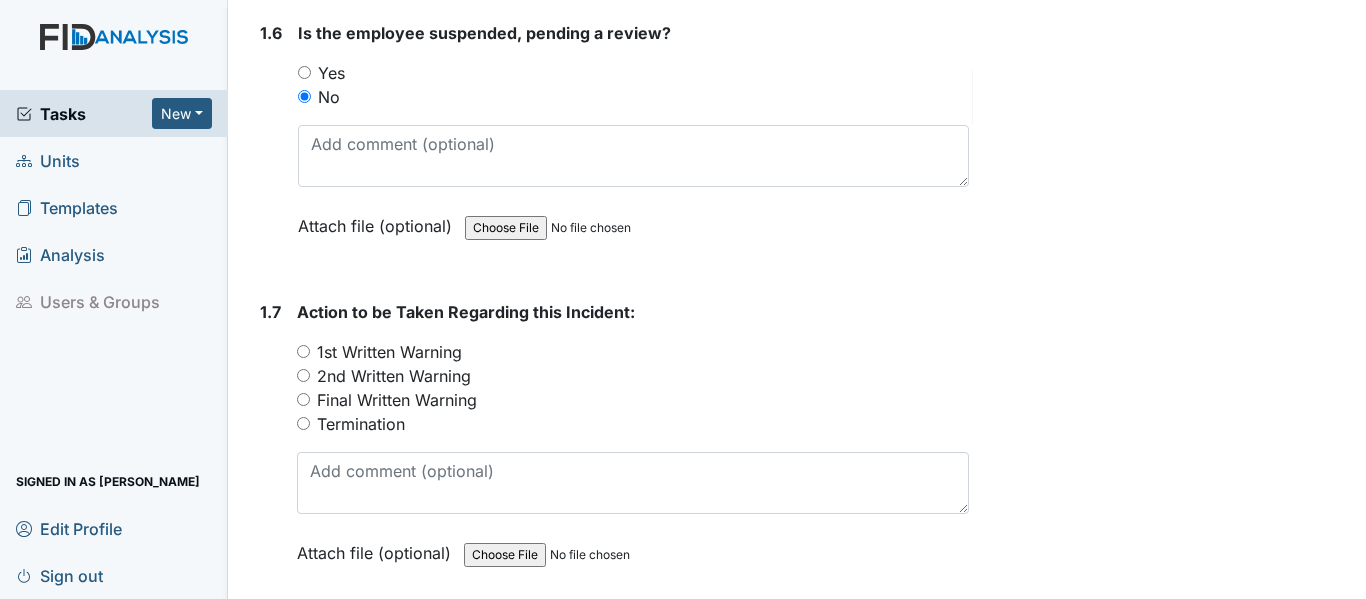 scroll, scrollTop: 2000, scrollLeft: 0, axis: vertical 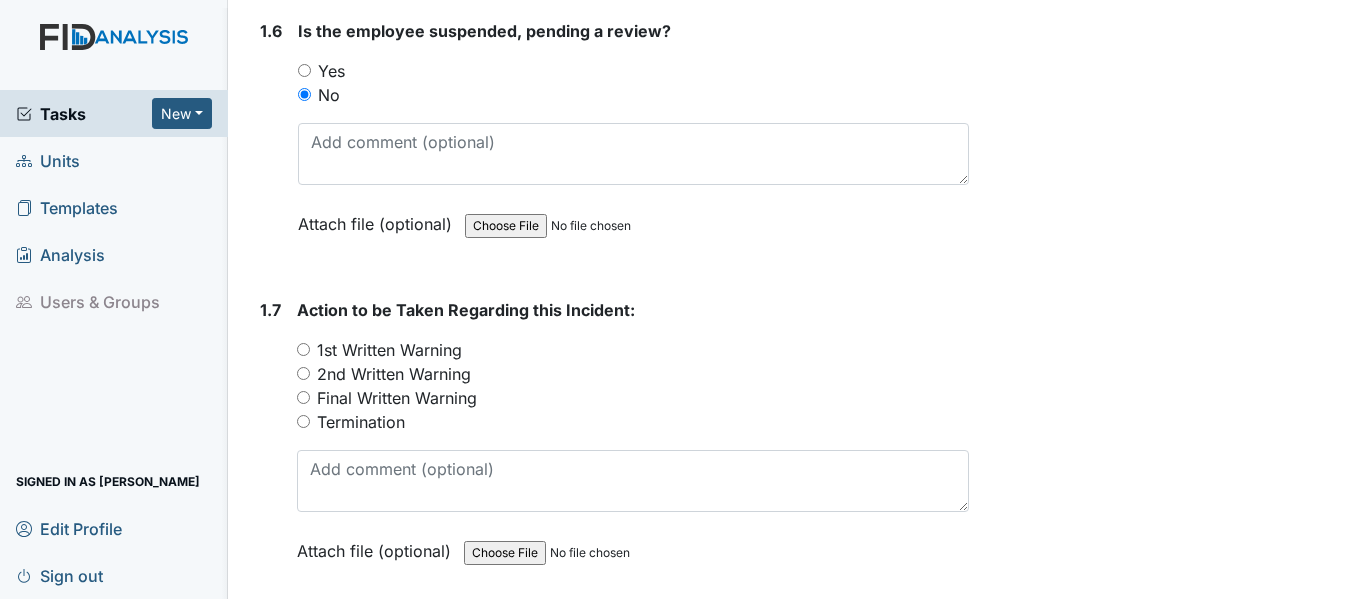 click on "1st Written Warning" at bounding box center (303, 349) 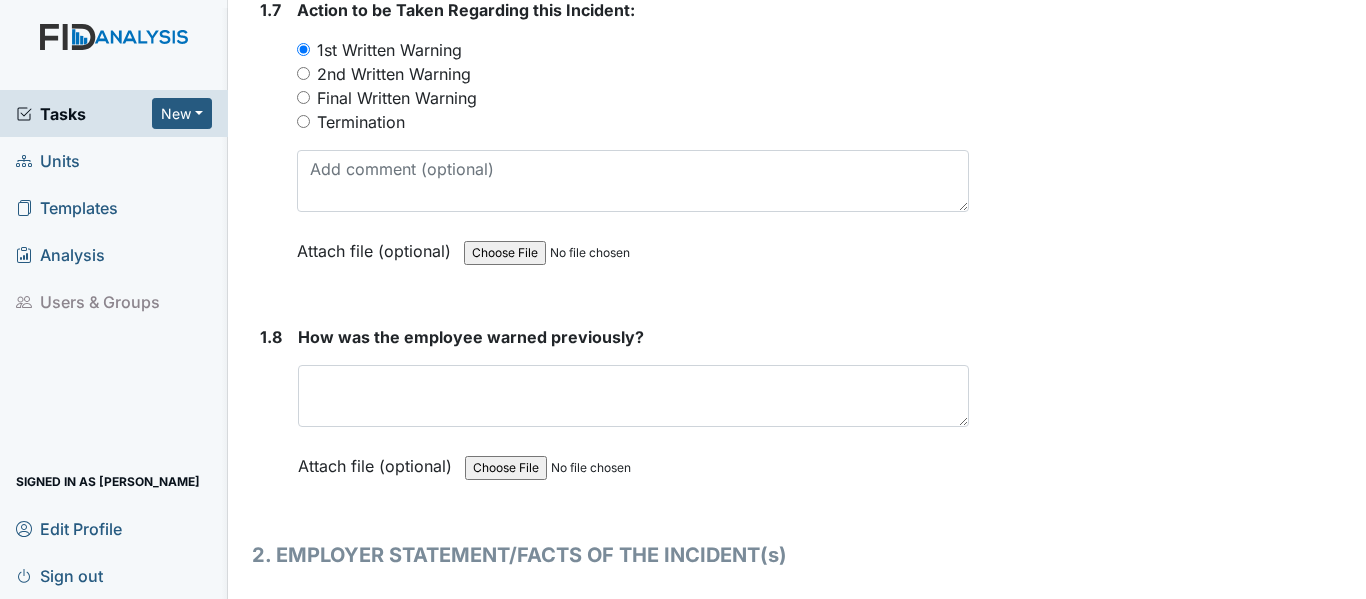 scroll, scrollTop: 2400, scrollLeft: 0, axis: vertical 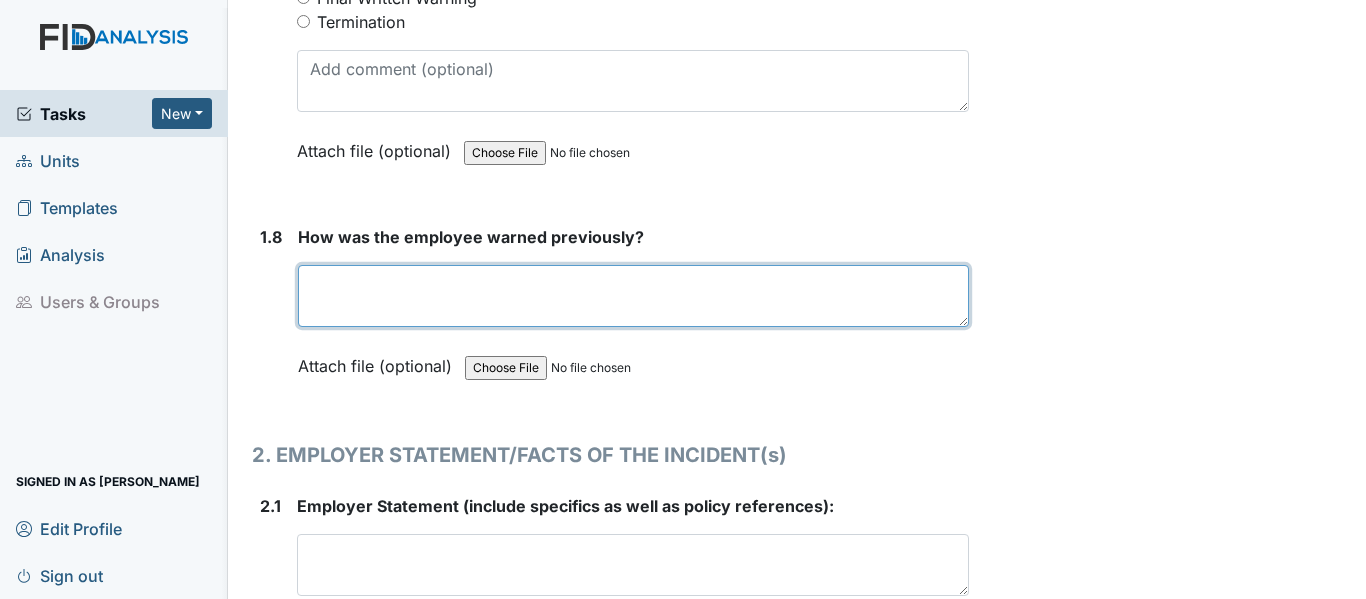 click at bounding box center (633, 296) 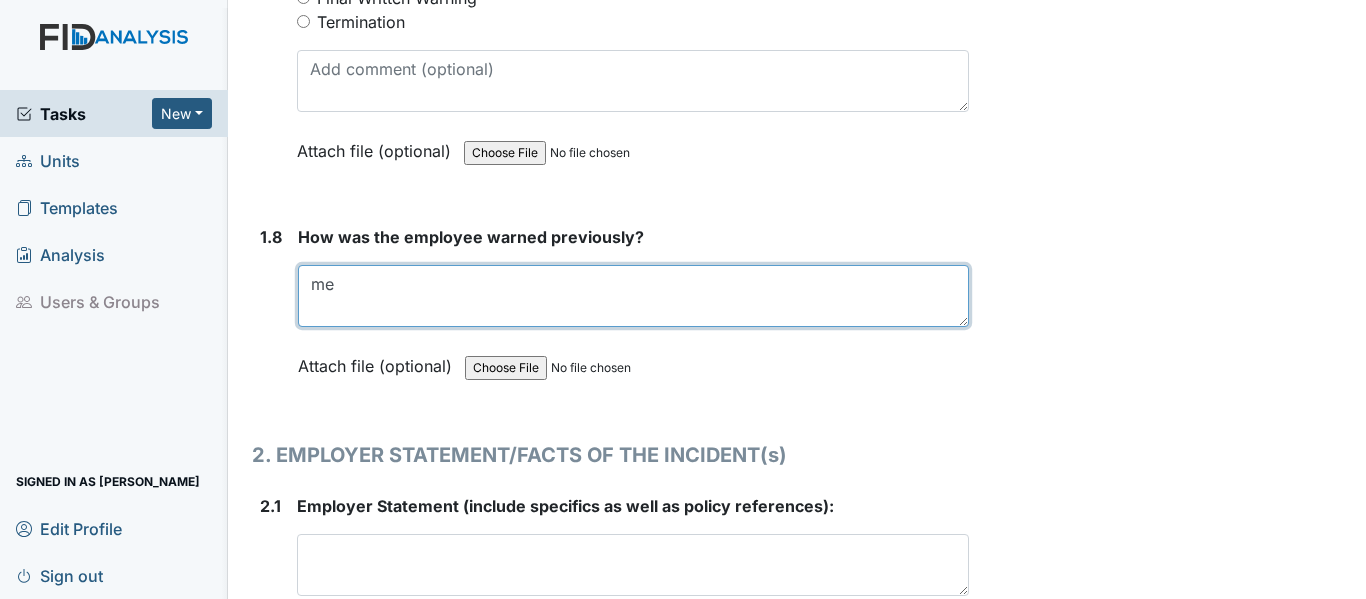 type on "m" 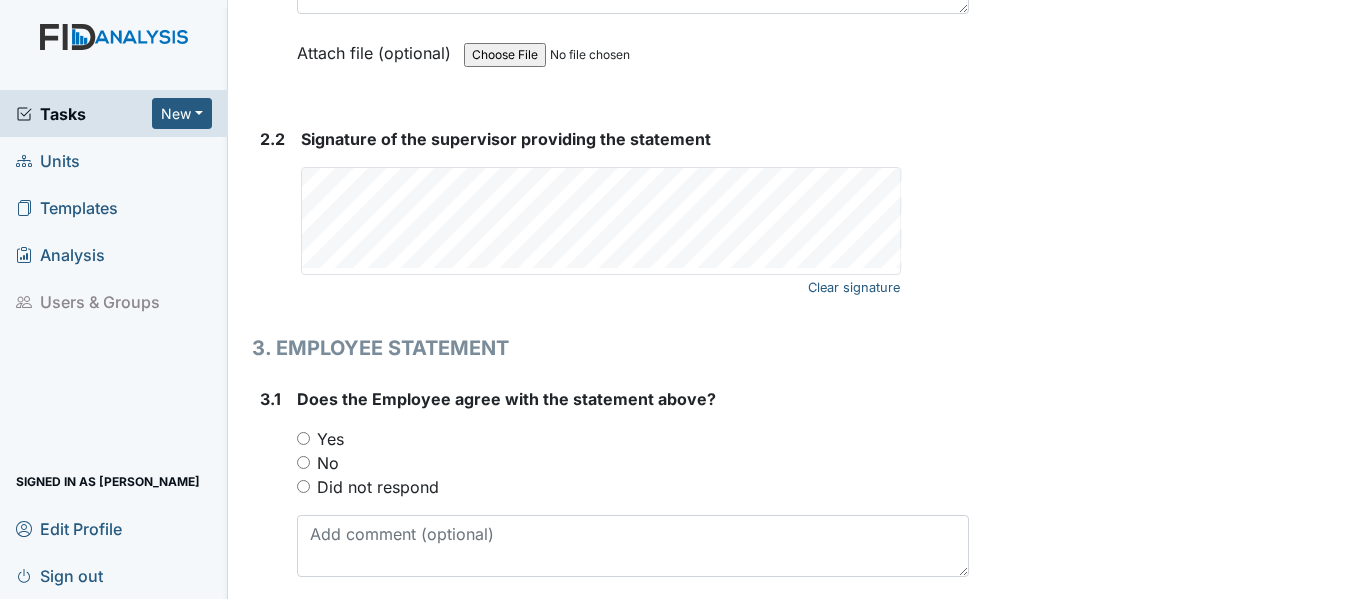 scroll, scrollTop: 3000, scrollLeft: 0, axis: vertical 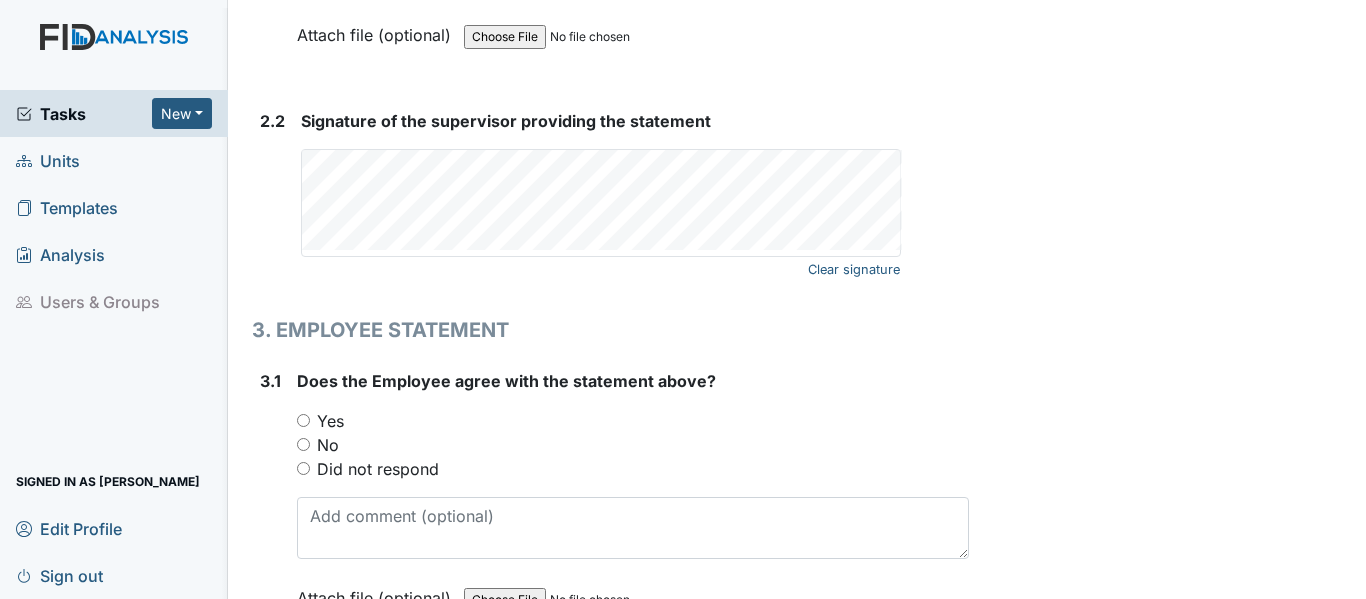 type on "Medication training, medication observation" 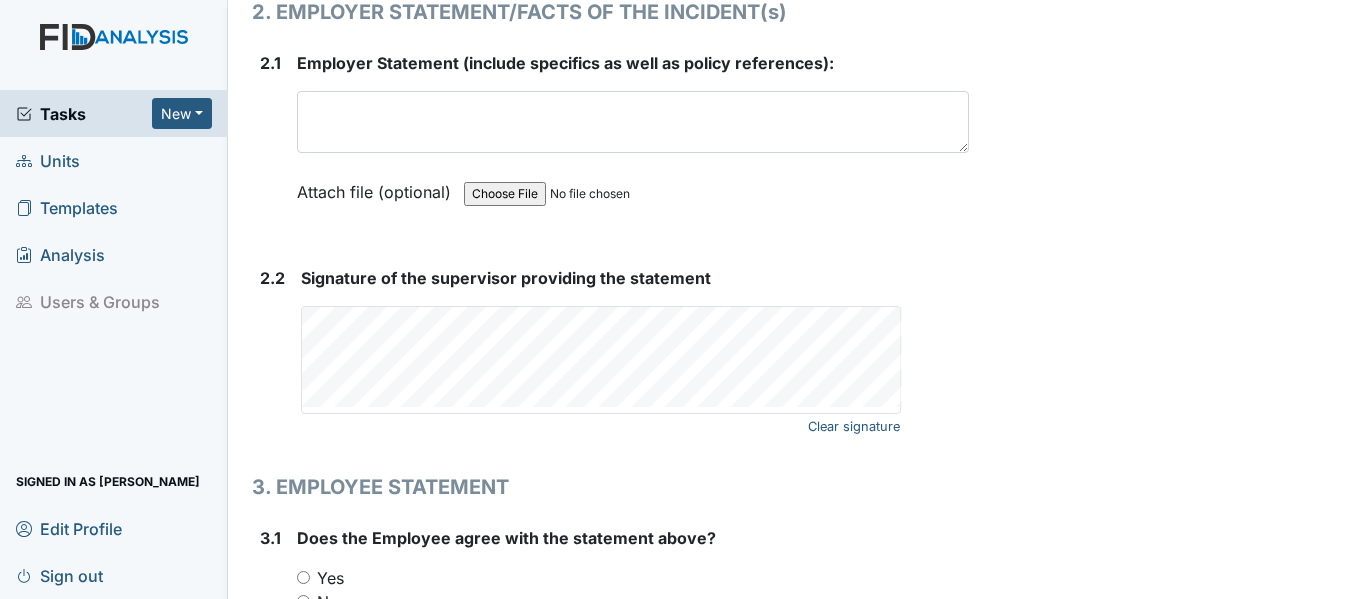 scroll, scrollTop: 2600, scrollLeft: 0, axis: vertical 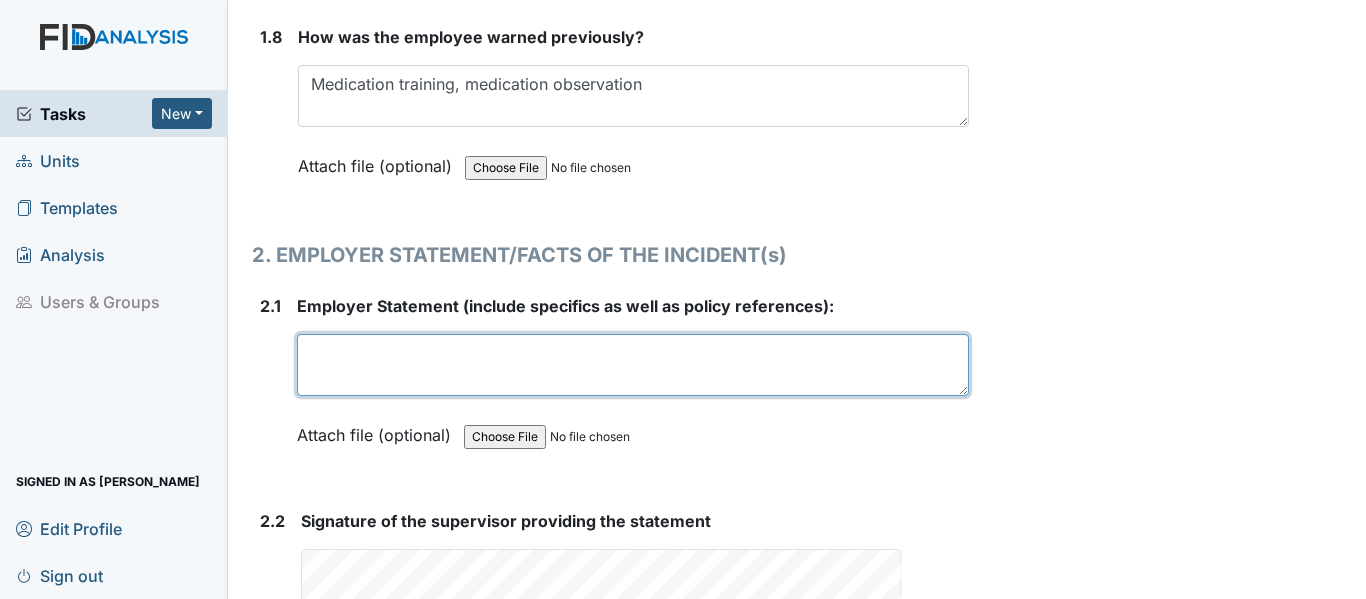 click at bounding box center [633, 365] 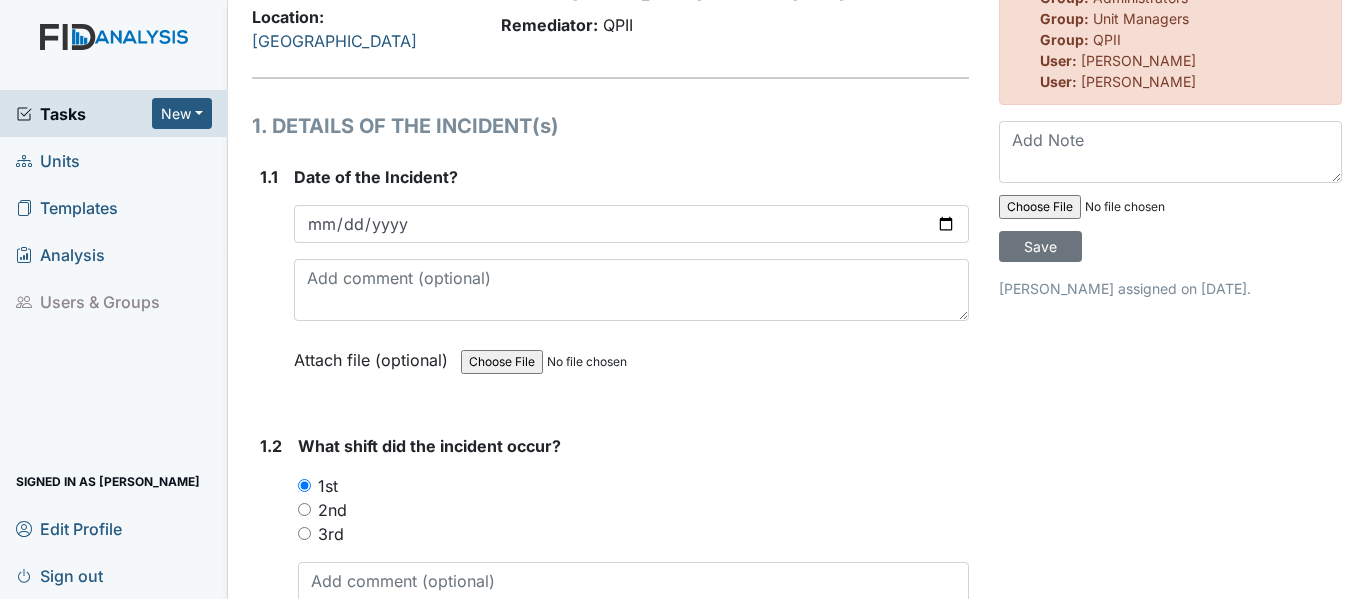 scroll, scrollTop: 0, scrollLeft: 0, axis: both 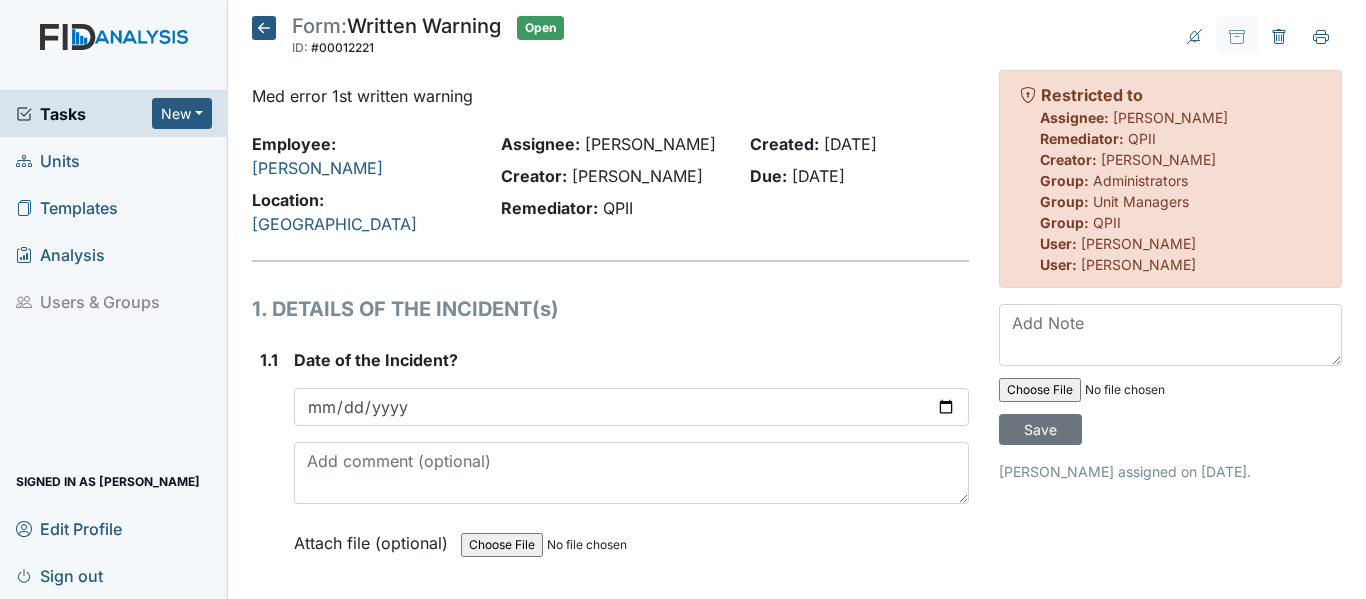 type on "Client did not receive 8 am Hydrochlorothiazide.  Stuck to pack." 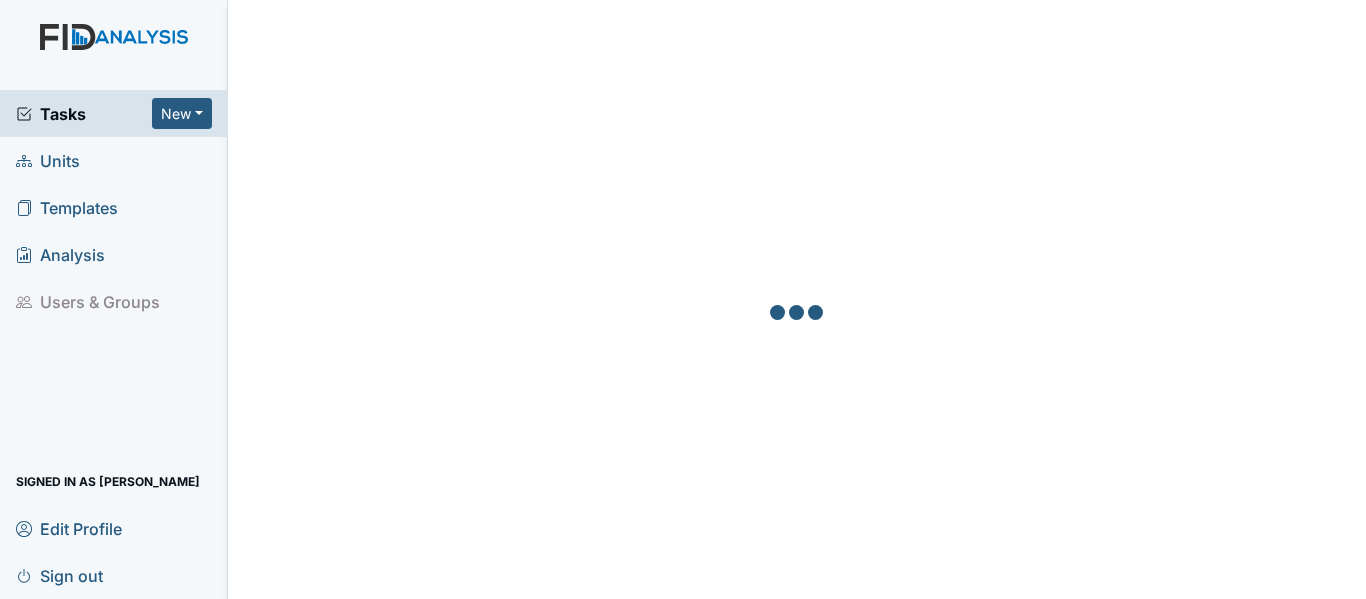 scroll, scrollTop: 0, scrollLeft: 0, axis: both 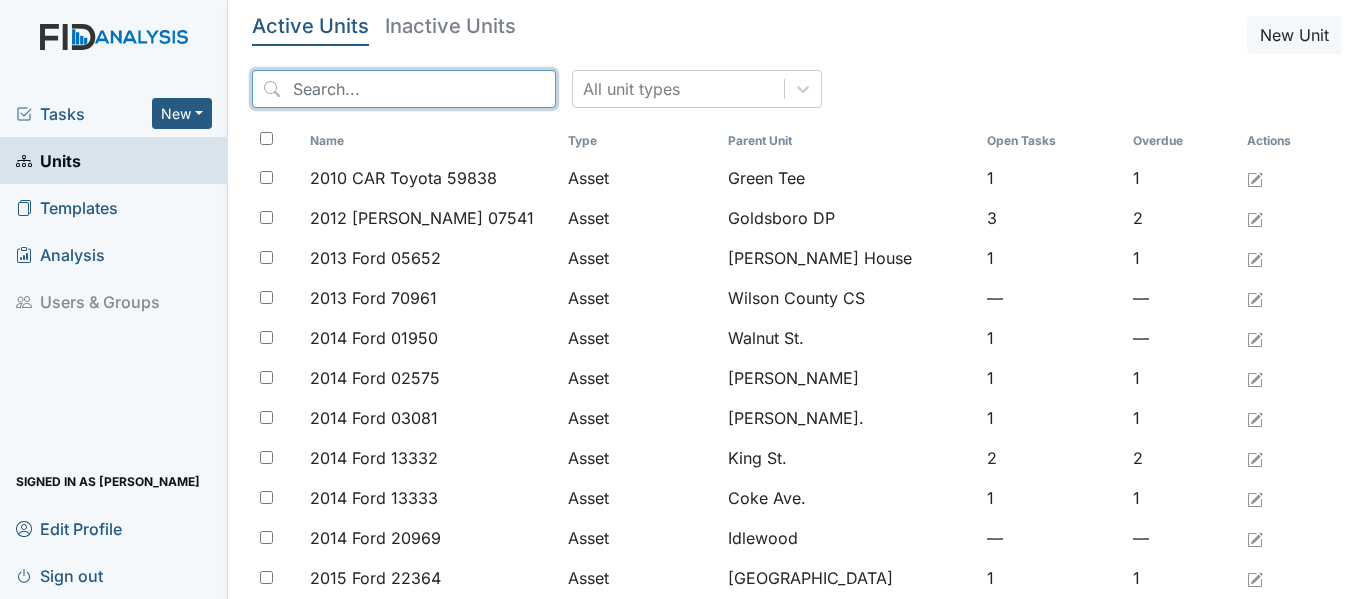 click at bounding box center (404, 89) 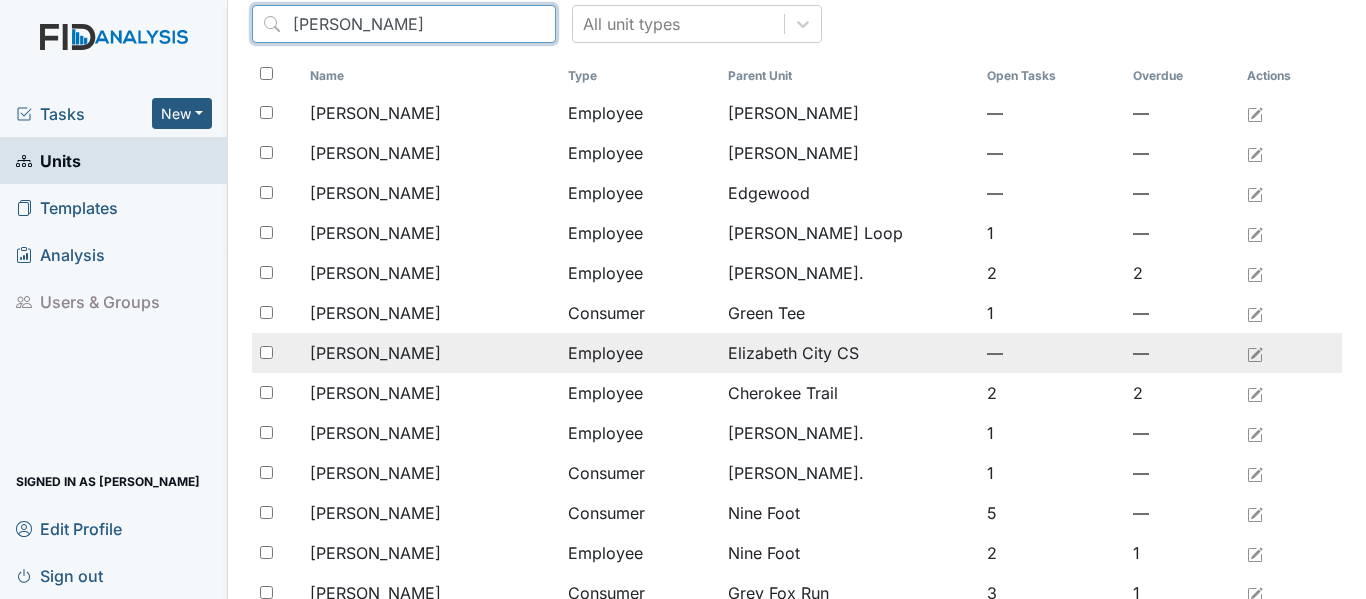 scroll, scrollTop: 265, scrollLeft: 0, axis: vertical 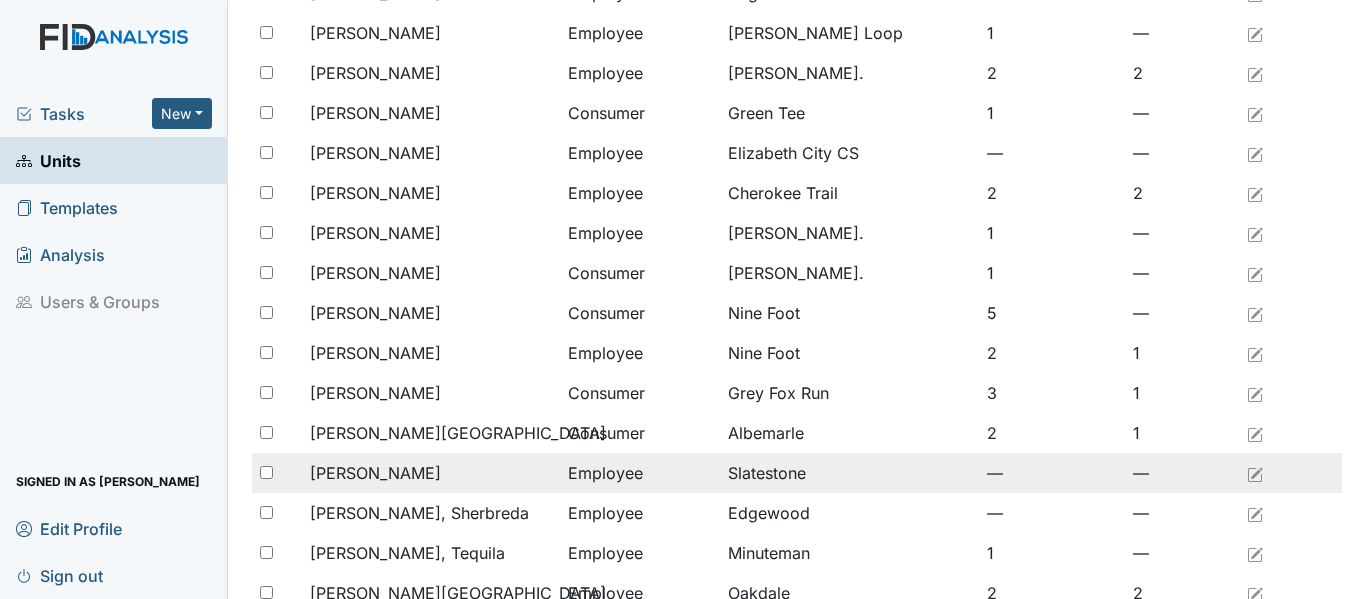 type on "Jones" 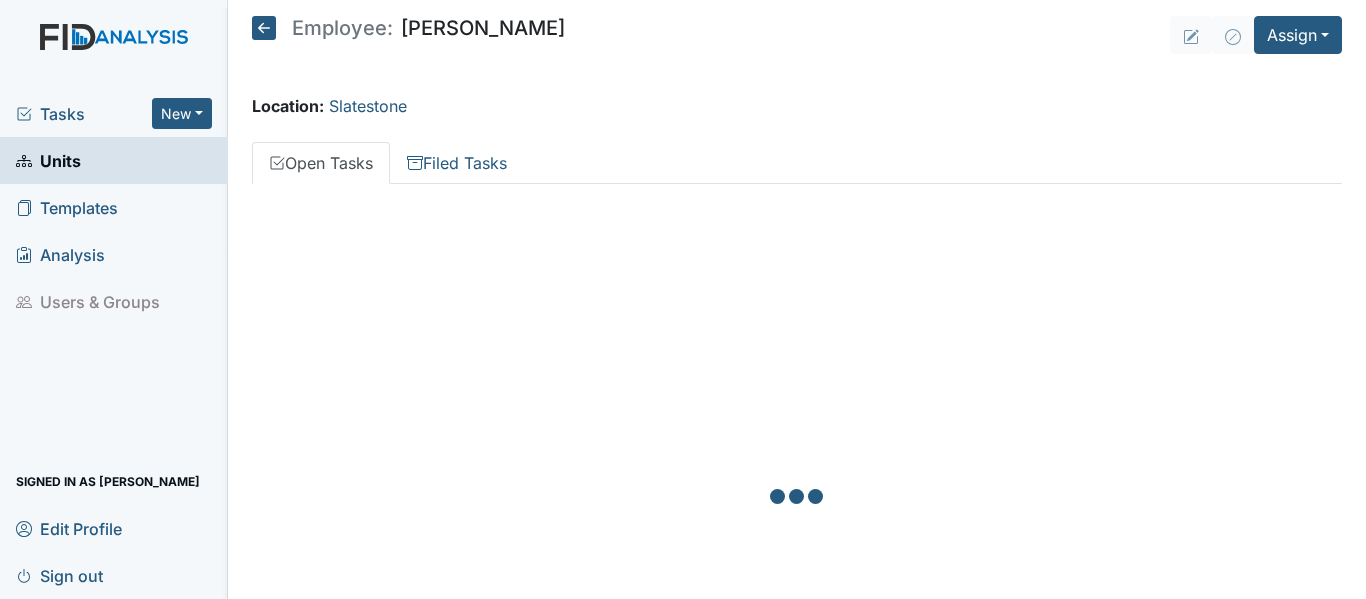 scroll, scrollTop: 0, scrollLeft: 0, axis: both 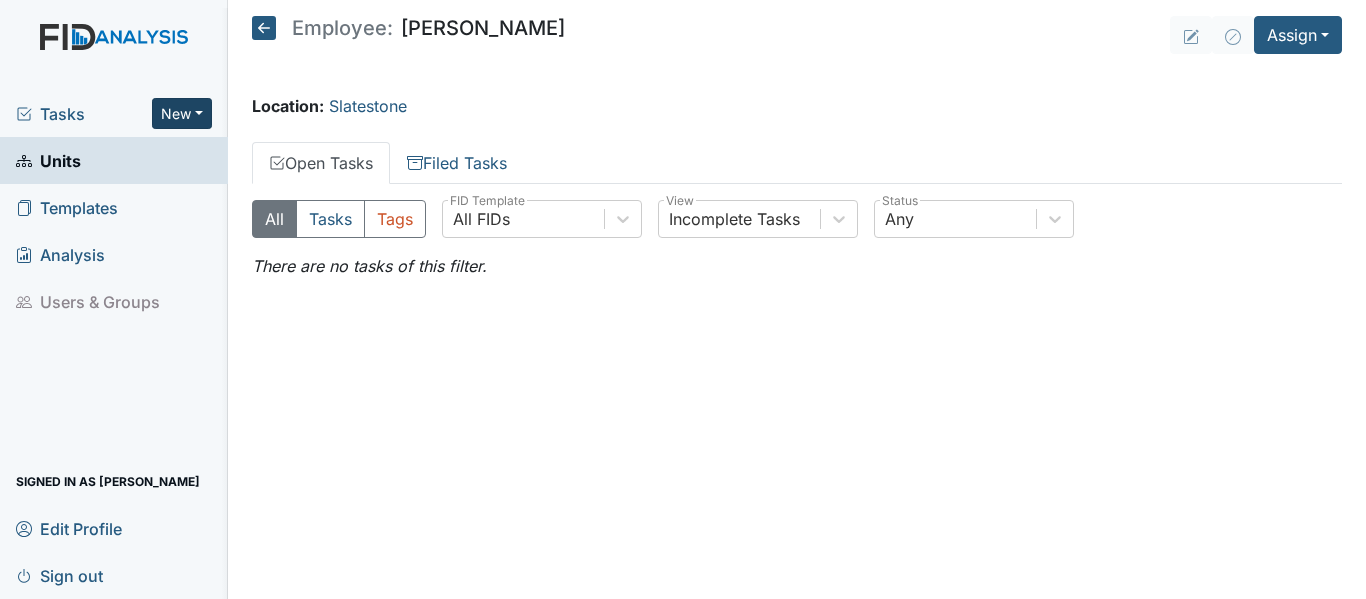 click on "New" at bounding box center (182, 113) 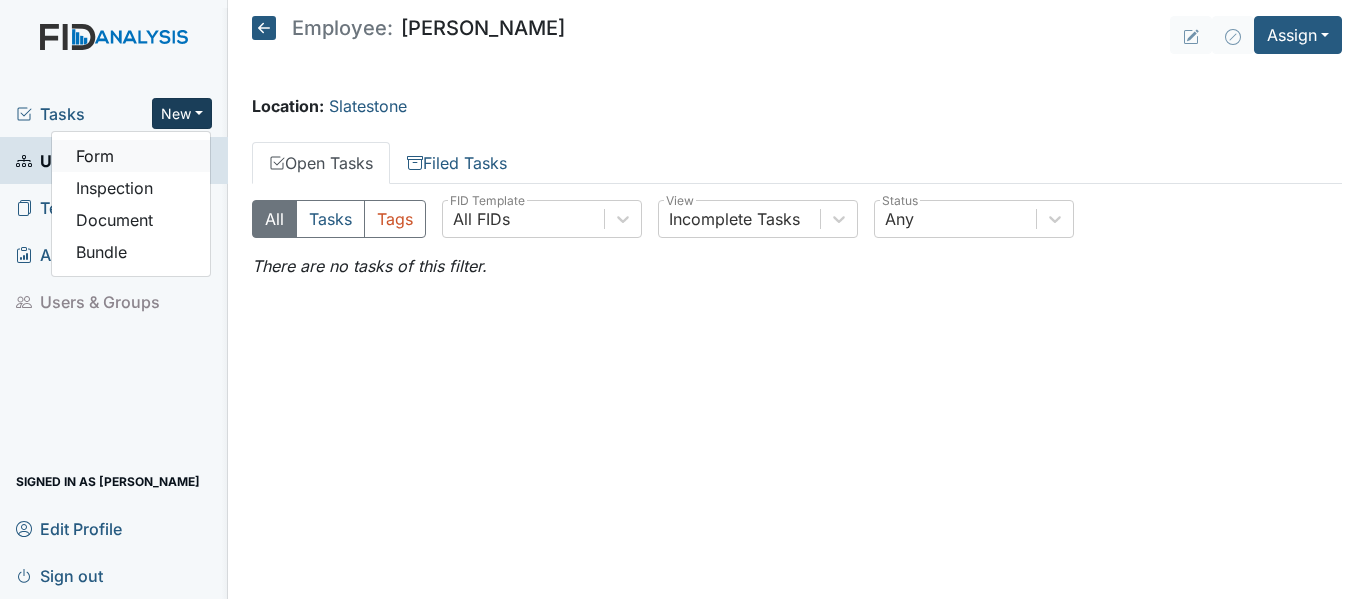 click on "Form" at bounding box center (131, 156) 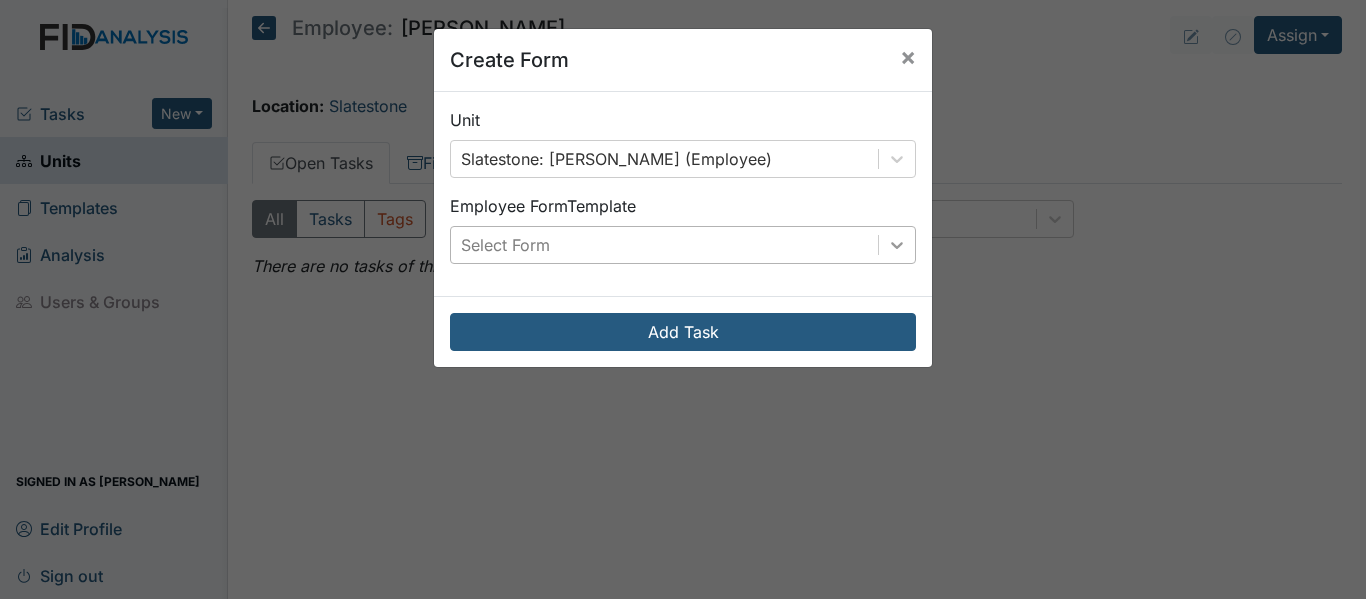 click at bounding box center (897, 245) 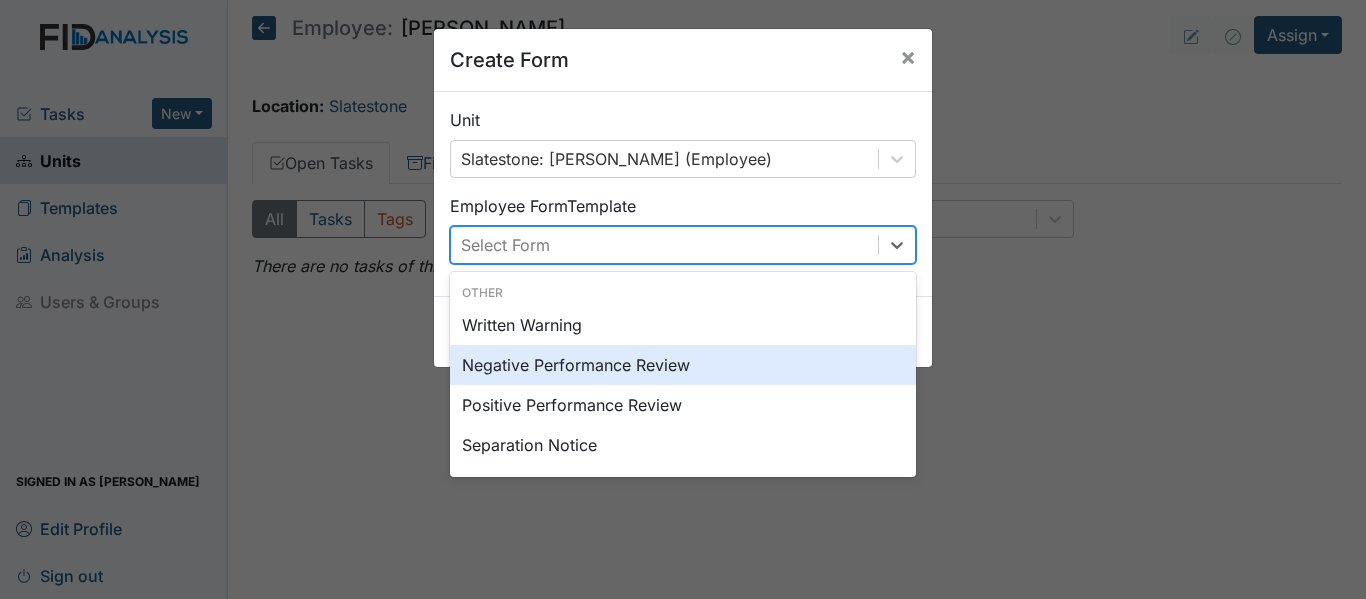 click on "Negative Performance Review" at bounding box center [683, 365] 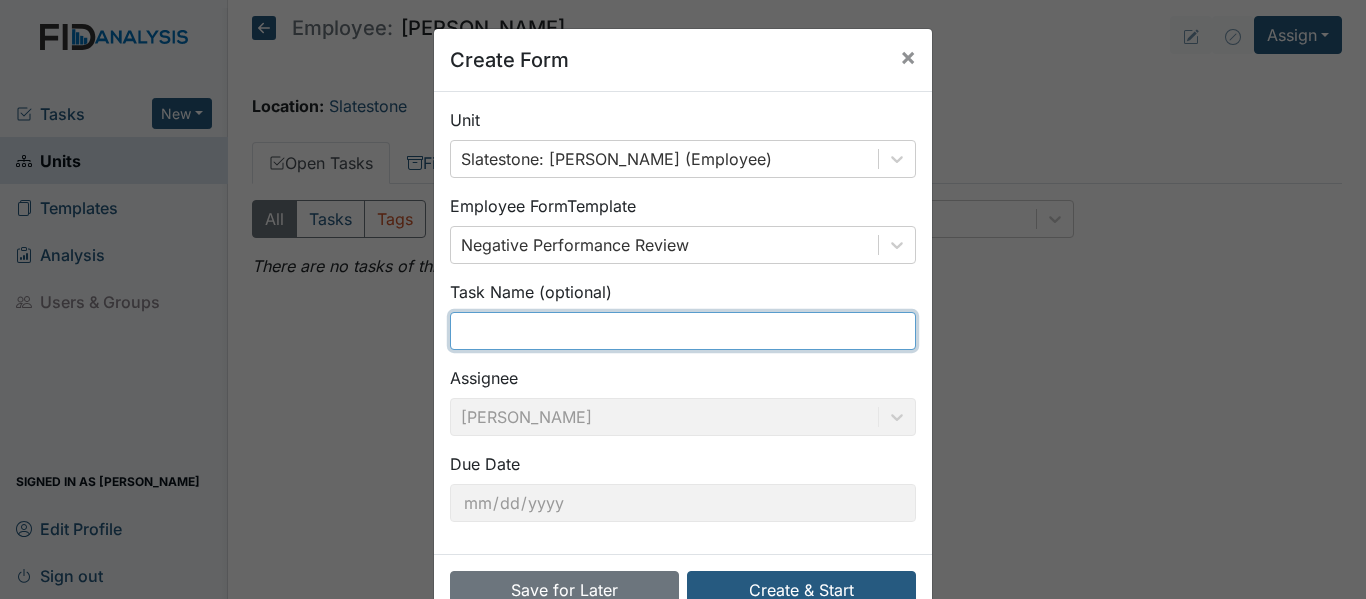 click at bounding box center [683, 331] 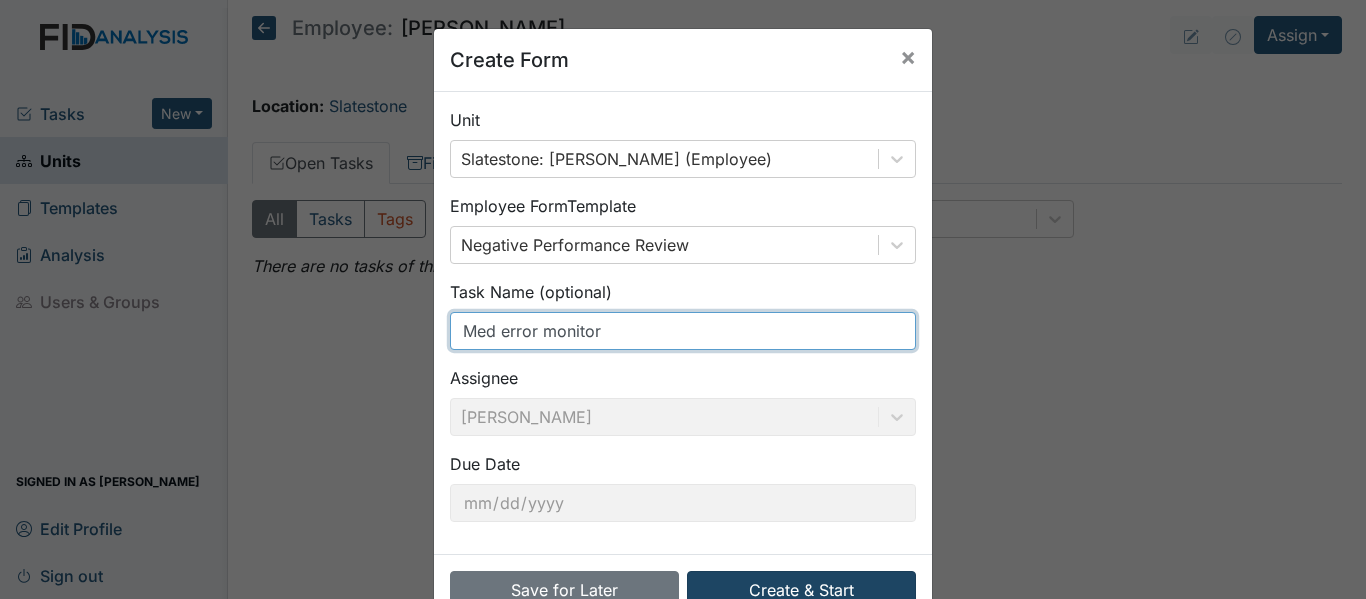 type on "Med error monitor" 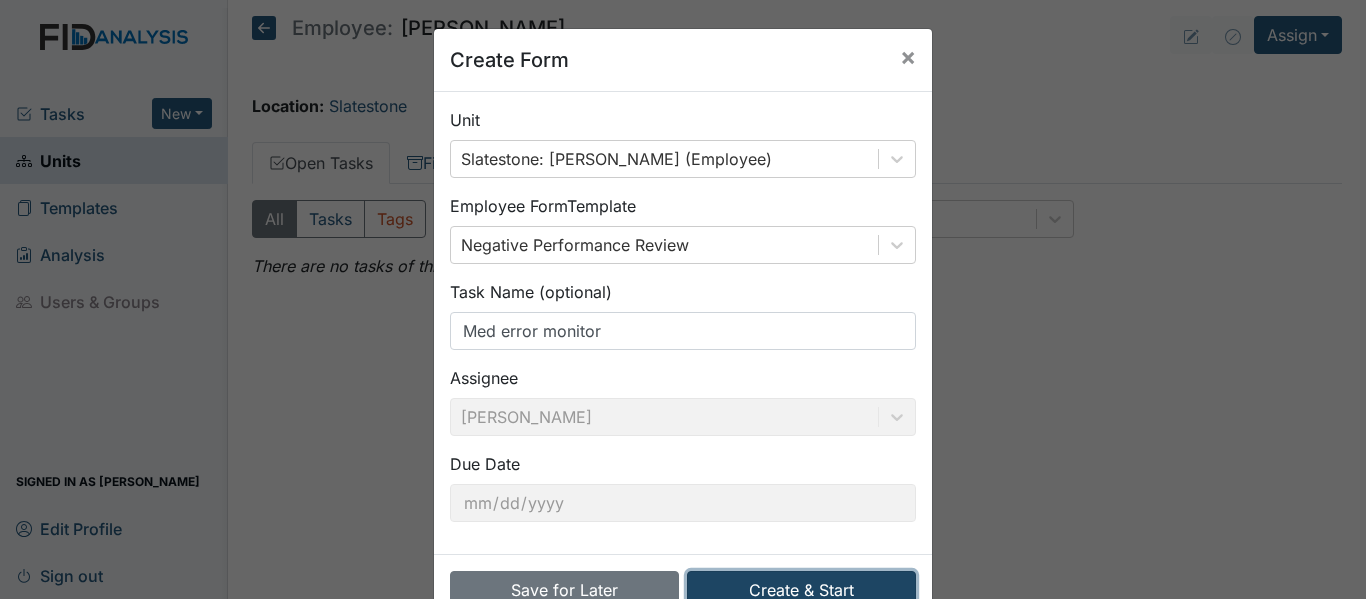 click on "Create & Start" at bounding box center (801, 590) 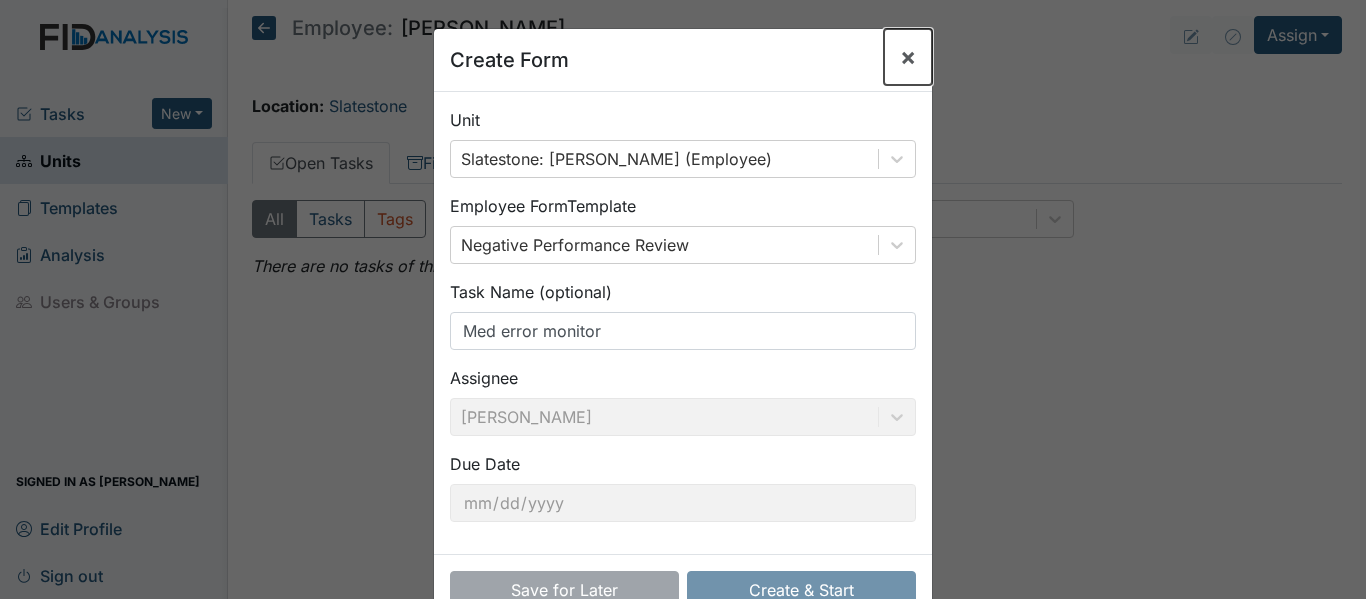 click on "×" at bounding box center [908, 56] 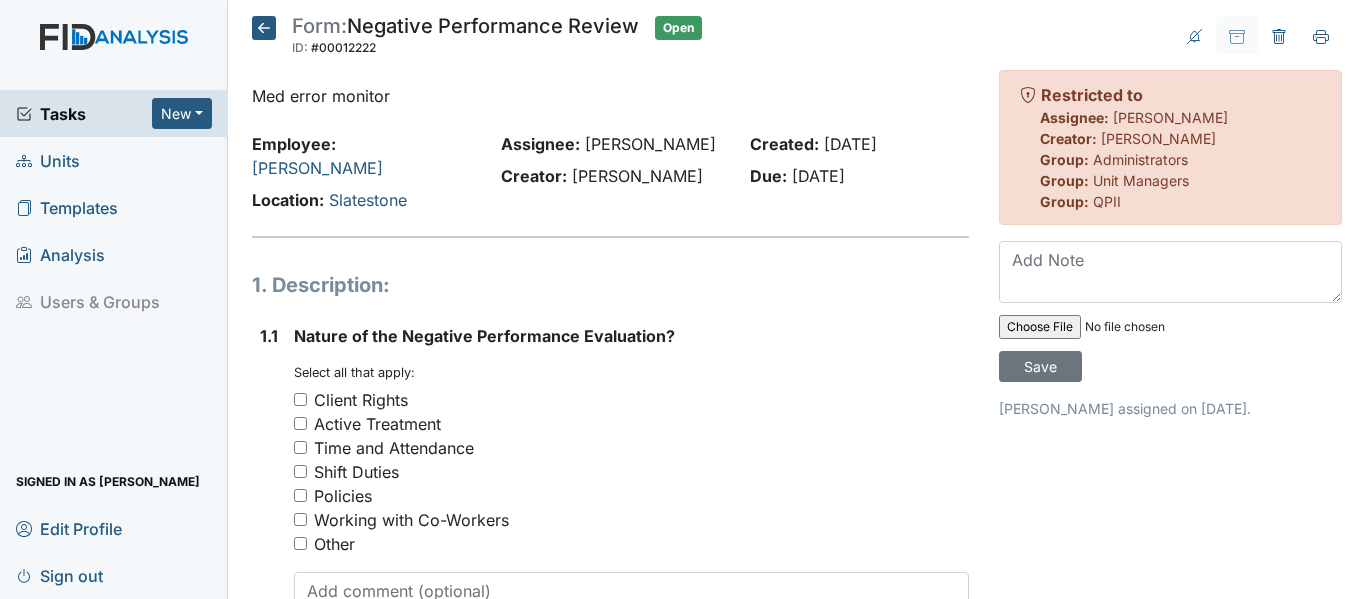 scroll, scrollTop: 0, scrollLeft: 0, axis: both 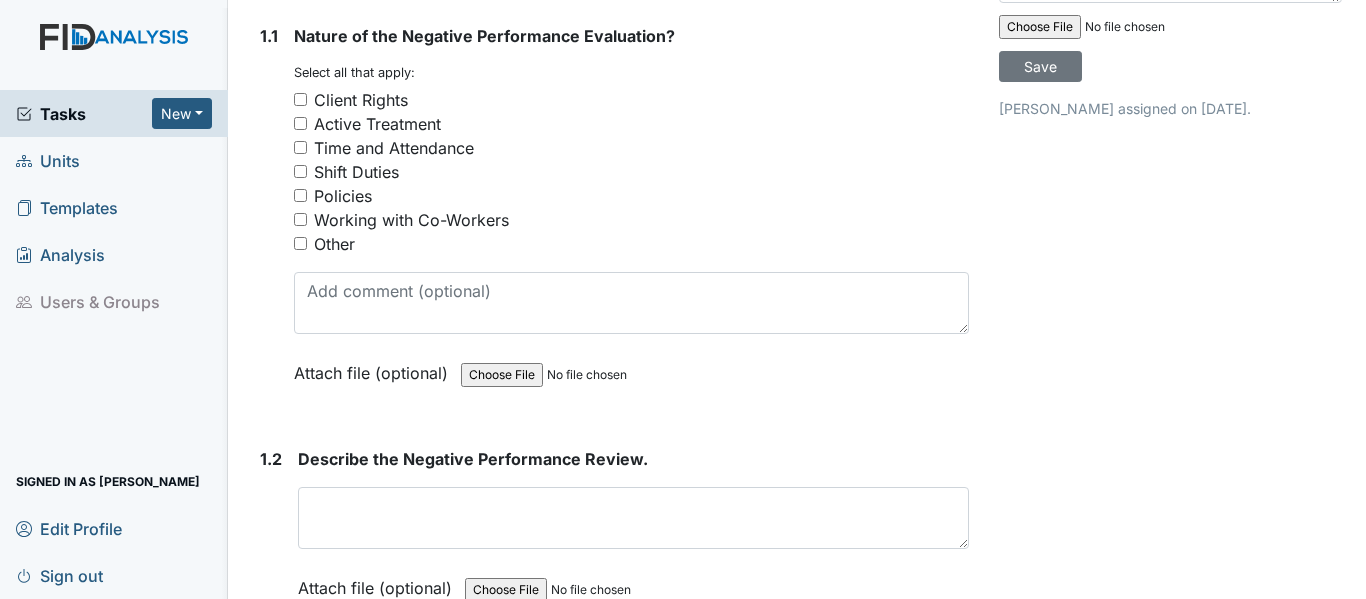 click on "Other" at bounding box center [300, 243] 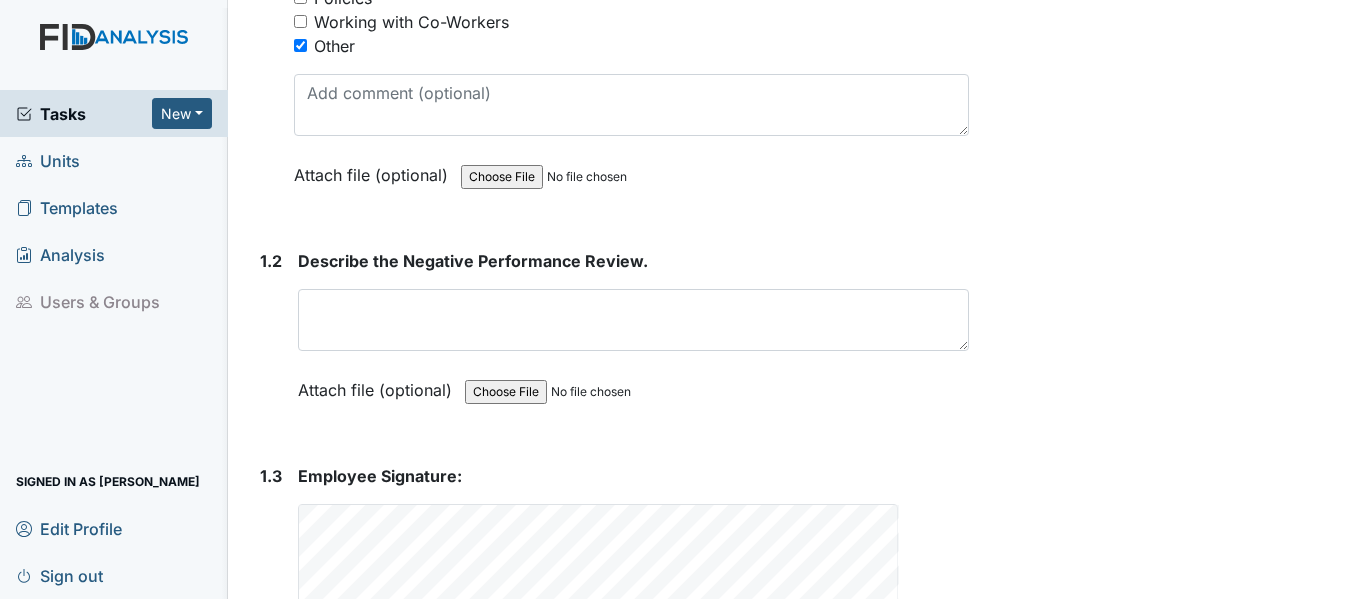scroll, scrollTop: 500, scrollLeft: 0, axis: vertical 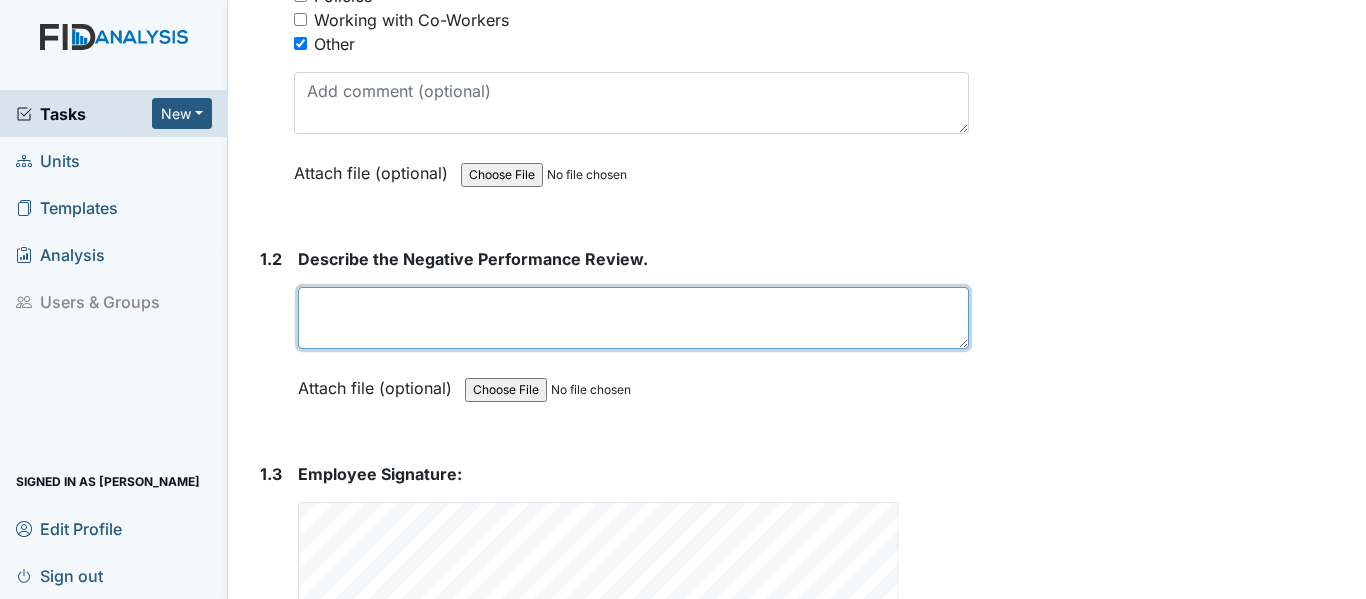click at bounding box center (633, 318) 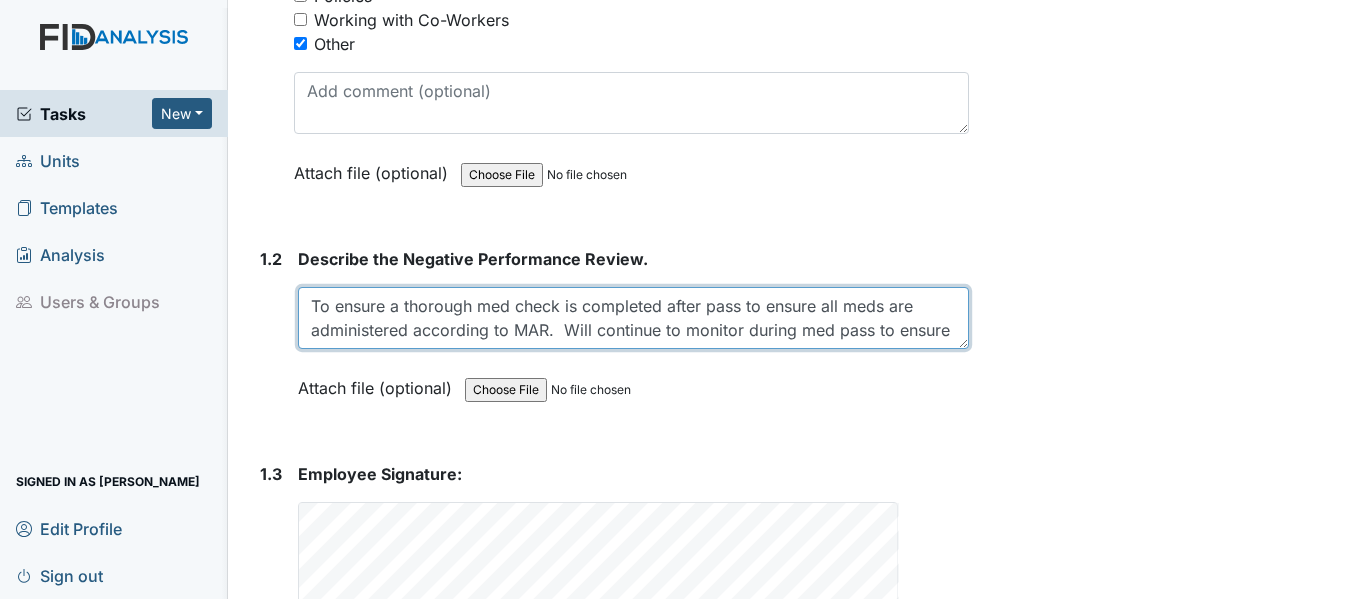 scroll, scrollTop: 16, scrollLeft: 0, axis: vertical 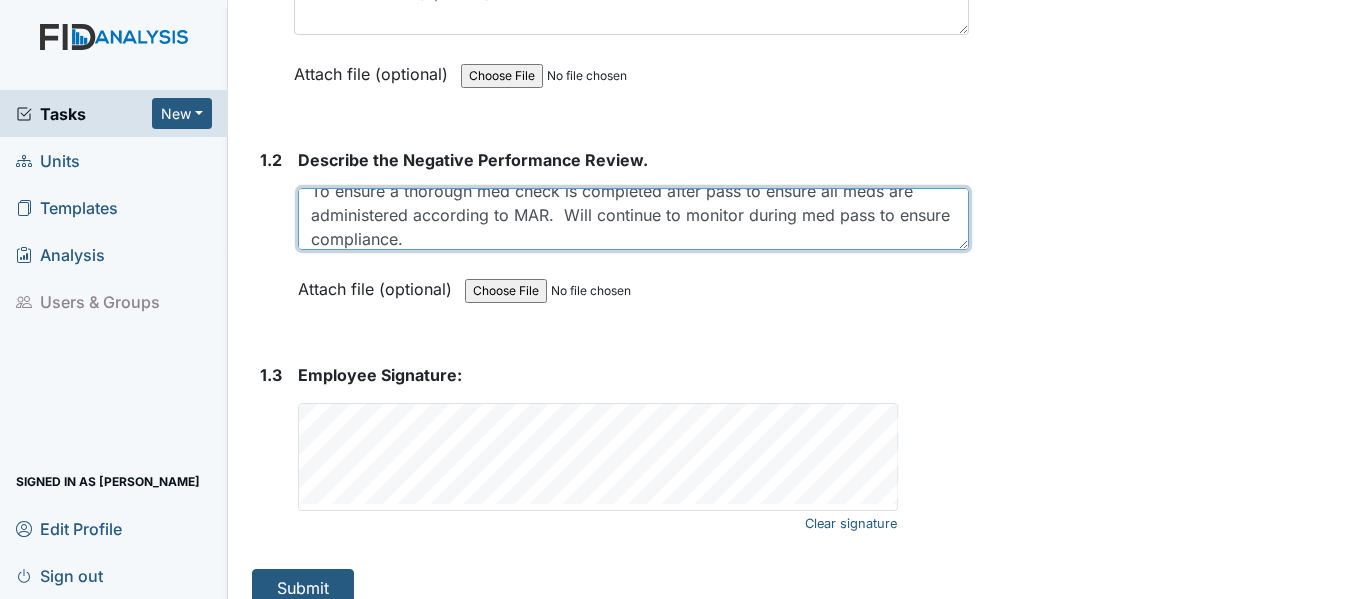 type on "To ensure a thorough med check is completed after pass to ensure all meds are administered according to MAR.  Will continue to monitor during med pass to ensure compliance." 